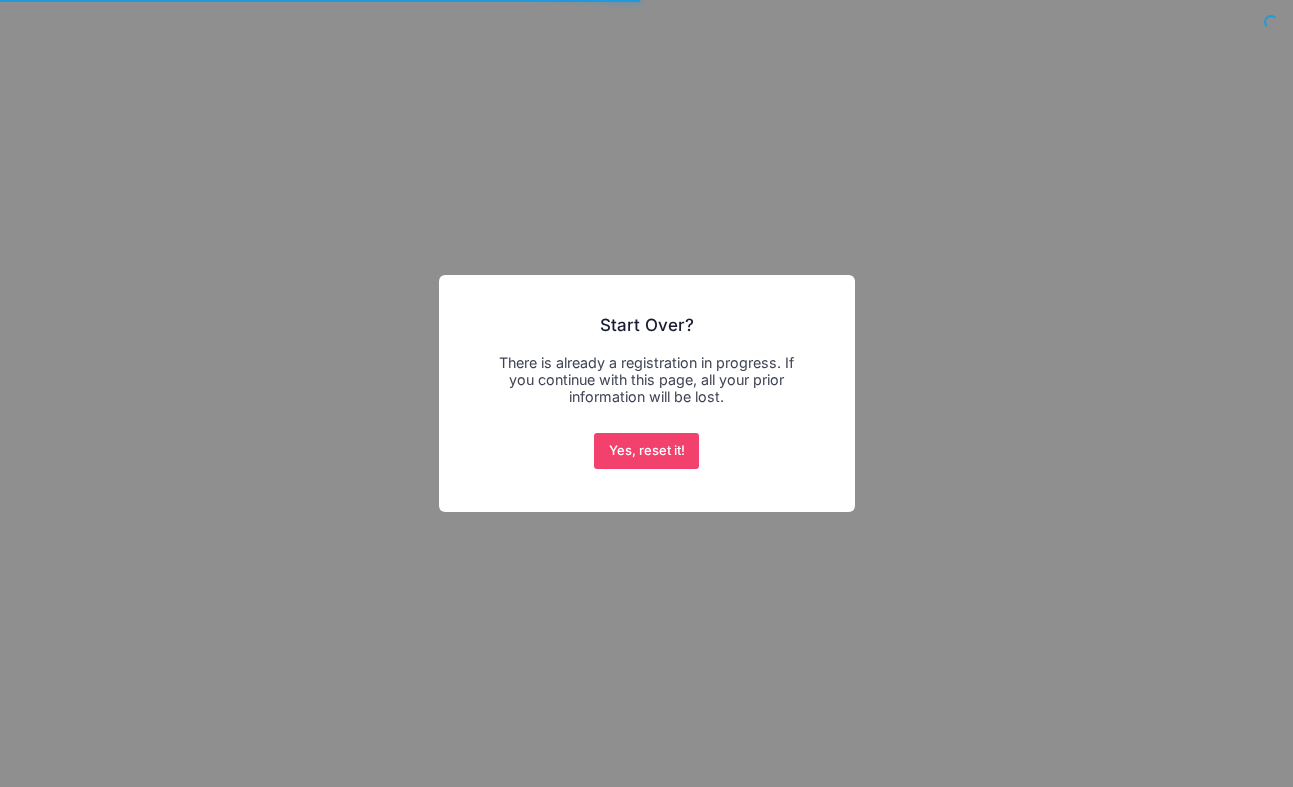 scroll, scrollTop: 0, scrollLeft: 0, axis: both 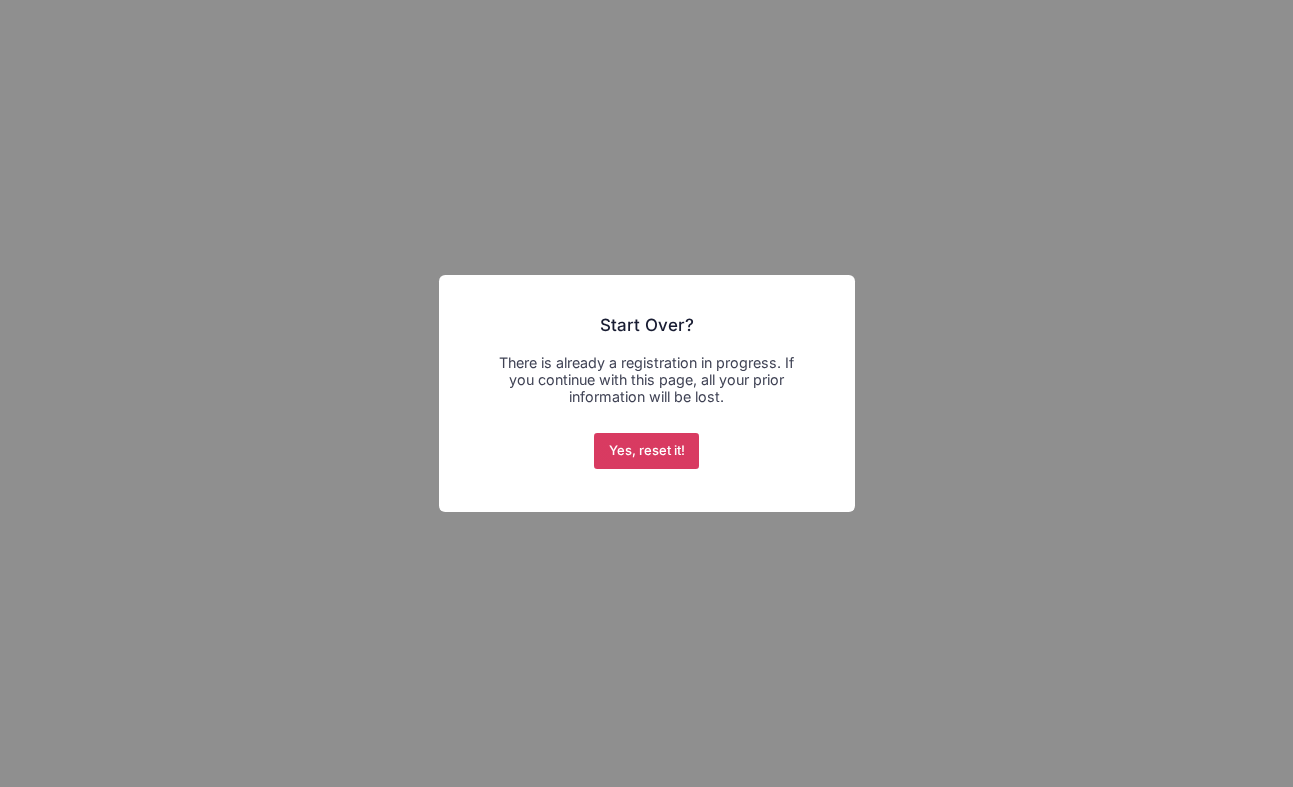 click on "Yes, reset it!" at bounding box center (646, 451) 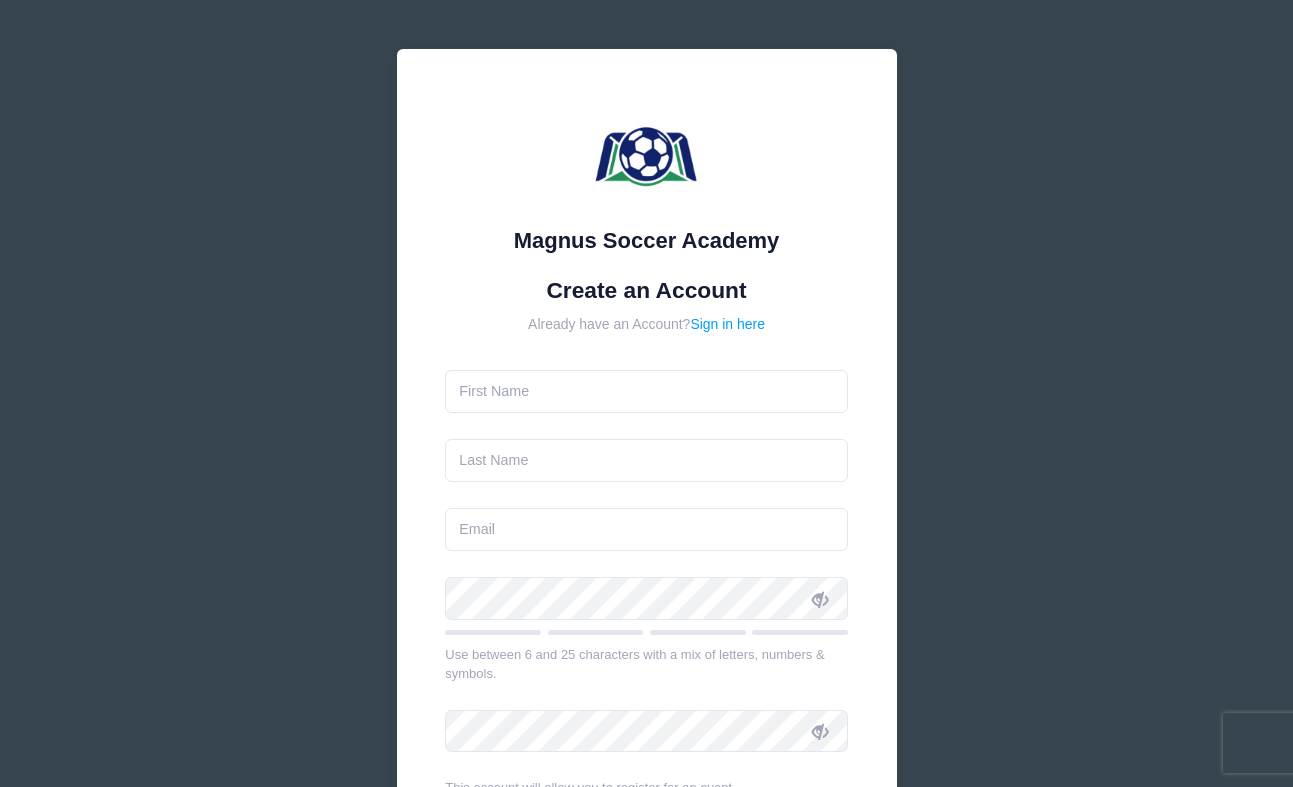 scroll, scrollTop: 0, scrollLeft: 0, axis: both 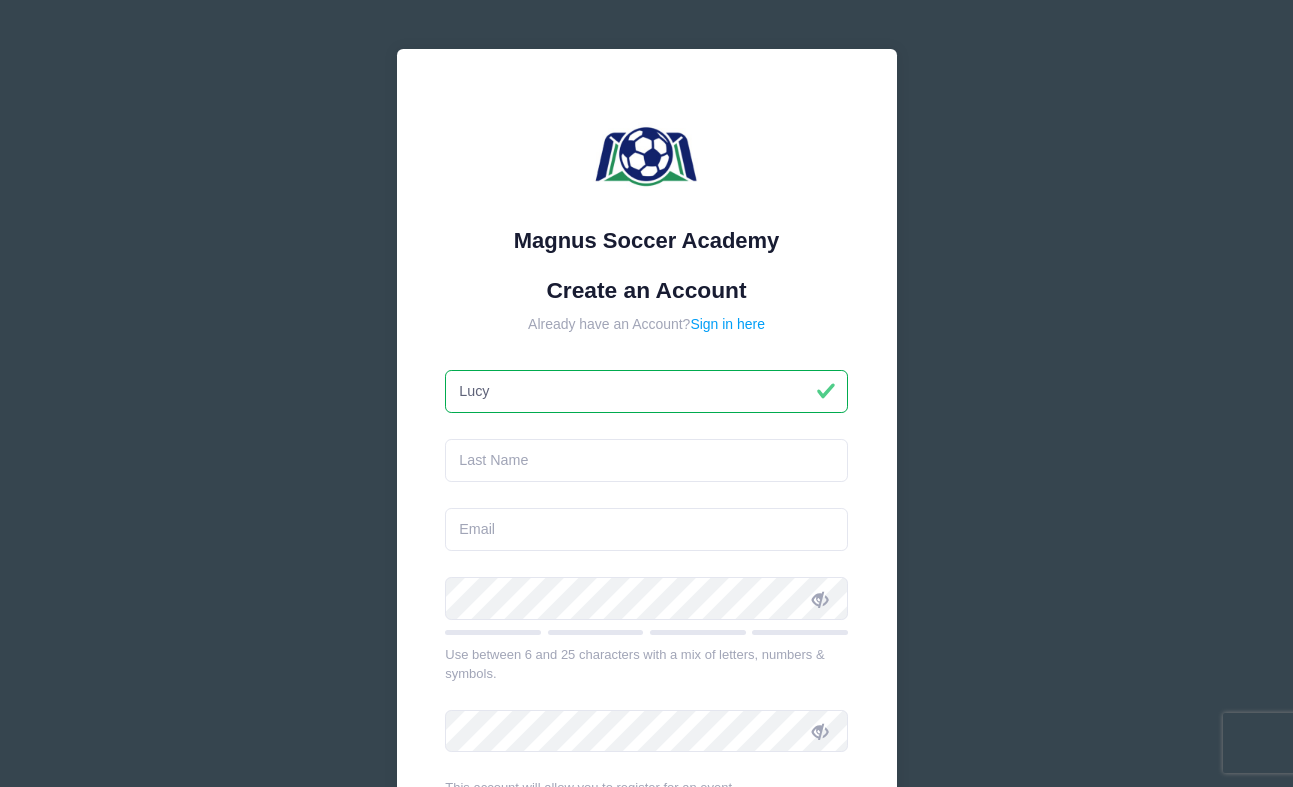 type on "Lucy" 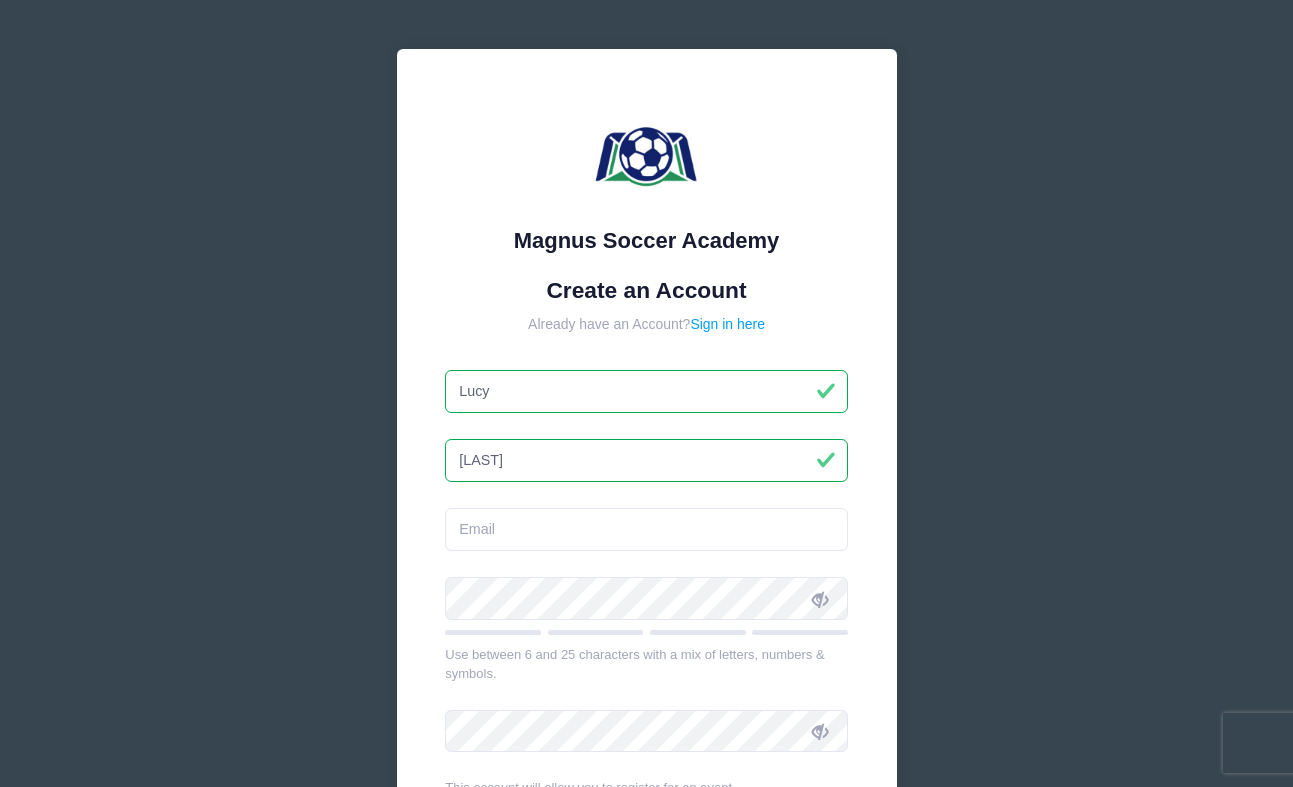 type on "Harkness" 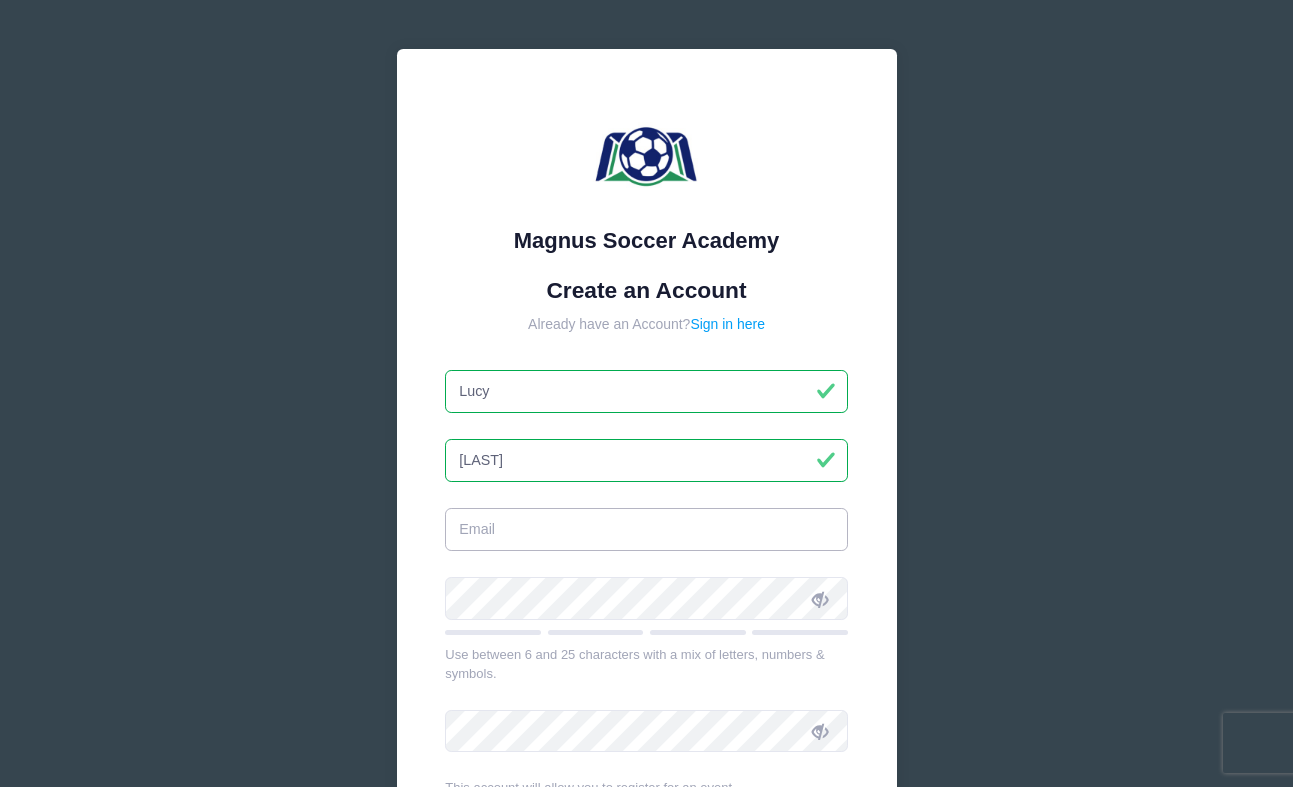 click at bounding box center [646, 529] 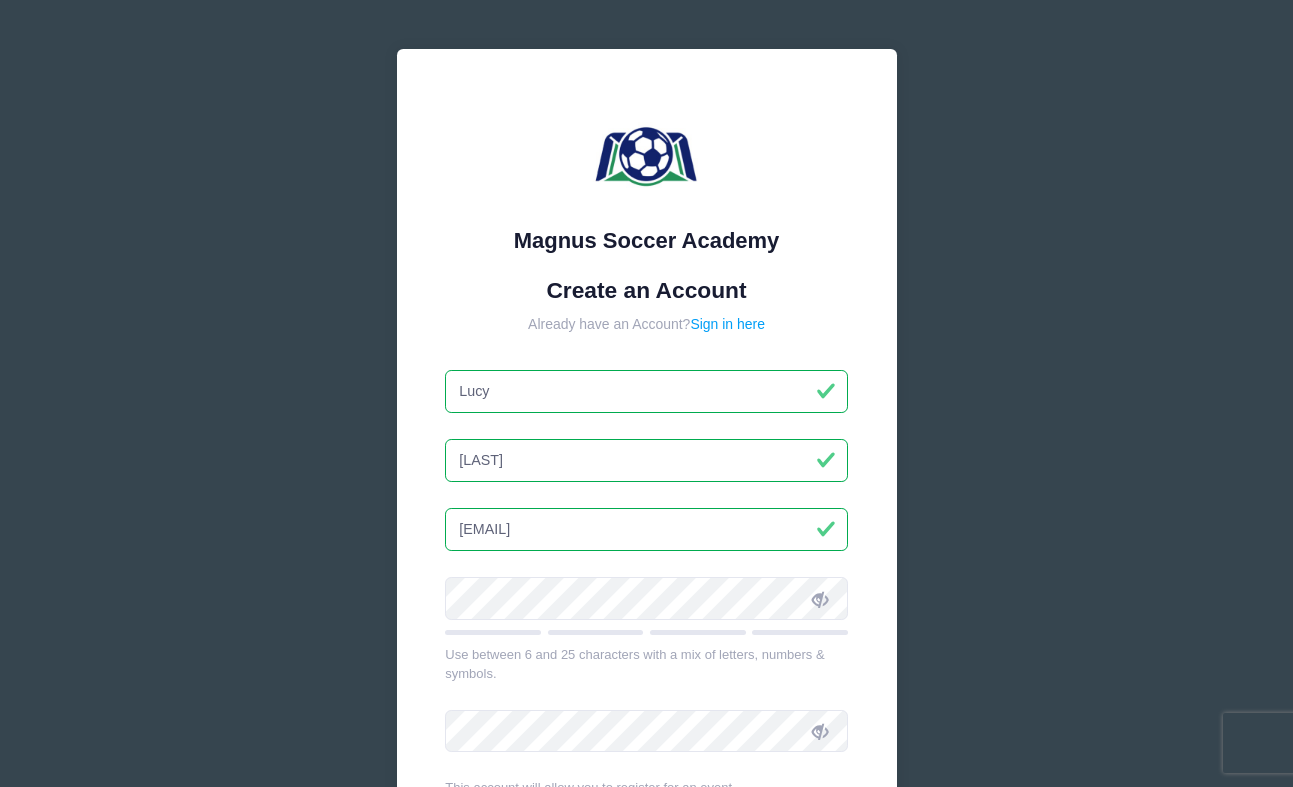 type on "luganee68@gmail.com" 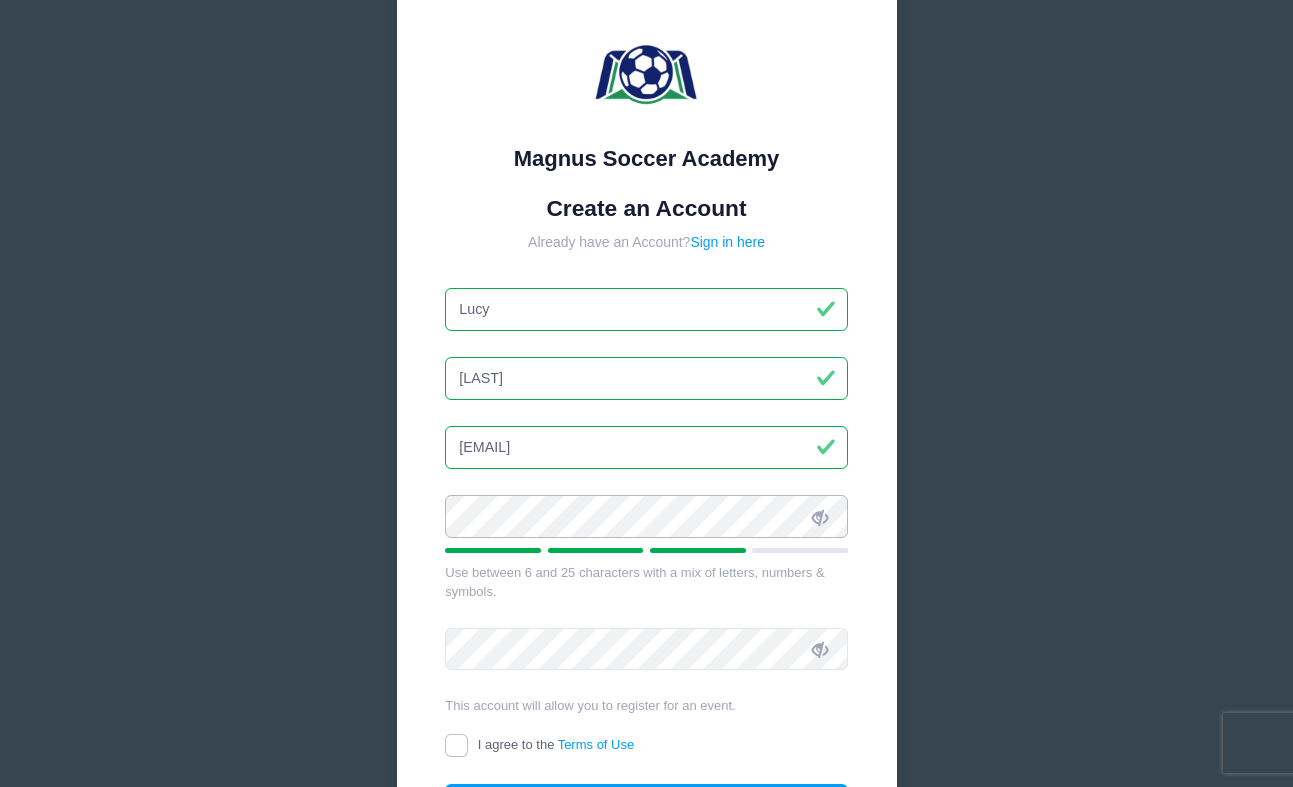 scroll, scrollTop: 170, scrollLeft: 0, axis: vertical 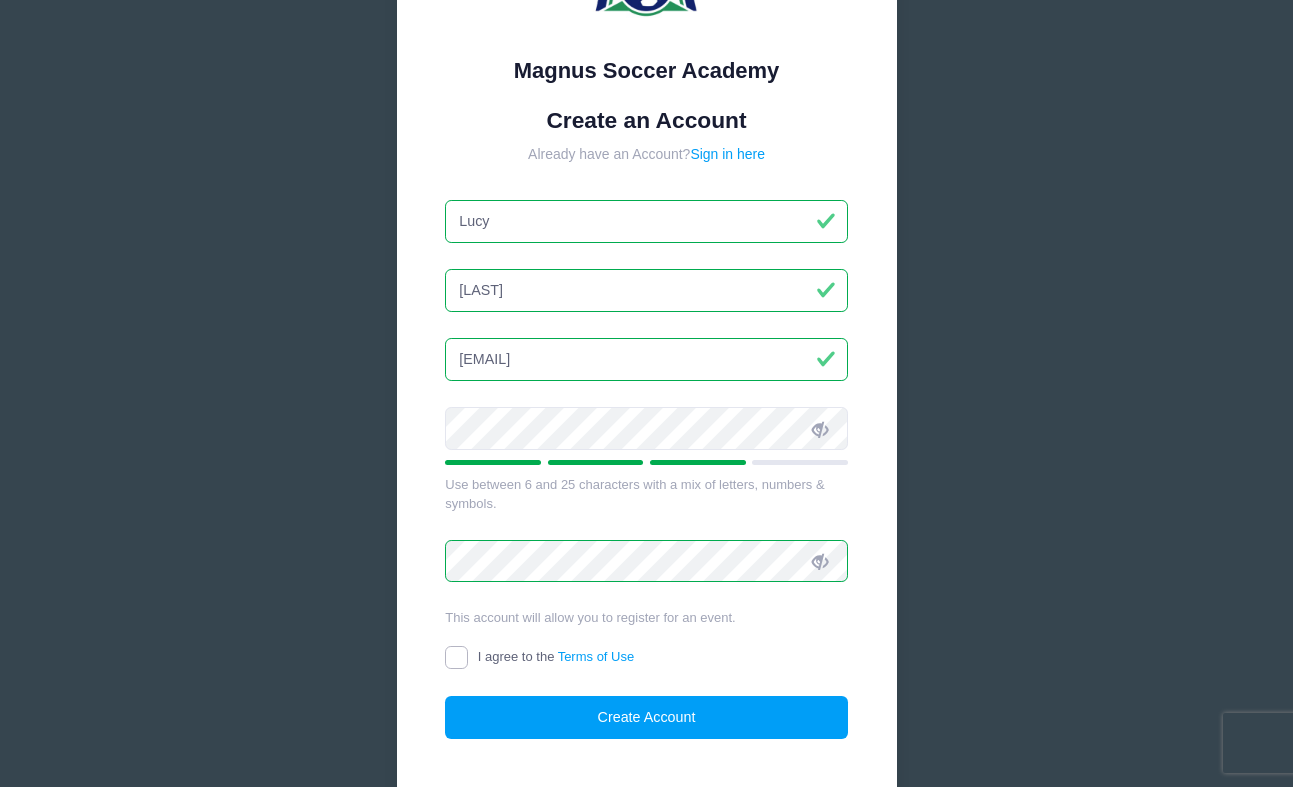 click on "I agree to the
Terms of Use" at bounding box center (456, 657) 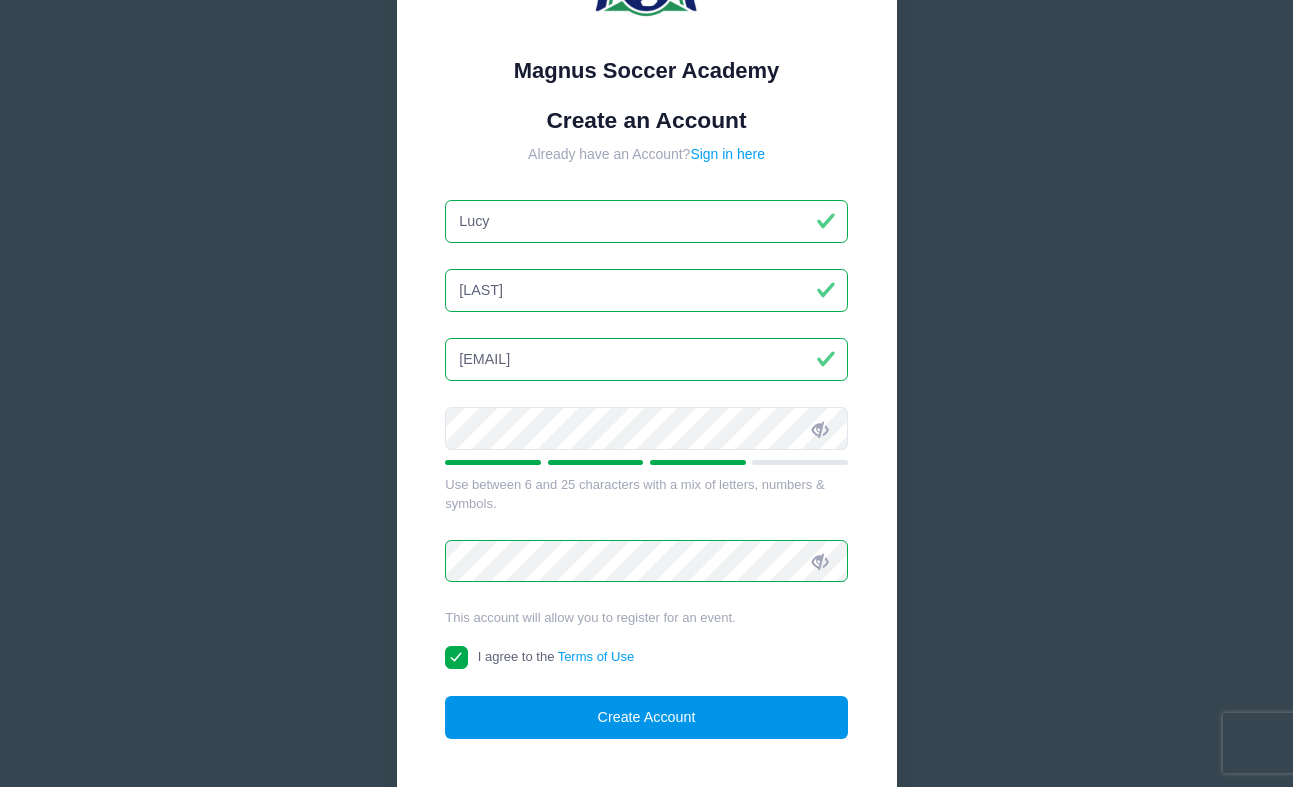 click on "Create Account" at bounding box center (646, 717) 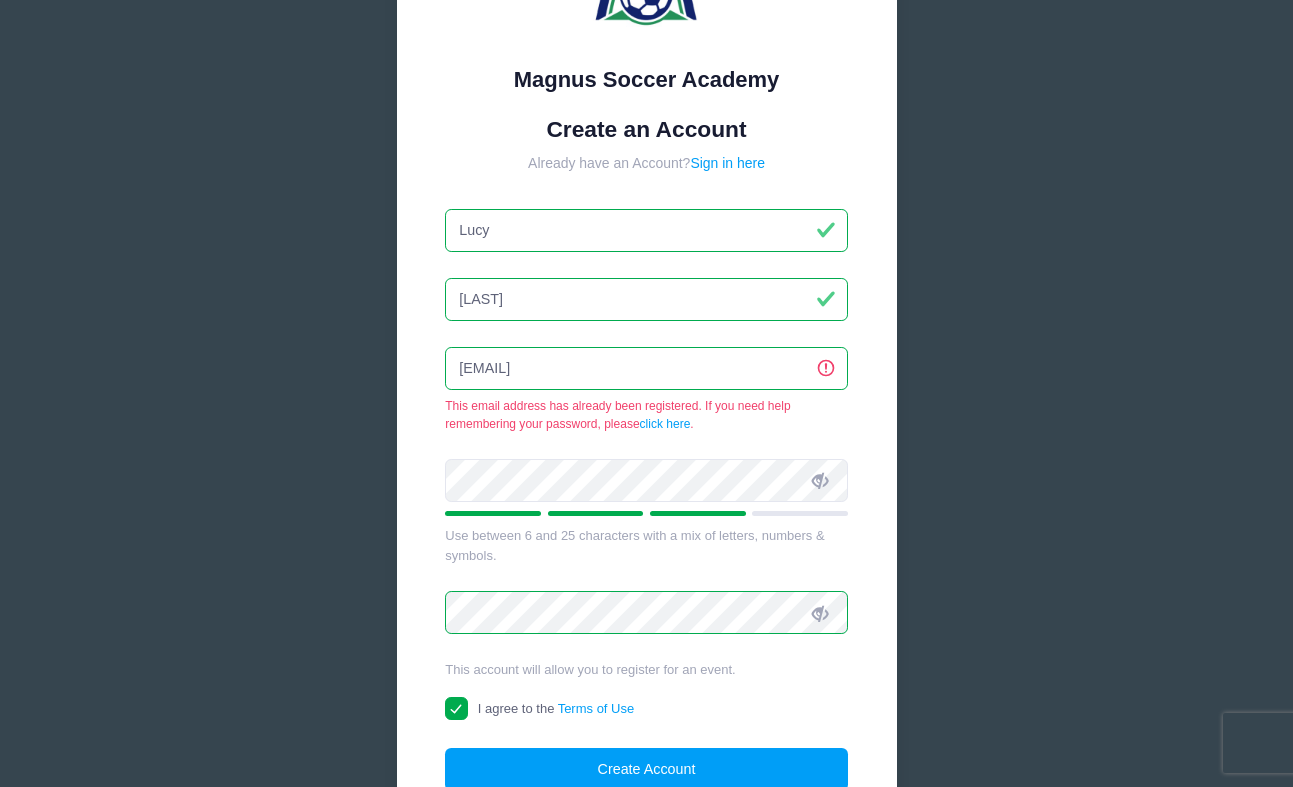 scroll, scrollTop: 164, scrollLeft: 0, axis: vertical 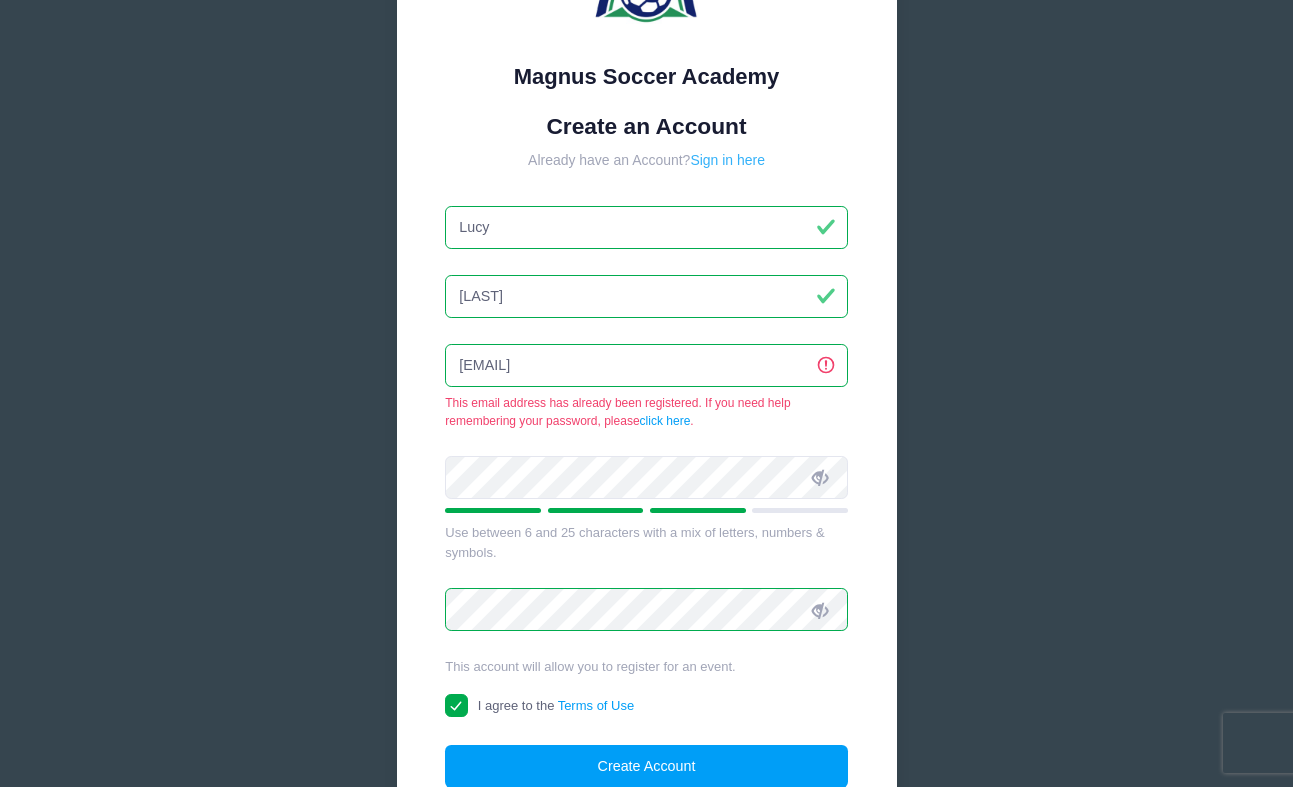 click on "Sign in here" at bounding box center (727, 160) 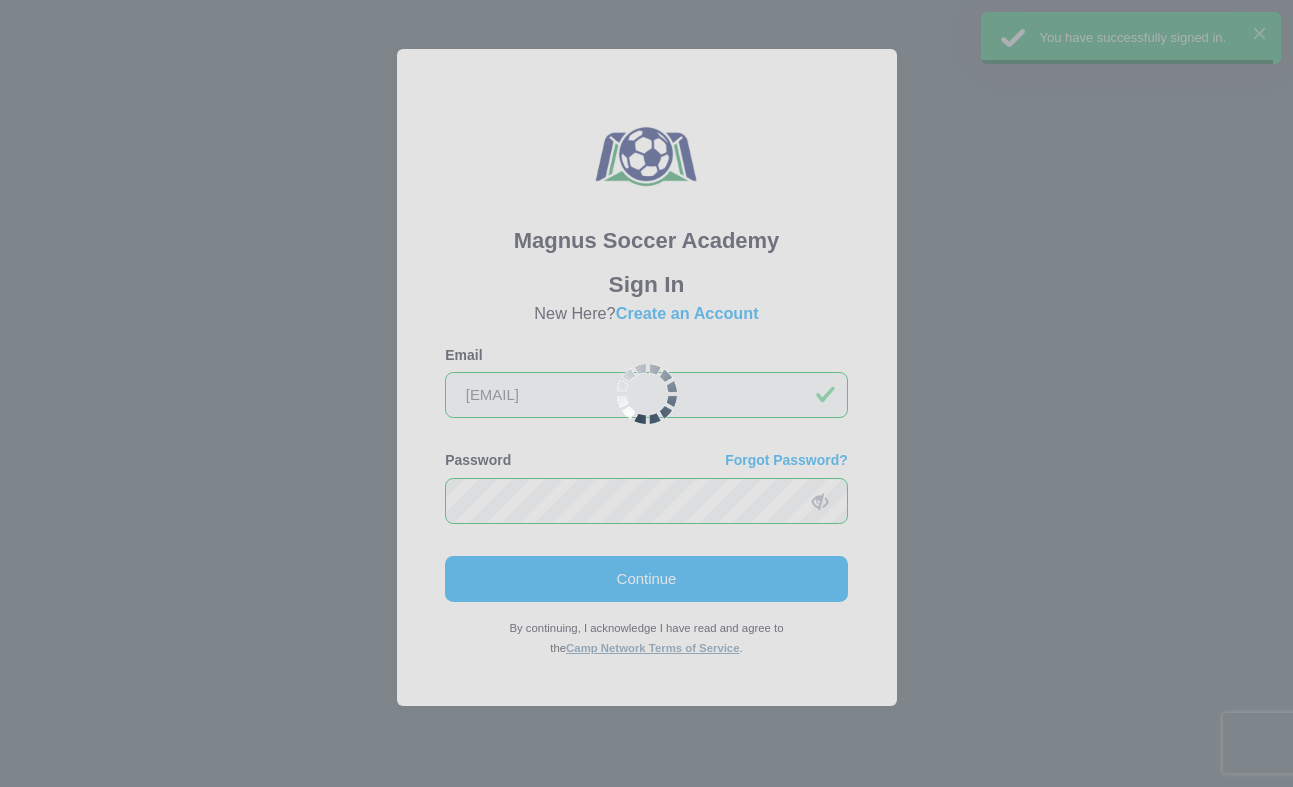 scroll, scrollTop: 0, scrollLeft: 0, axis: both 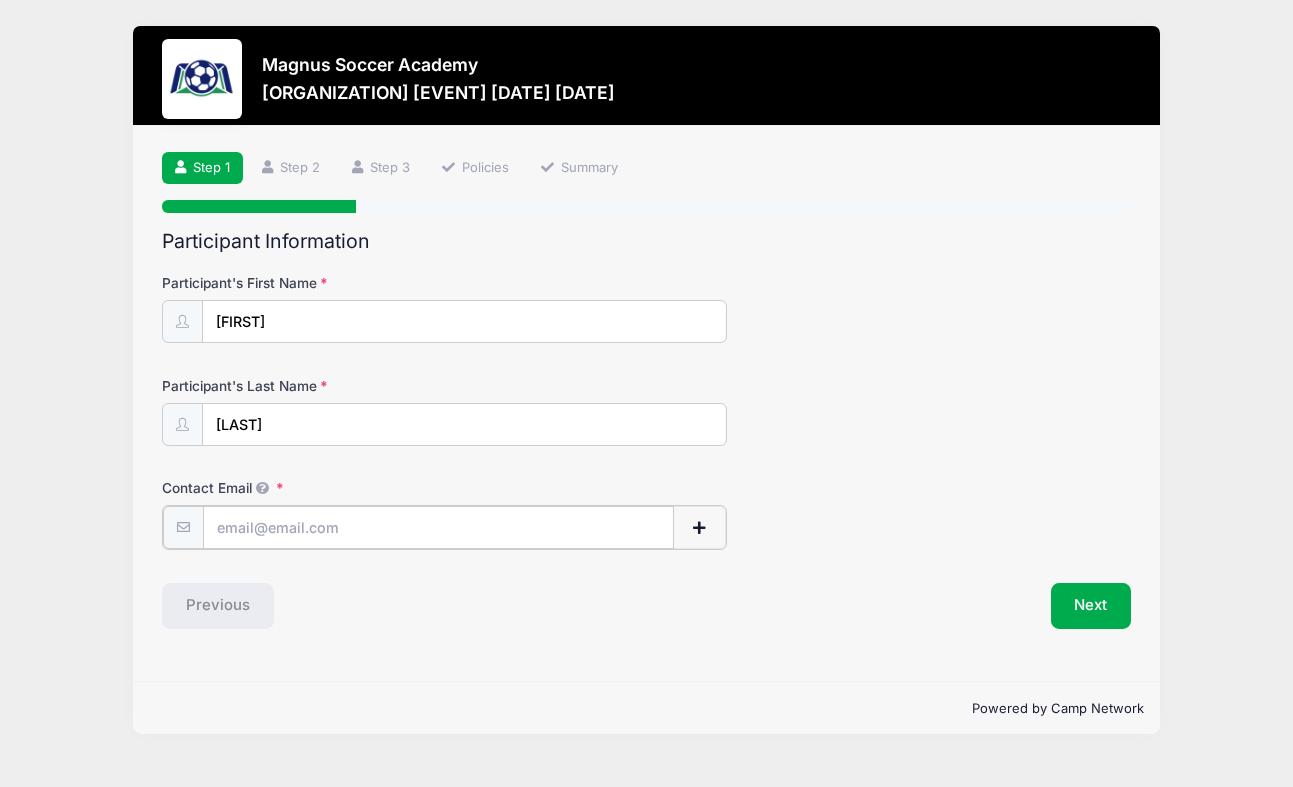 click on "Contact Email" at bounding box center [438, 527] 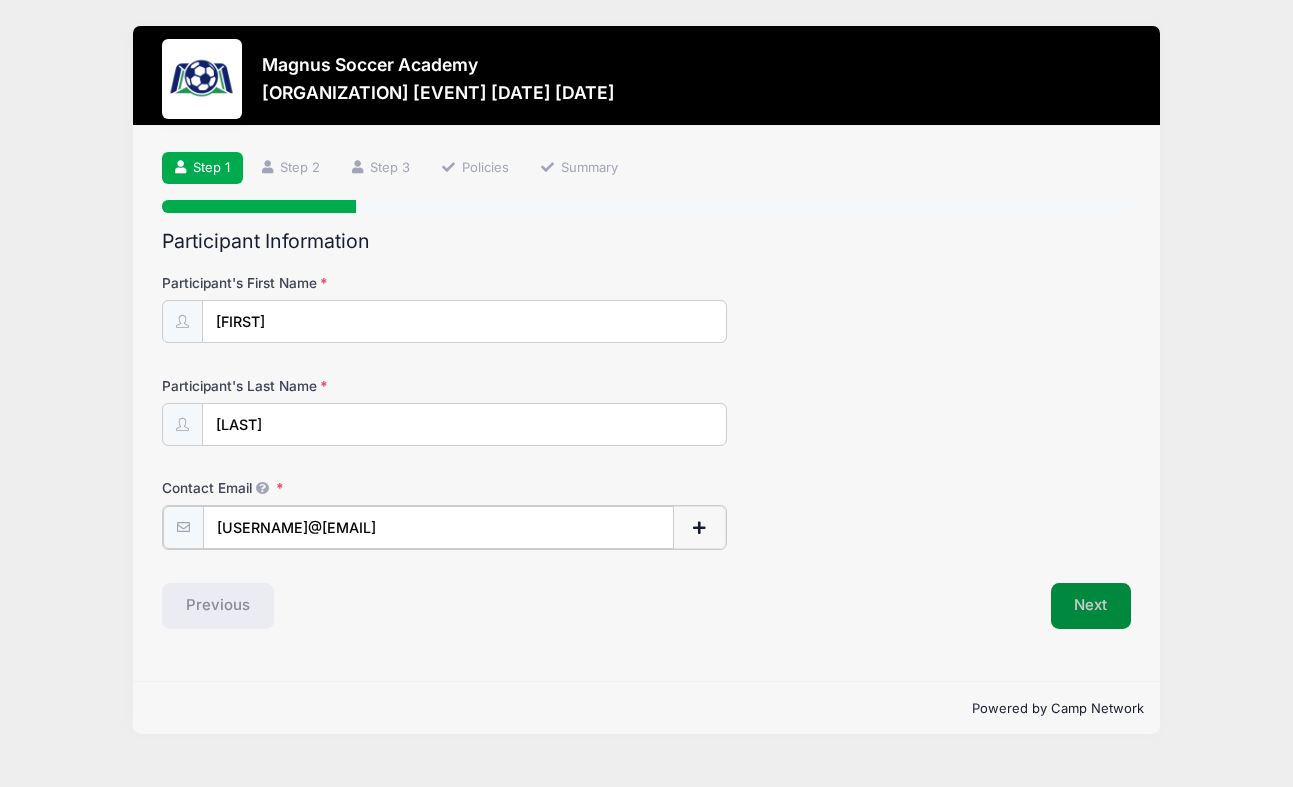 type on "[USERNAME]@[EMAIL]" 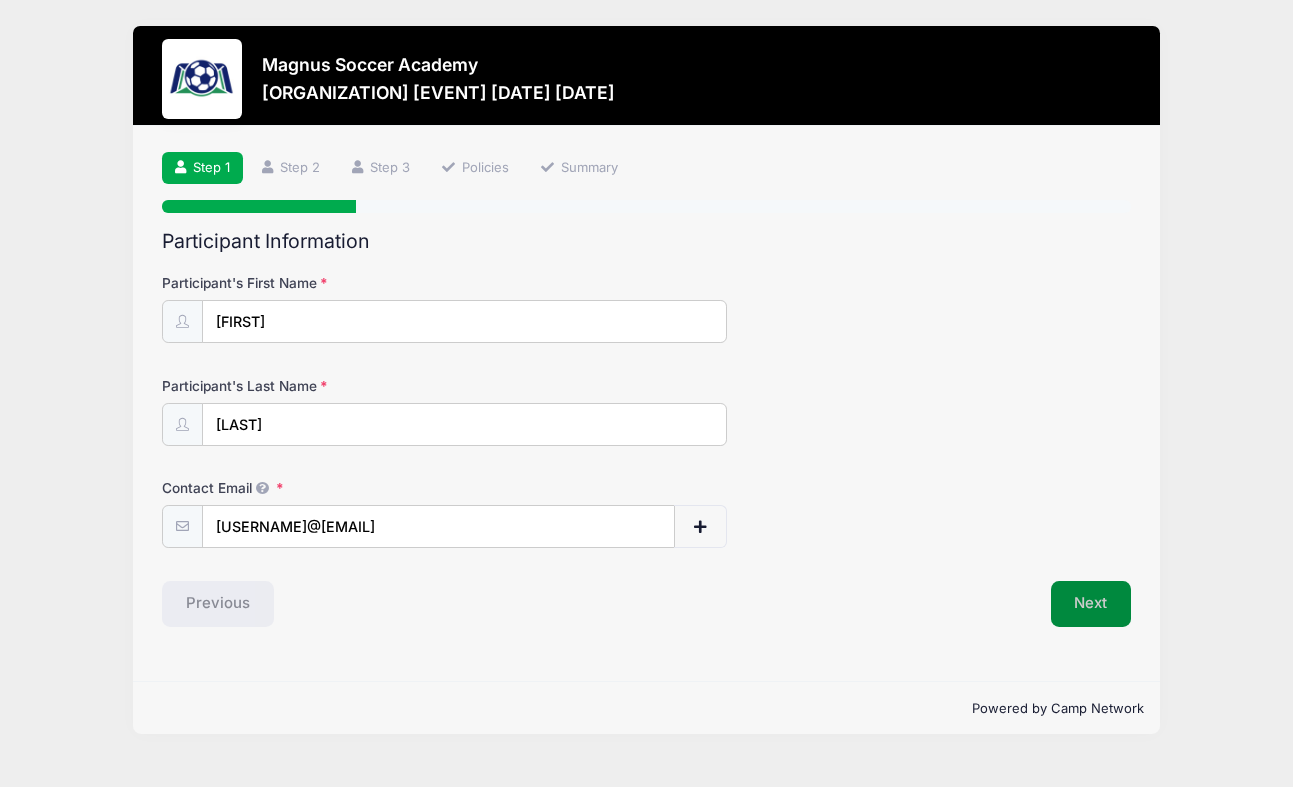 click on "Next" at bounding box center [1091, 604] 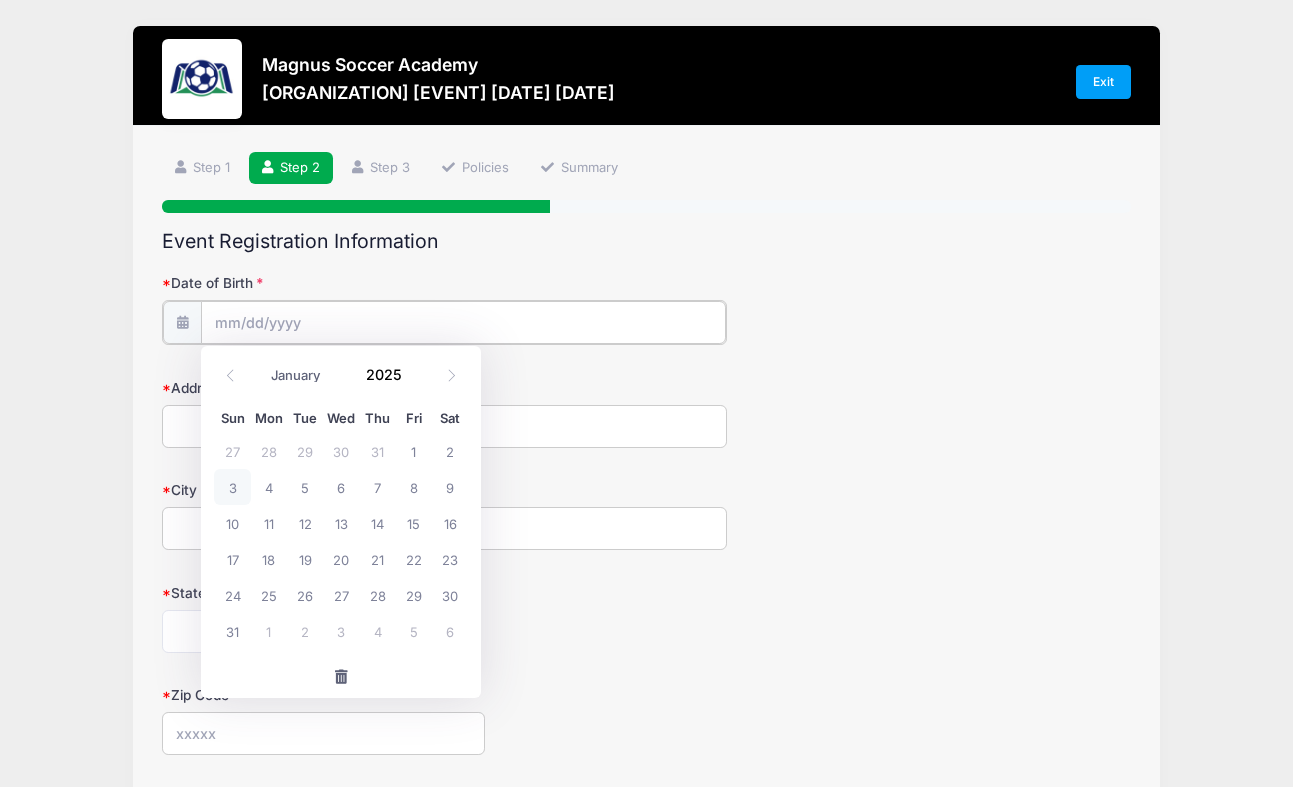 click on "Date of Birth" at bounding box center (463, 322) 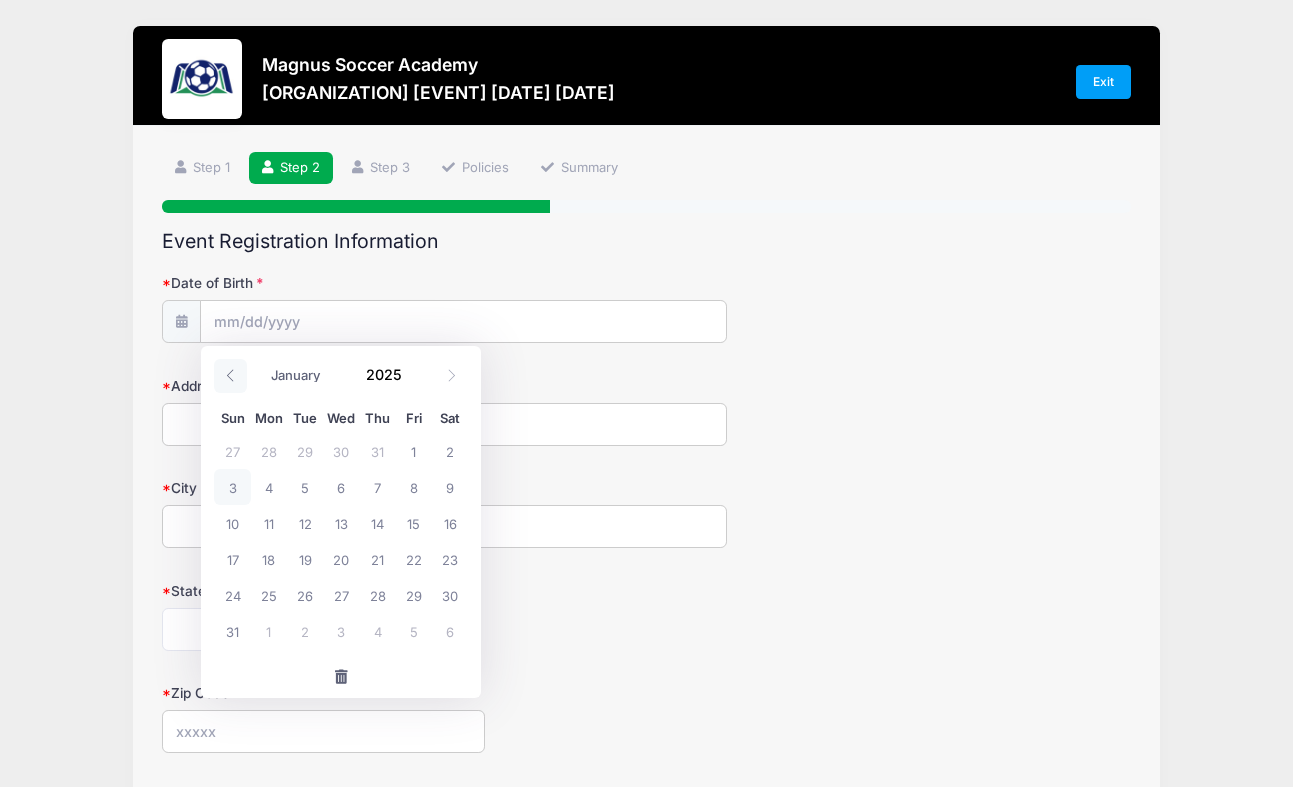 click 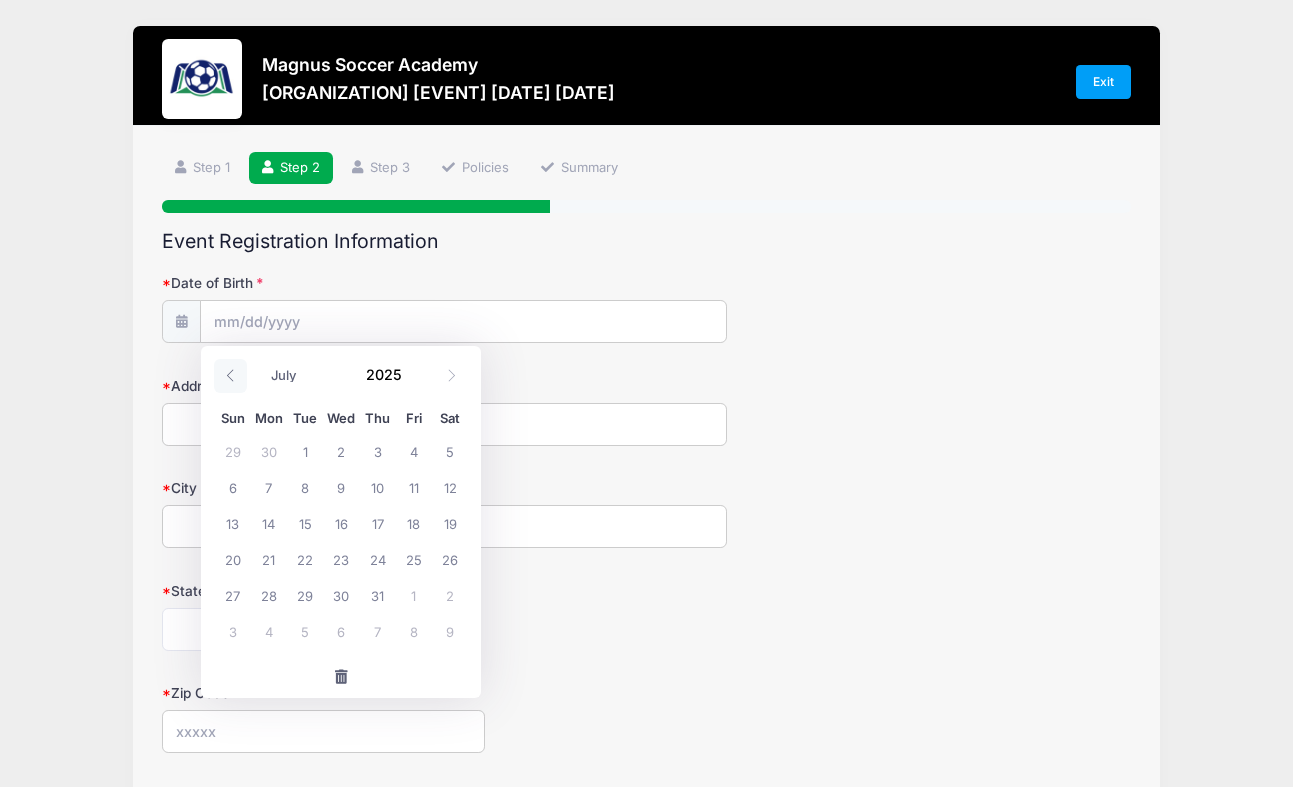 click 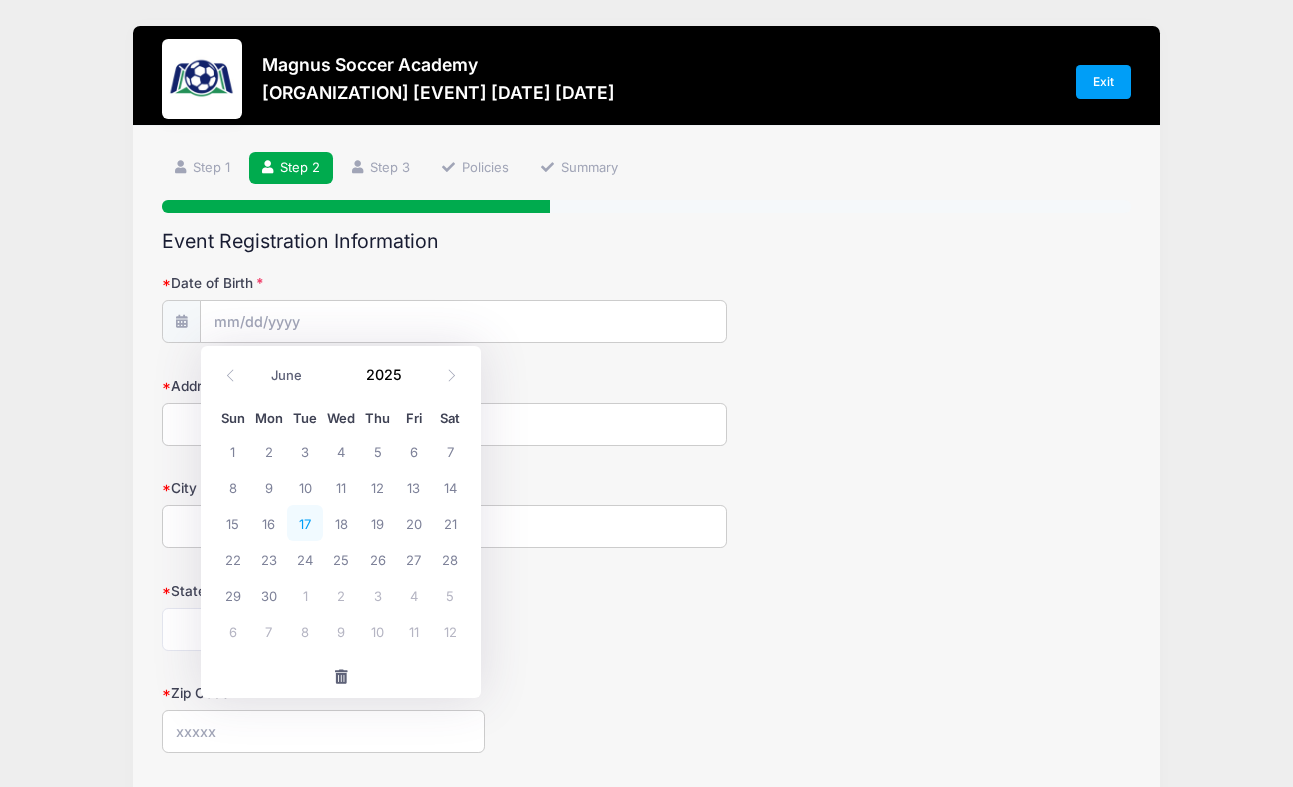 click on "17" at bounding box center (305, 523) 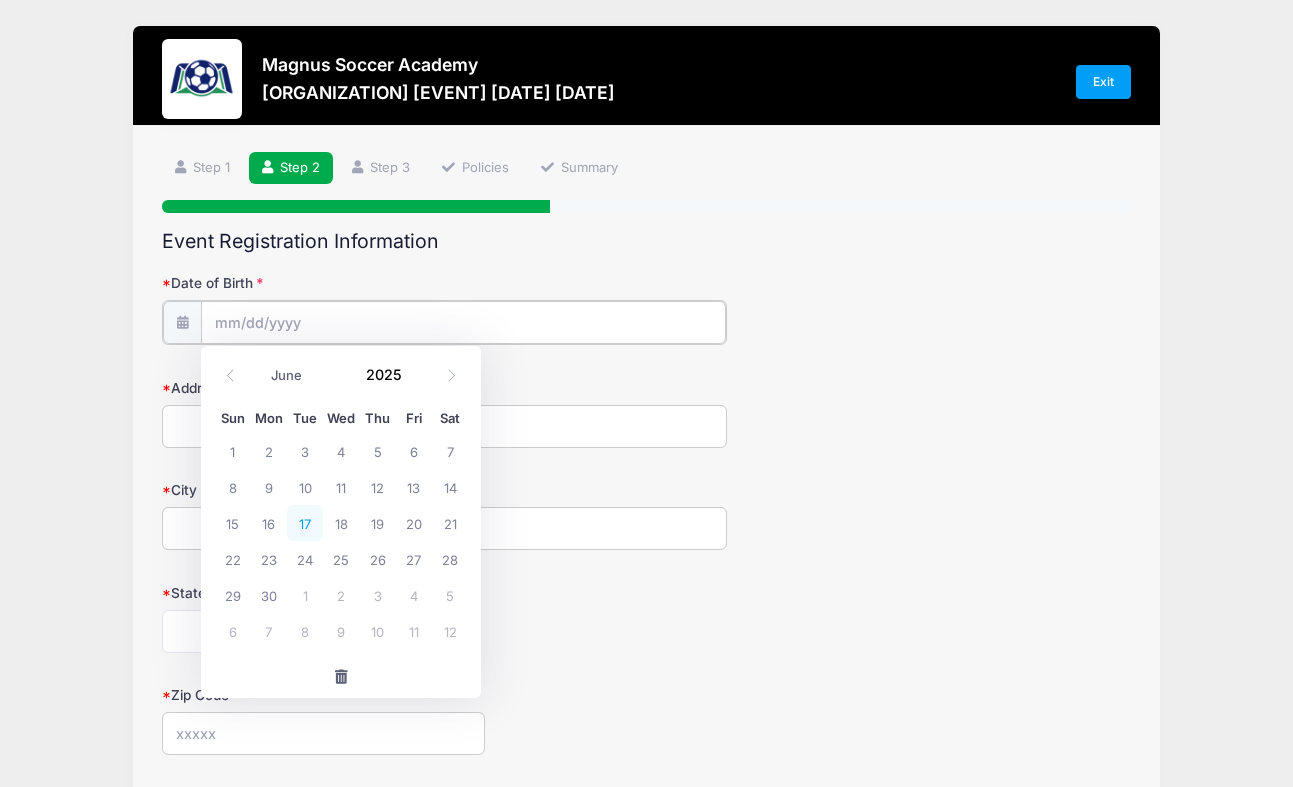 type on "[DATE]" 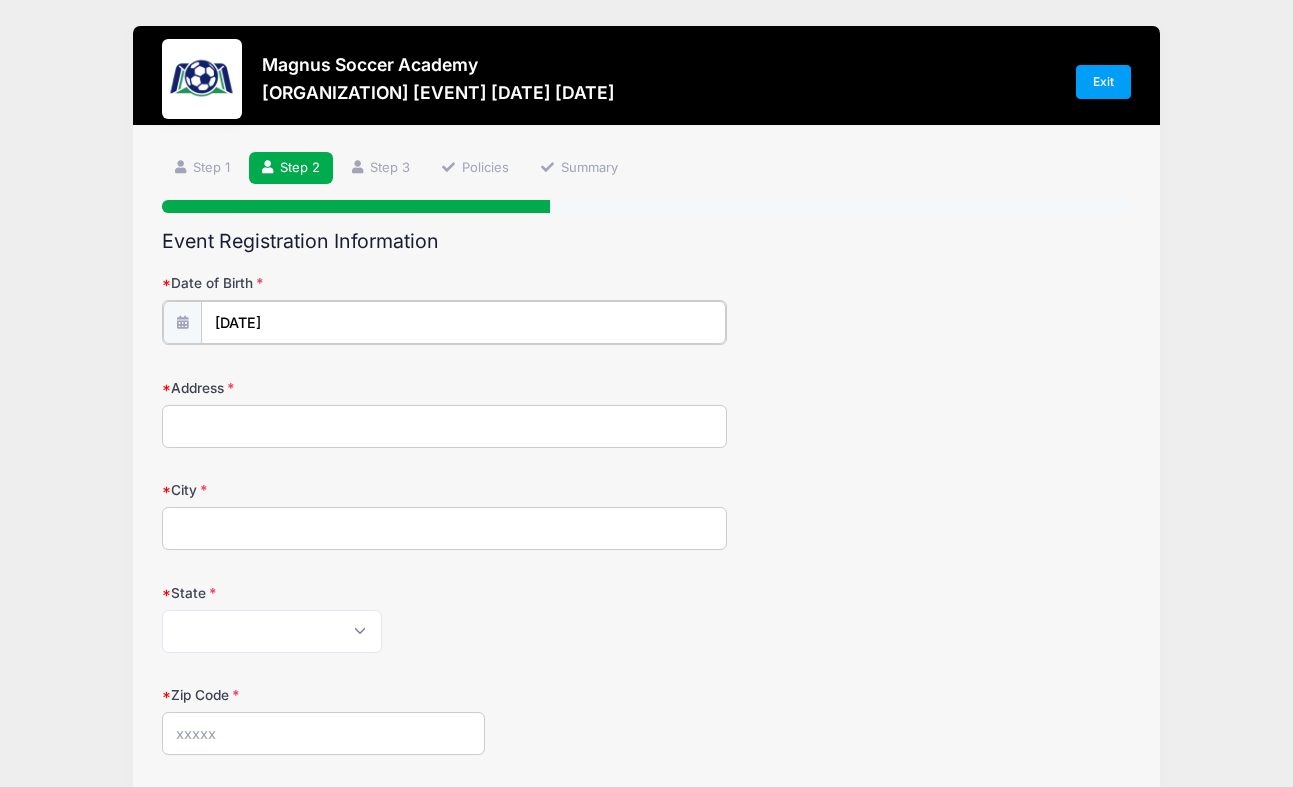 click on "[DATE]" at bounding box center (463, 322) 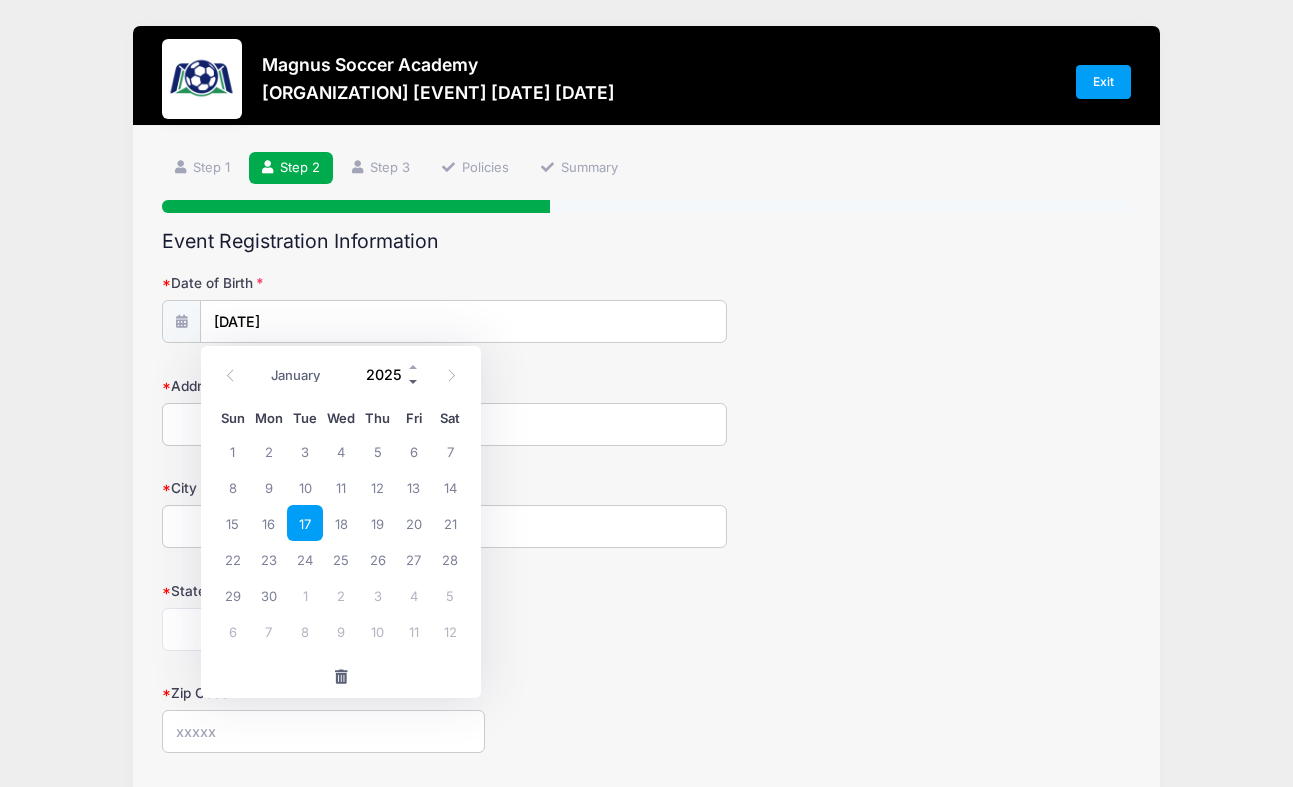 click at bounding box center (414, 382) 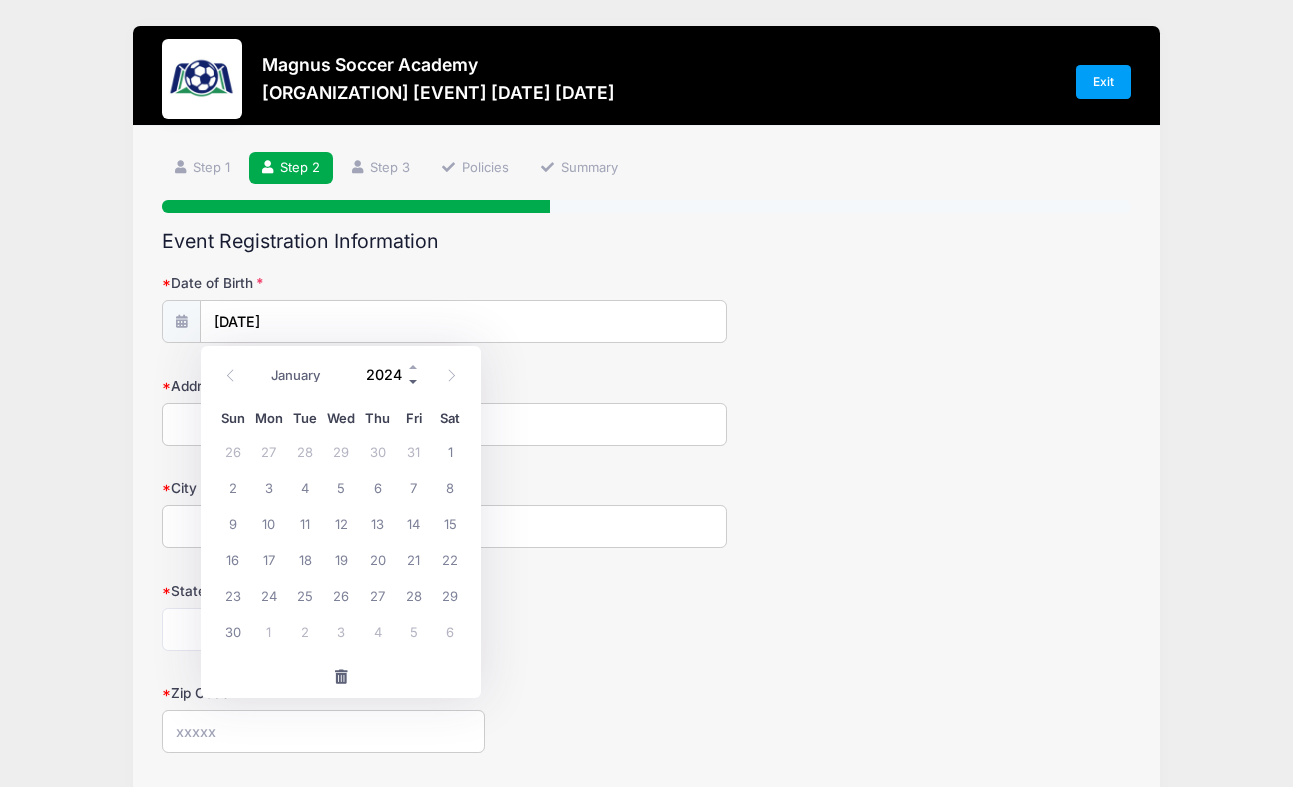 click at bounding box center [414, 382] 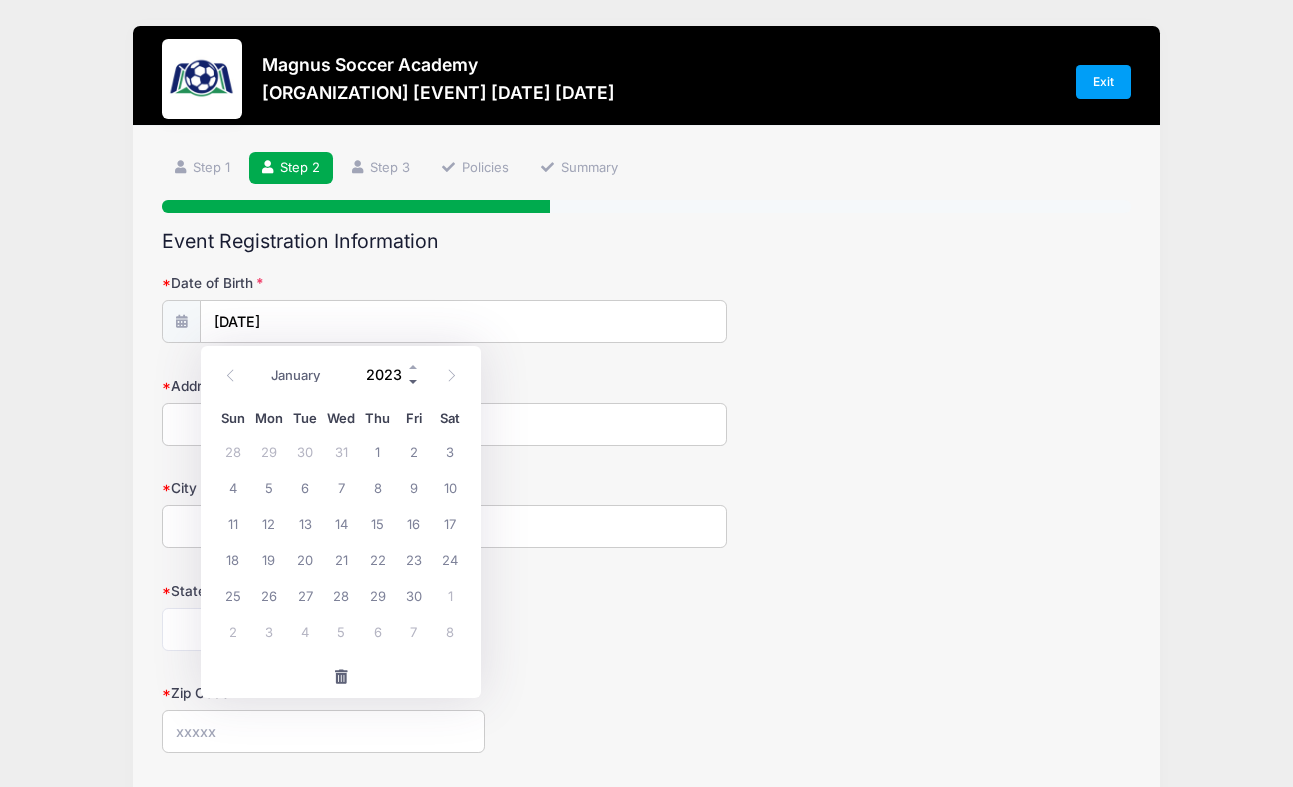click at bounding box center (414, 382) 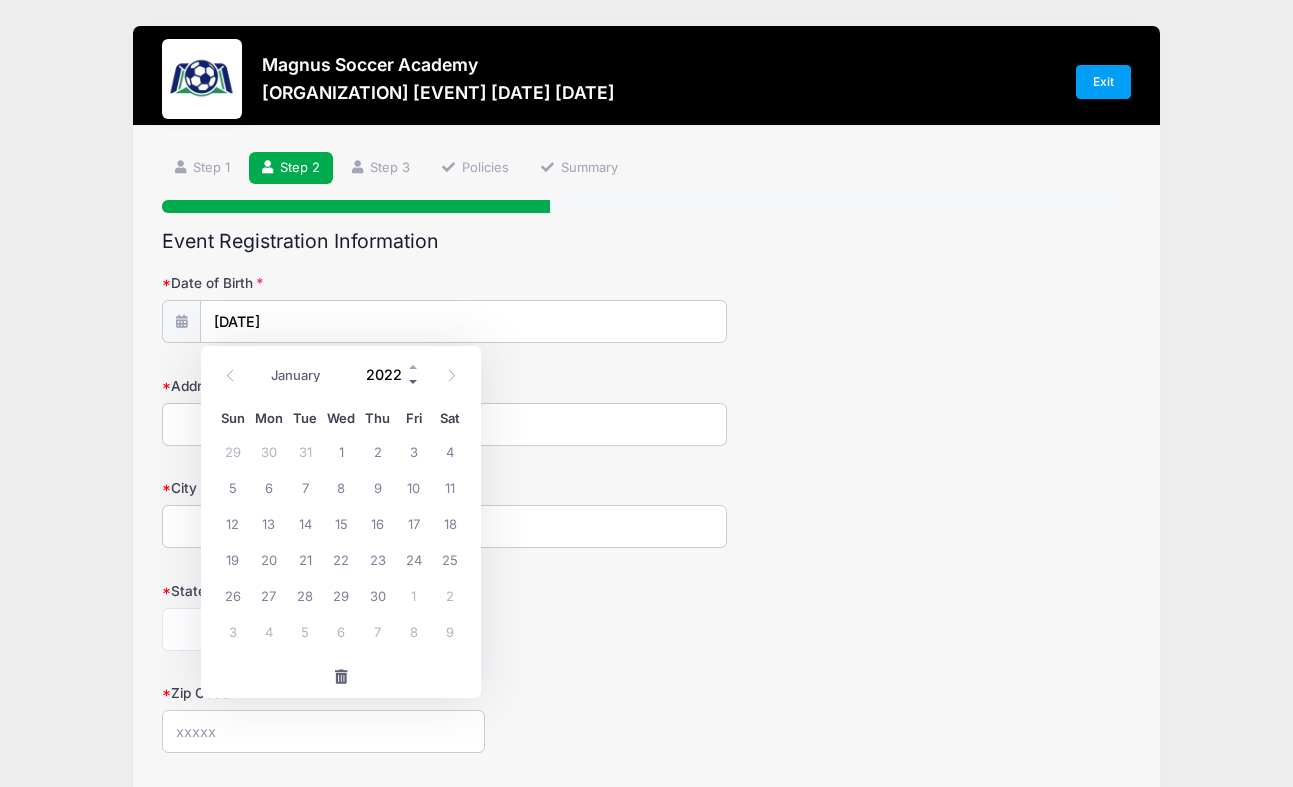 click at bounding box center [414, 382] 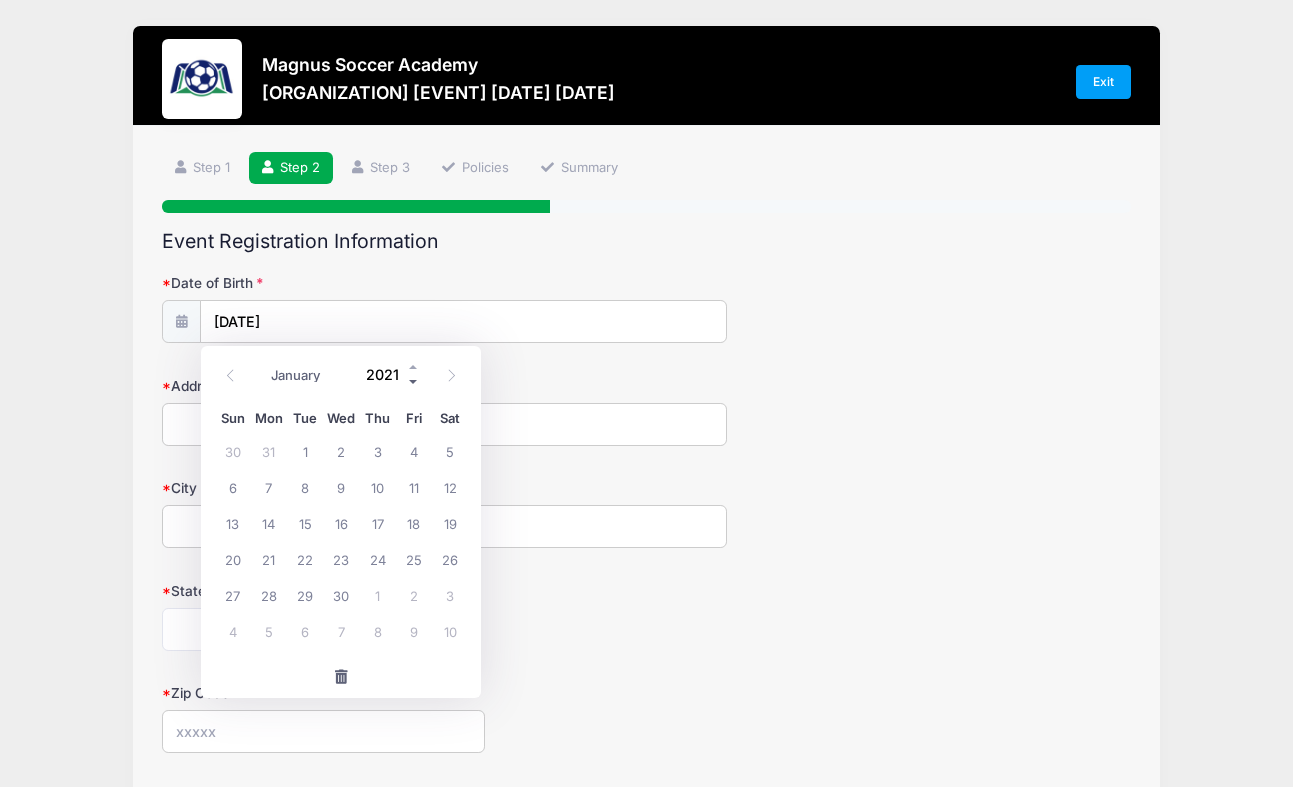 click at bounding box center [414, 382] 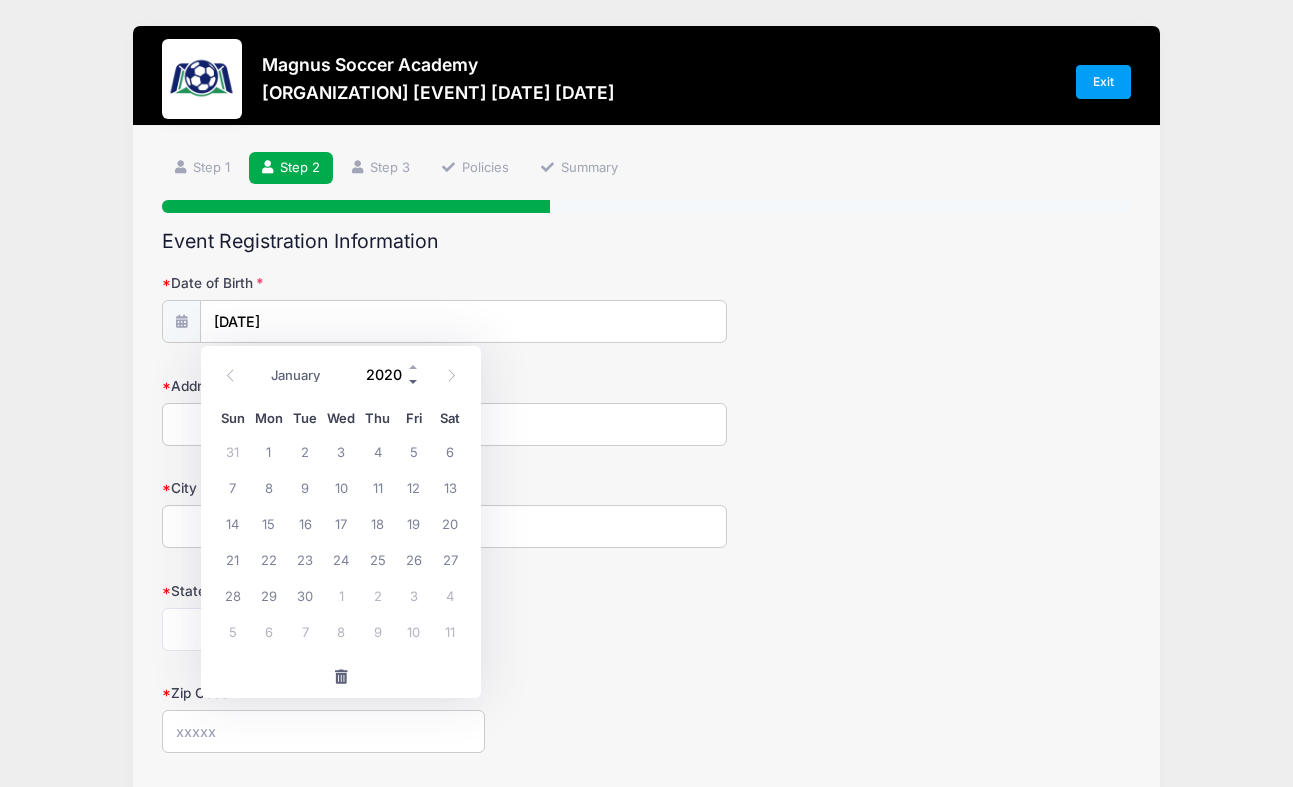 click at bounding box center (414, 382) 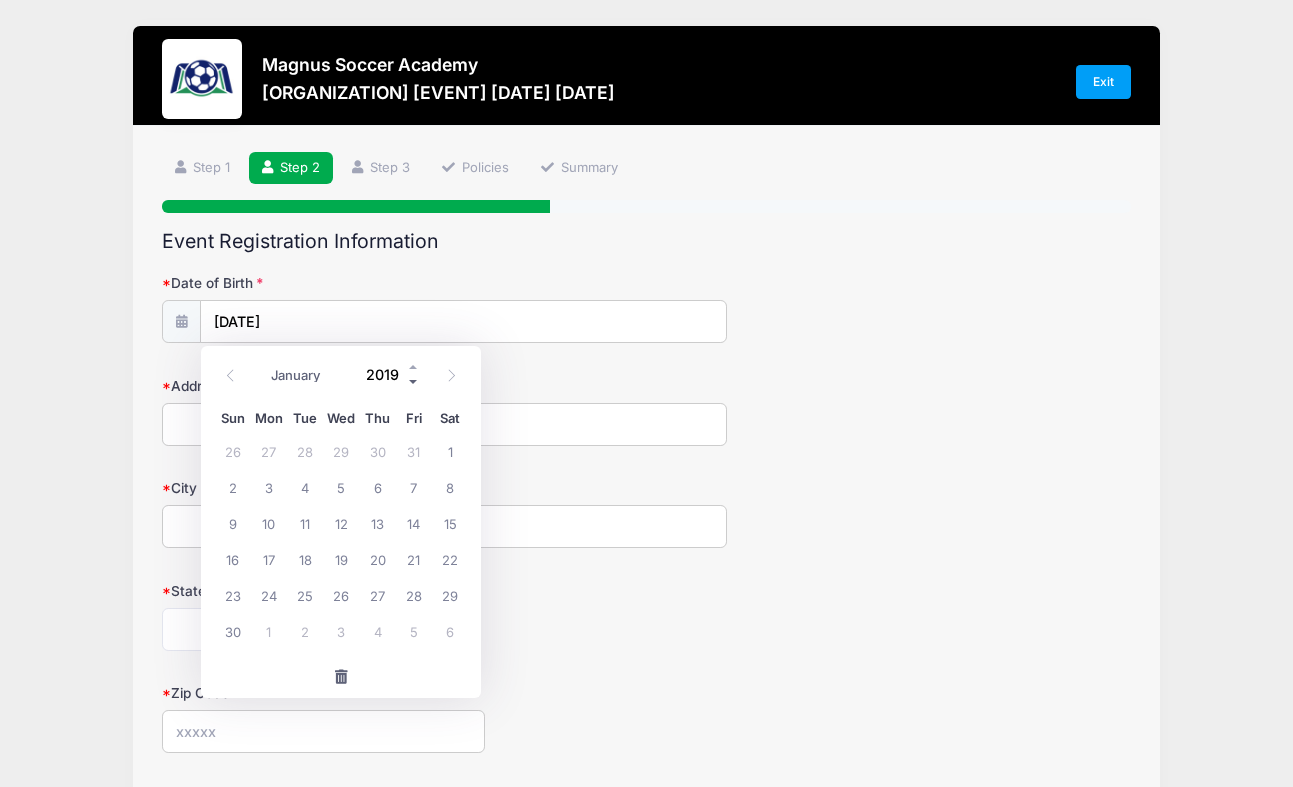 click at bounding box center (414, 382) 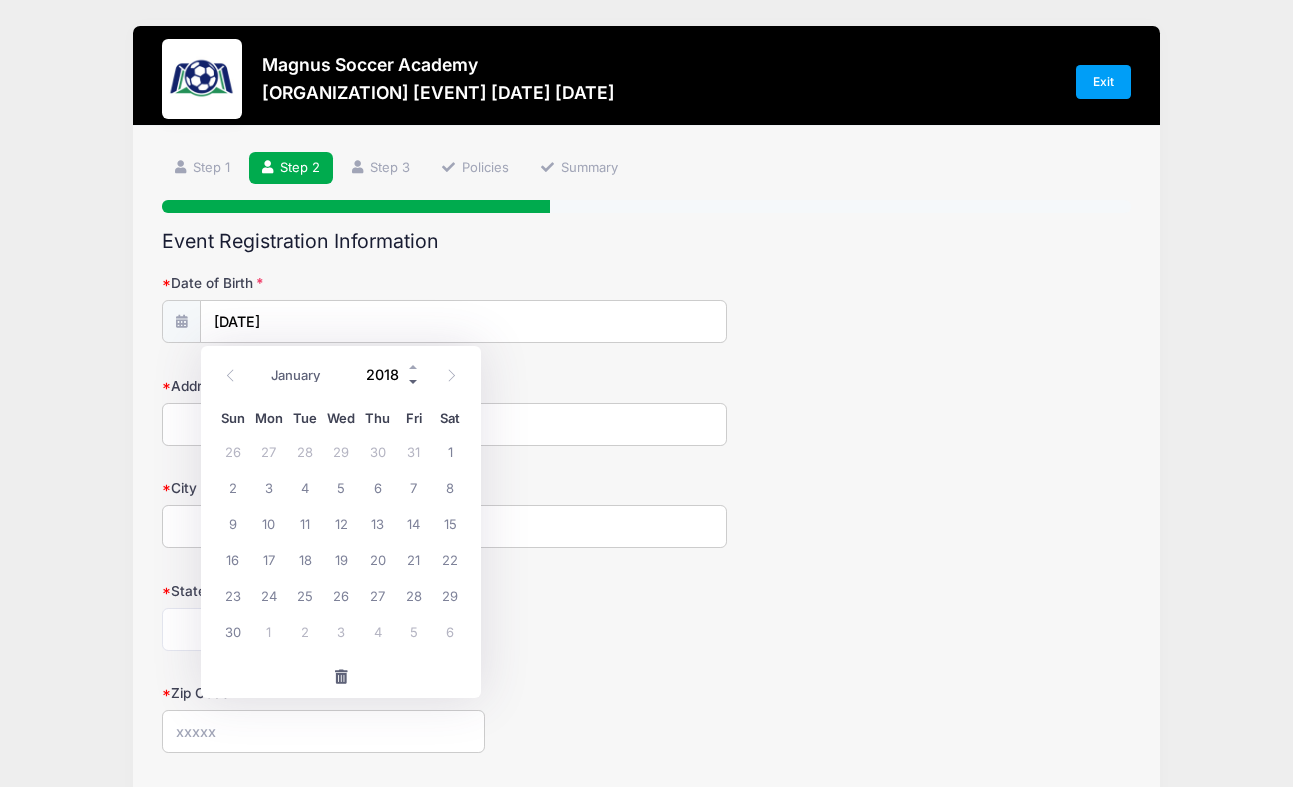 click at bounding box center [414, 382] 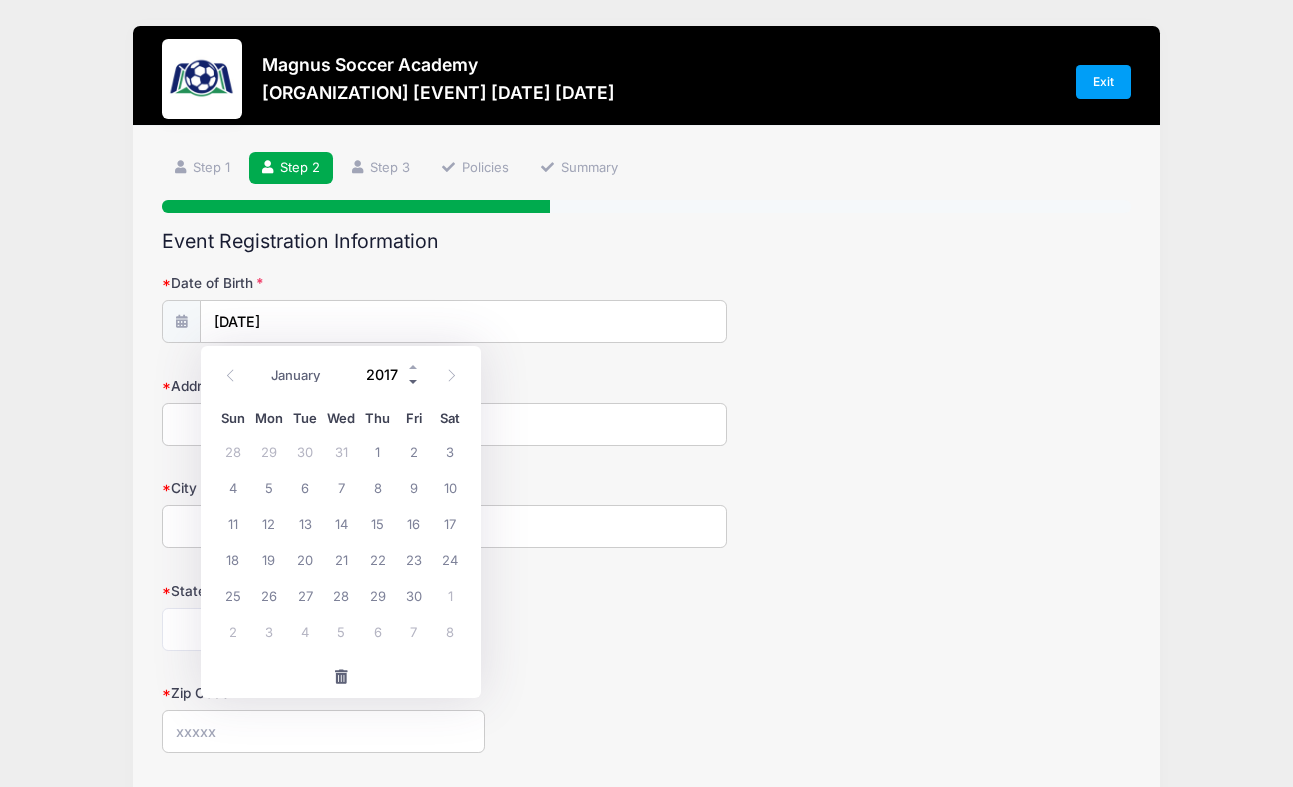 click at bounding box center [414, 382] 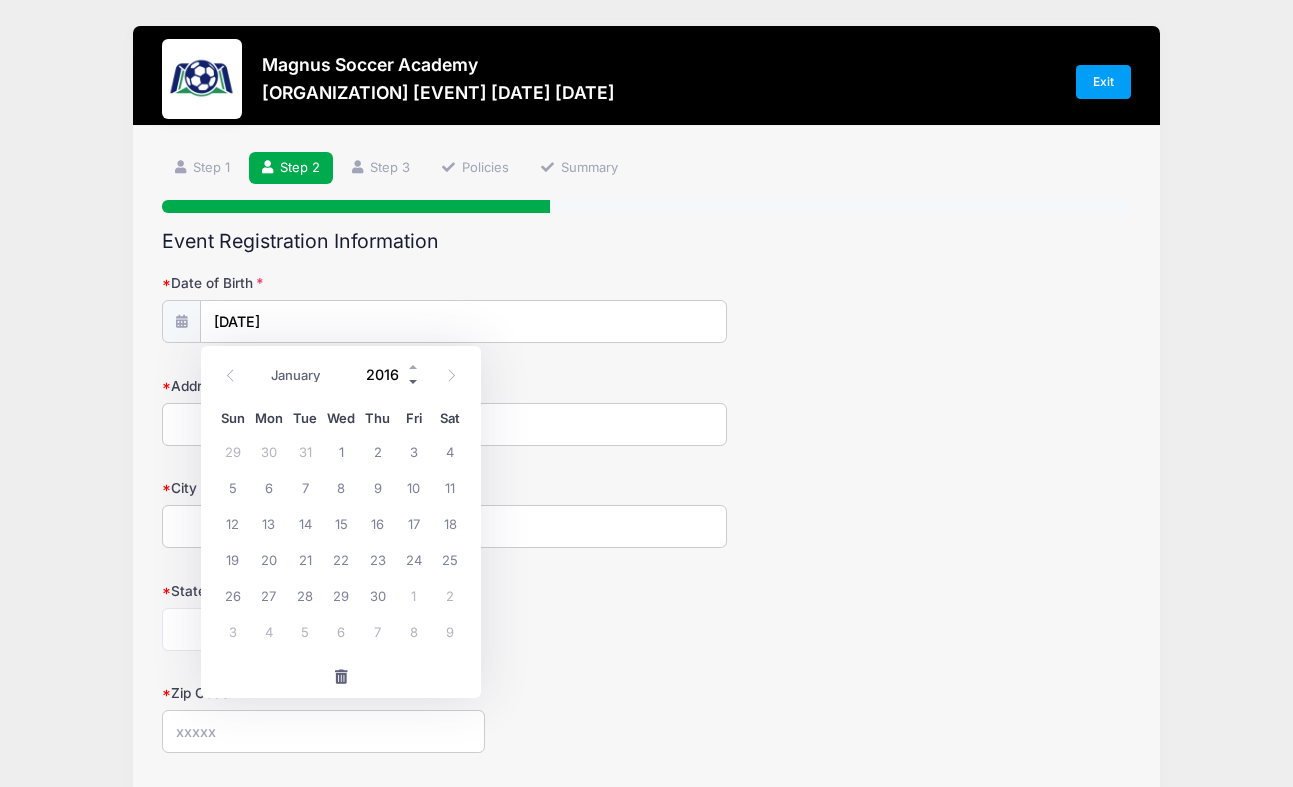 click at bounding box center (414, 382) 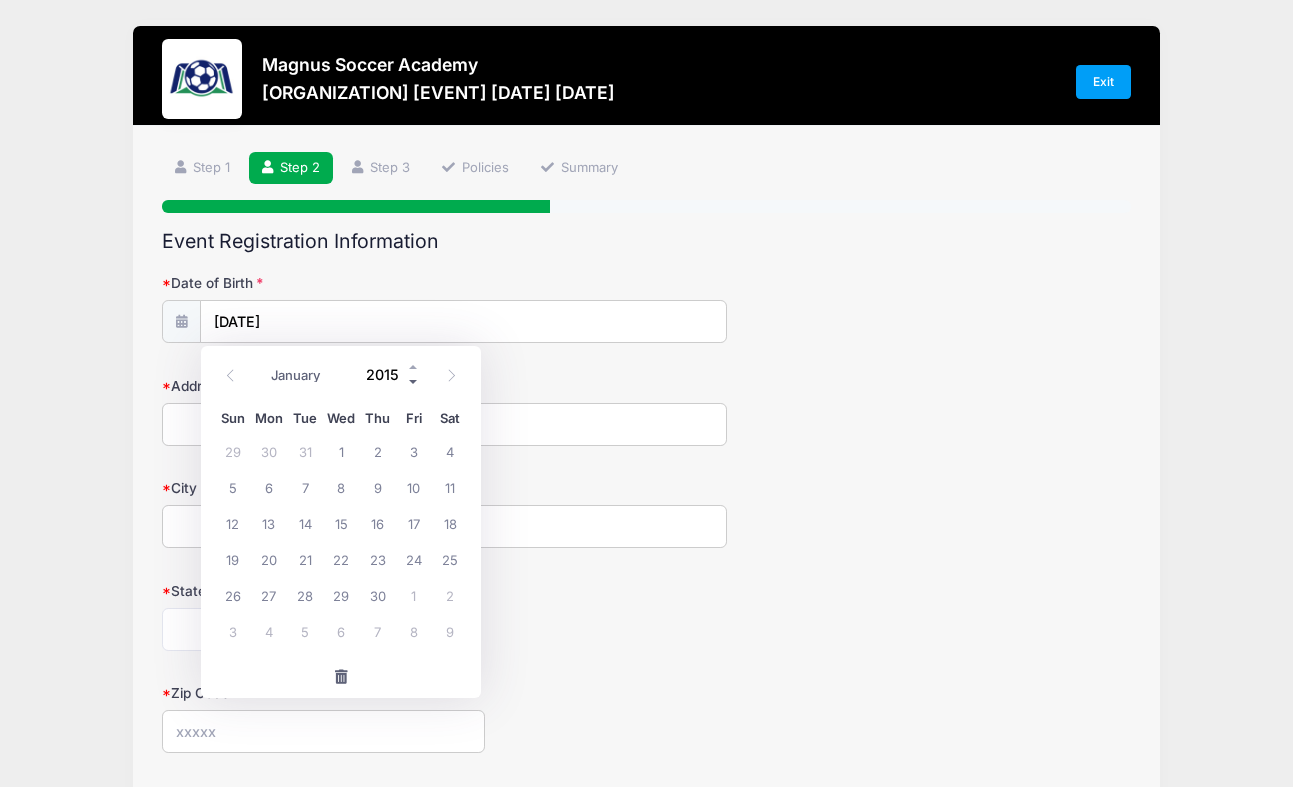click at bounding box center (414, 382) 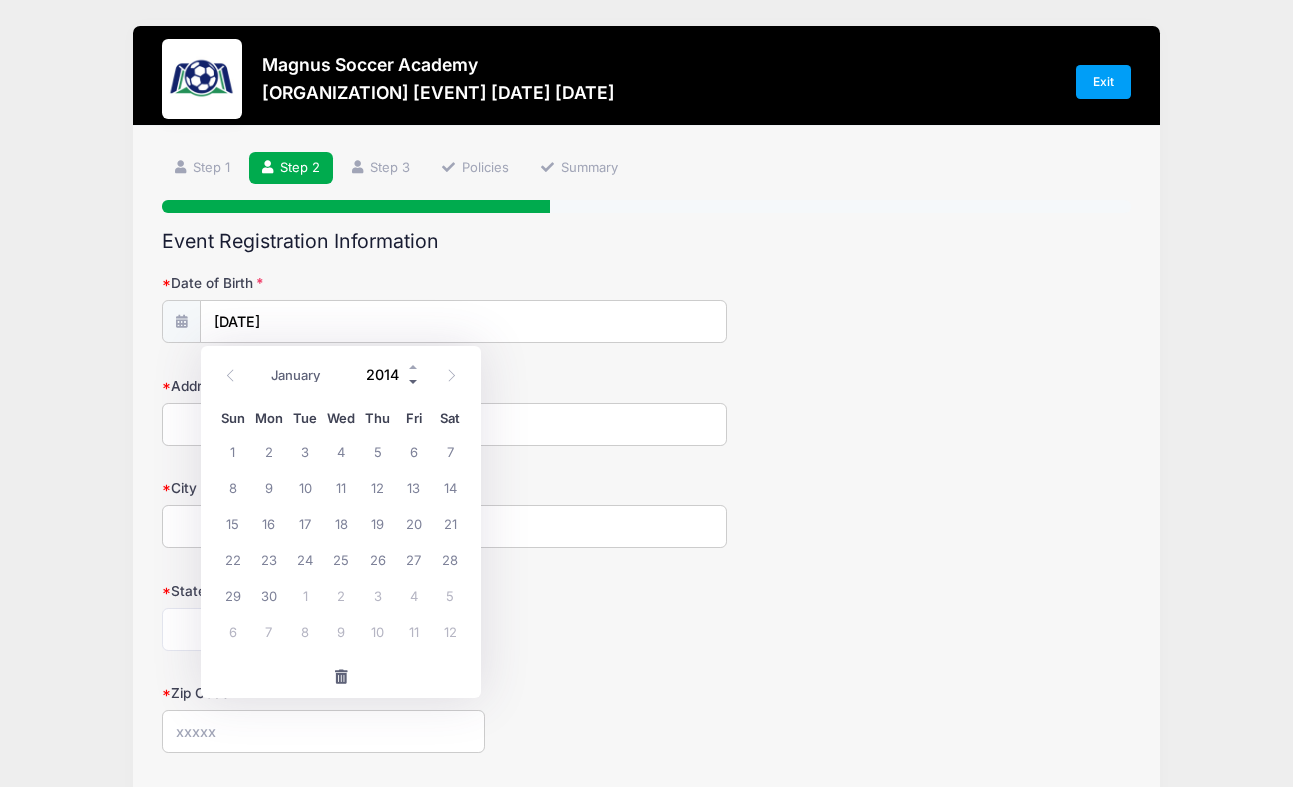 click at bounding box center [414, 382] 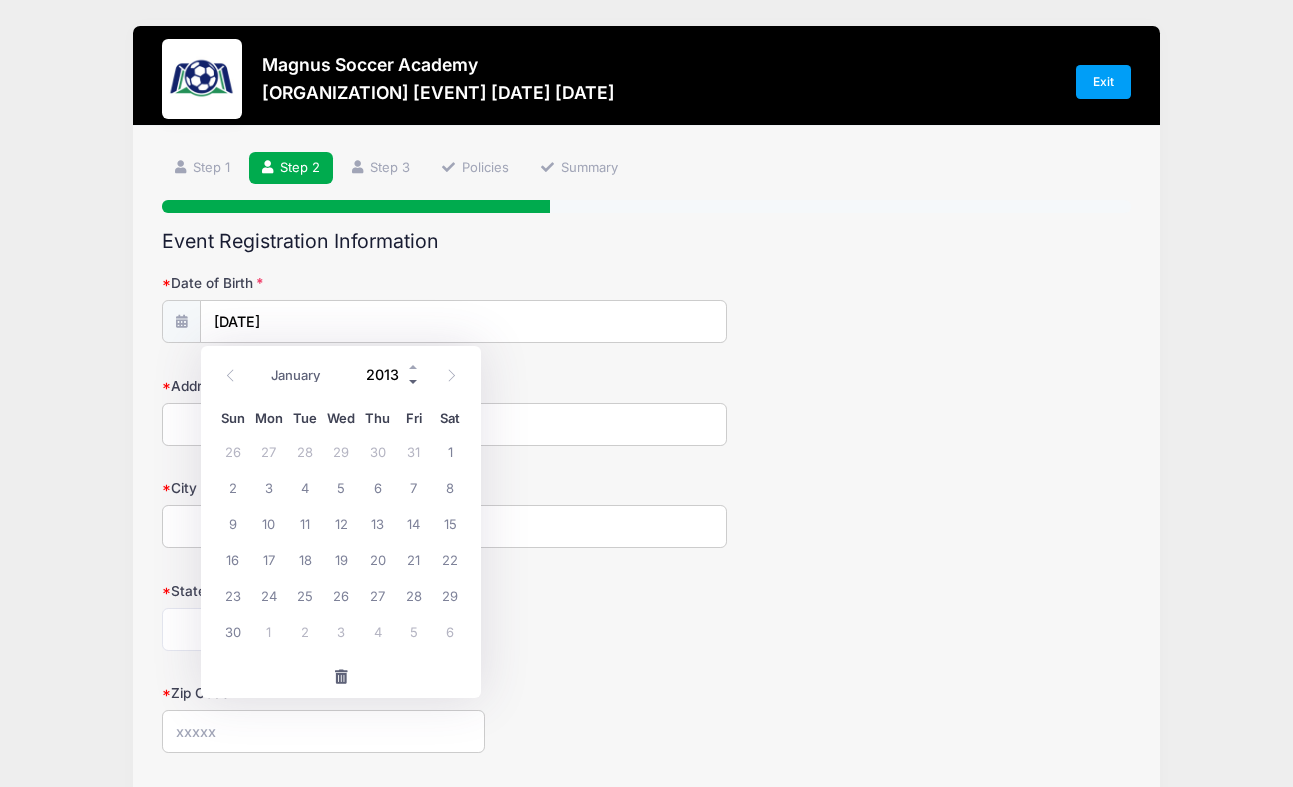 click at bounding box center [414, 382] 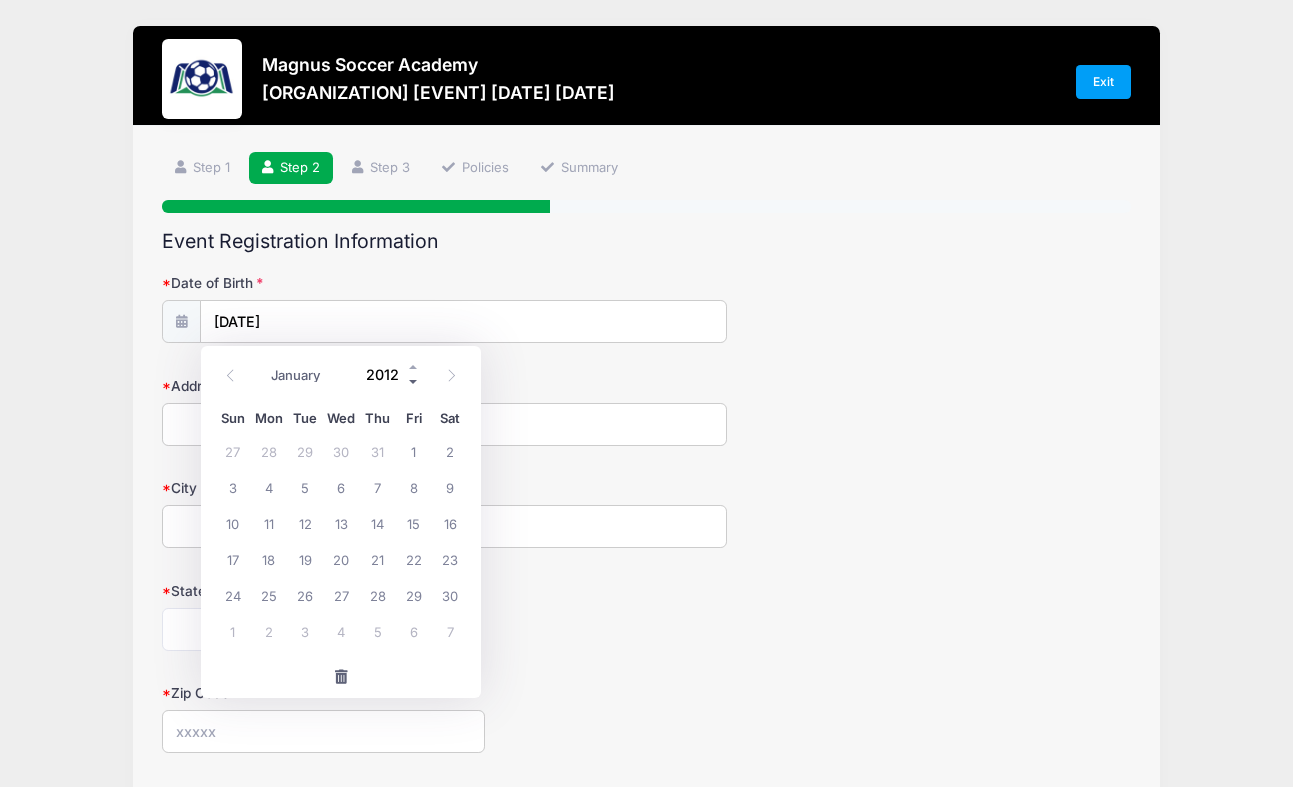 click at bounding box center [414, 382] 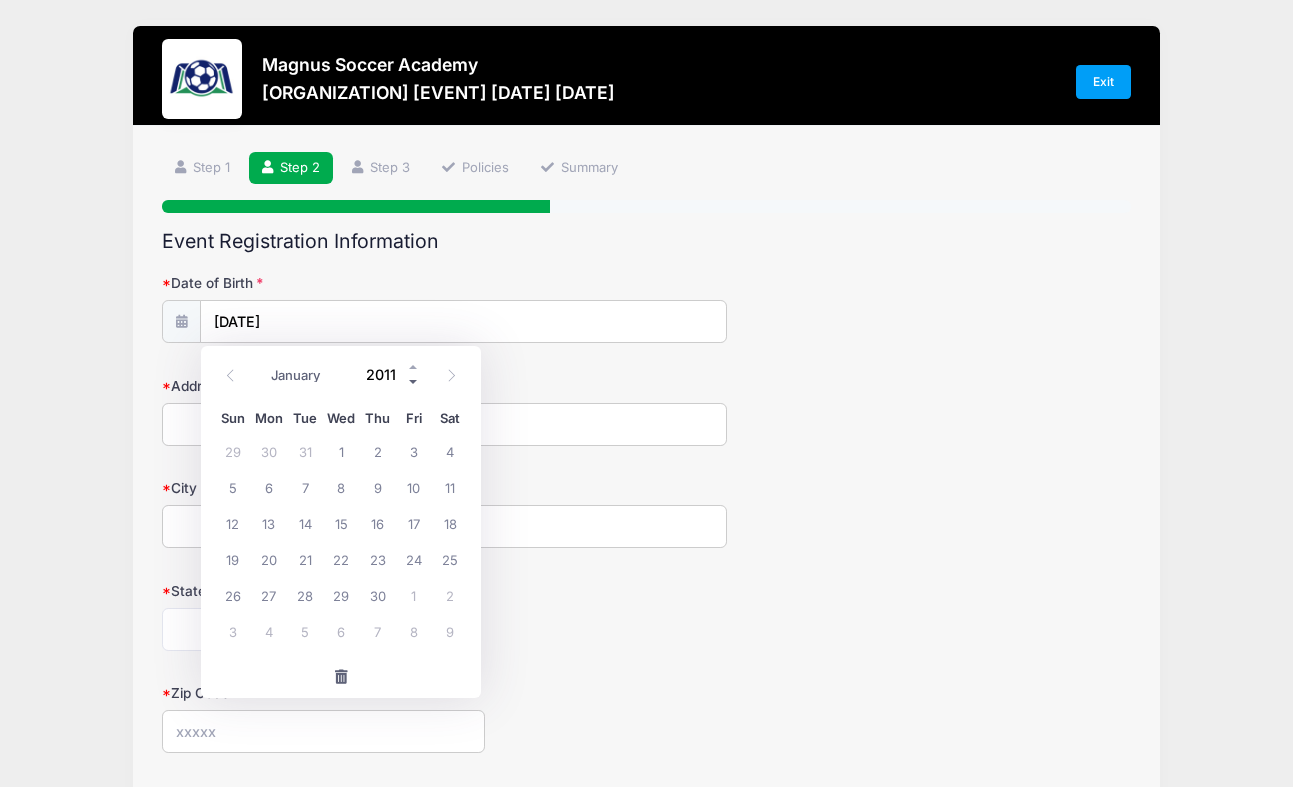 click at bounding box center (414, 382) 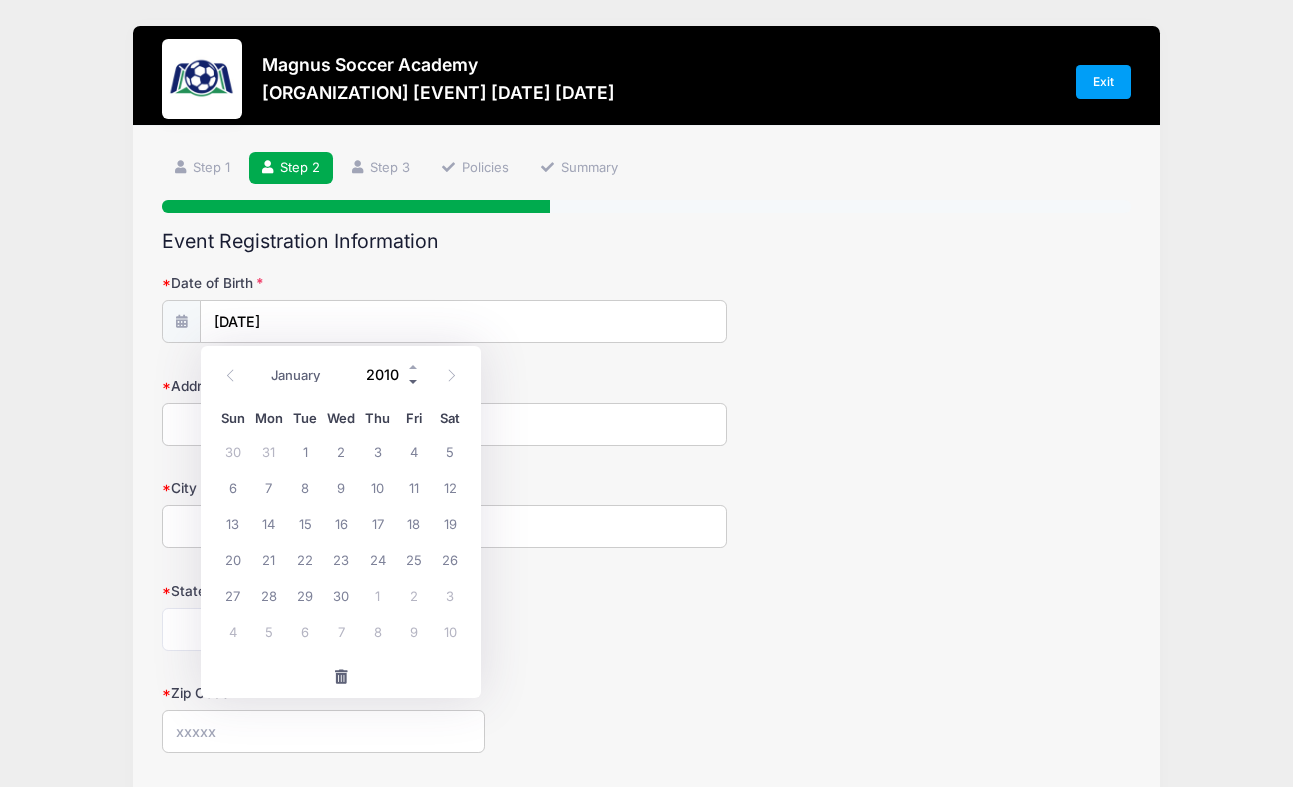 click at bounding box center (414, 382) 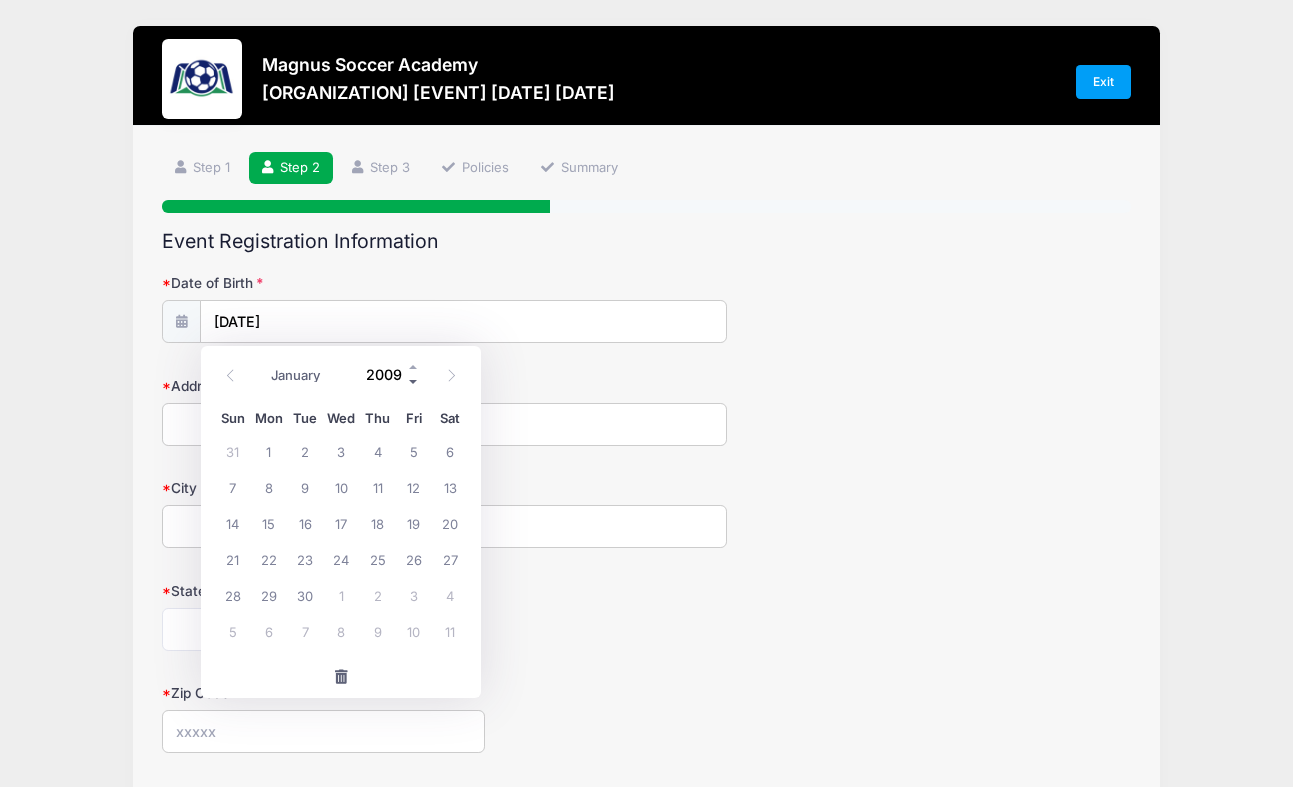 click at bounding box center (414, 382) 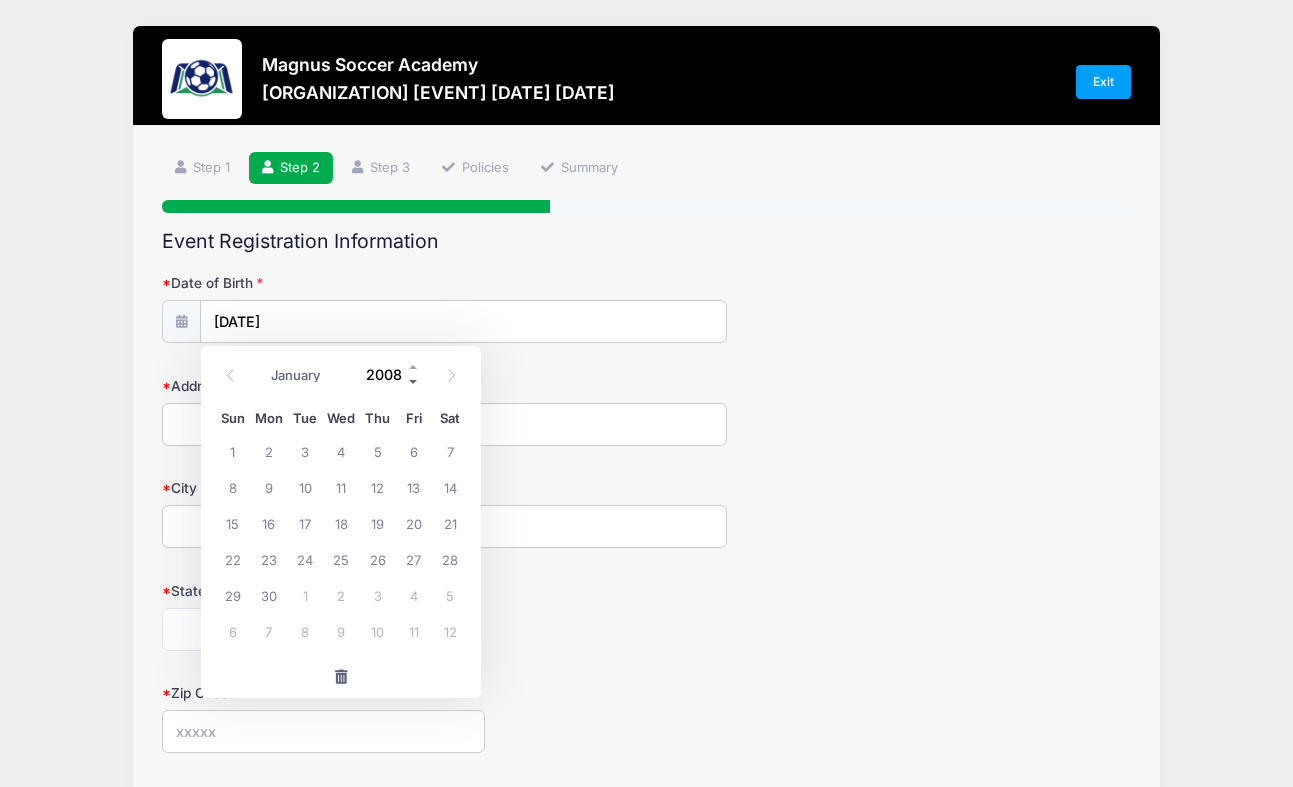 click at bounding box center (414, 382) 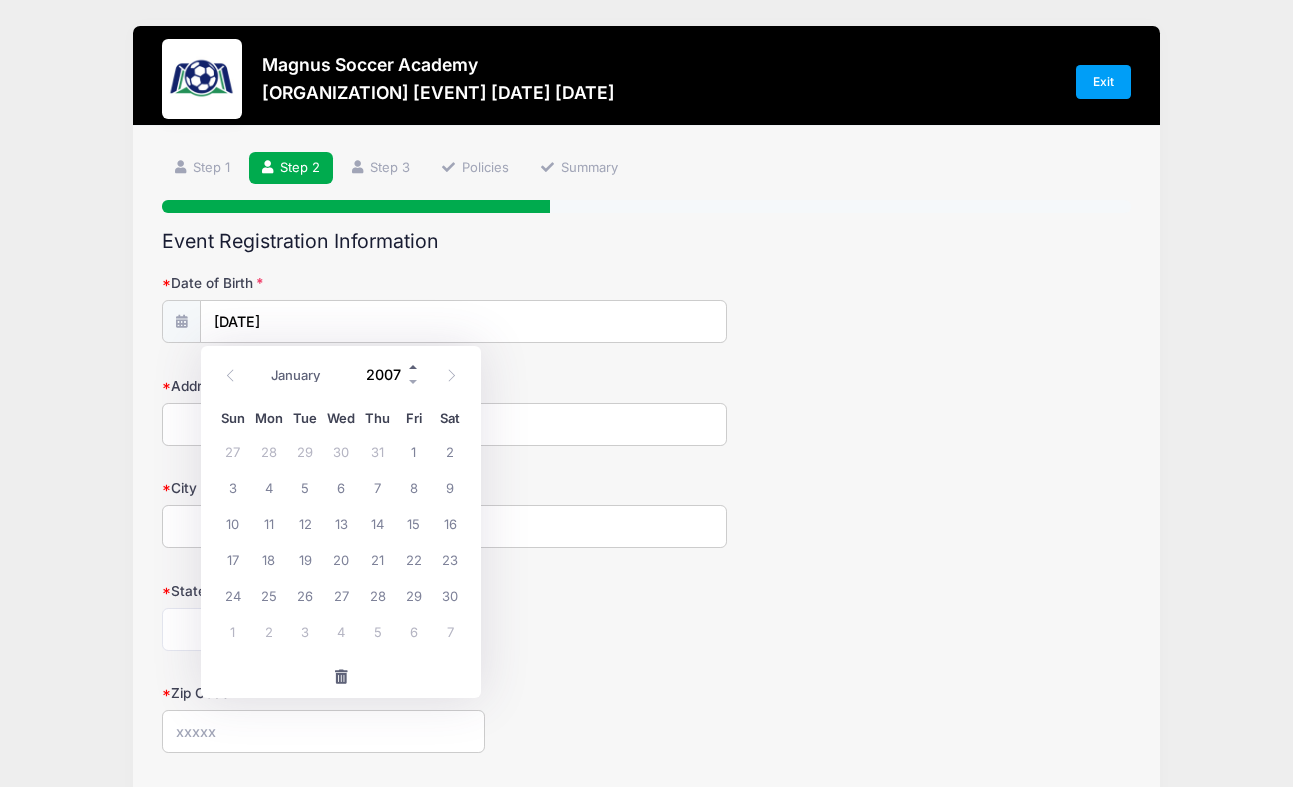 click at bounding box center (414, 367) 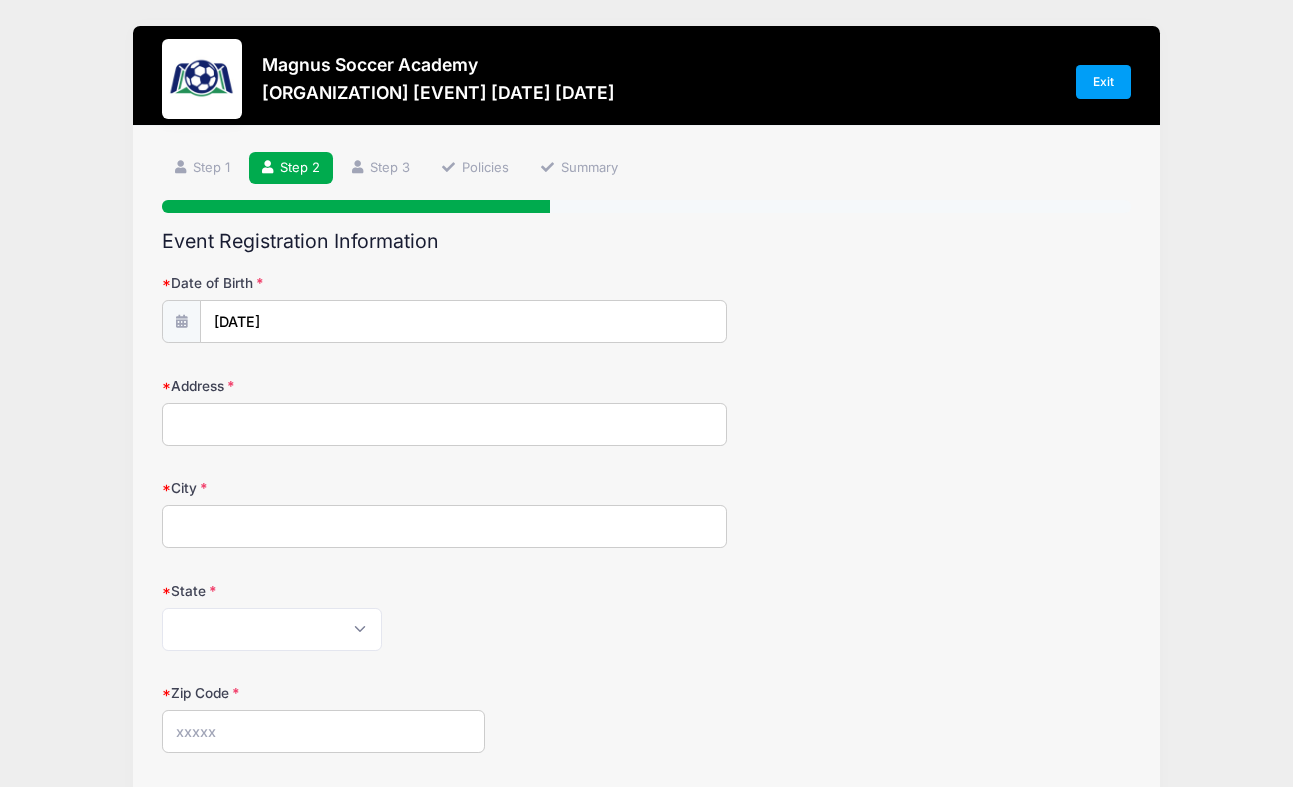 click on "[ADDRESS]
[CITY]
[STATE]" at bounding box center [646, 701] 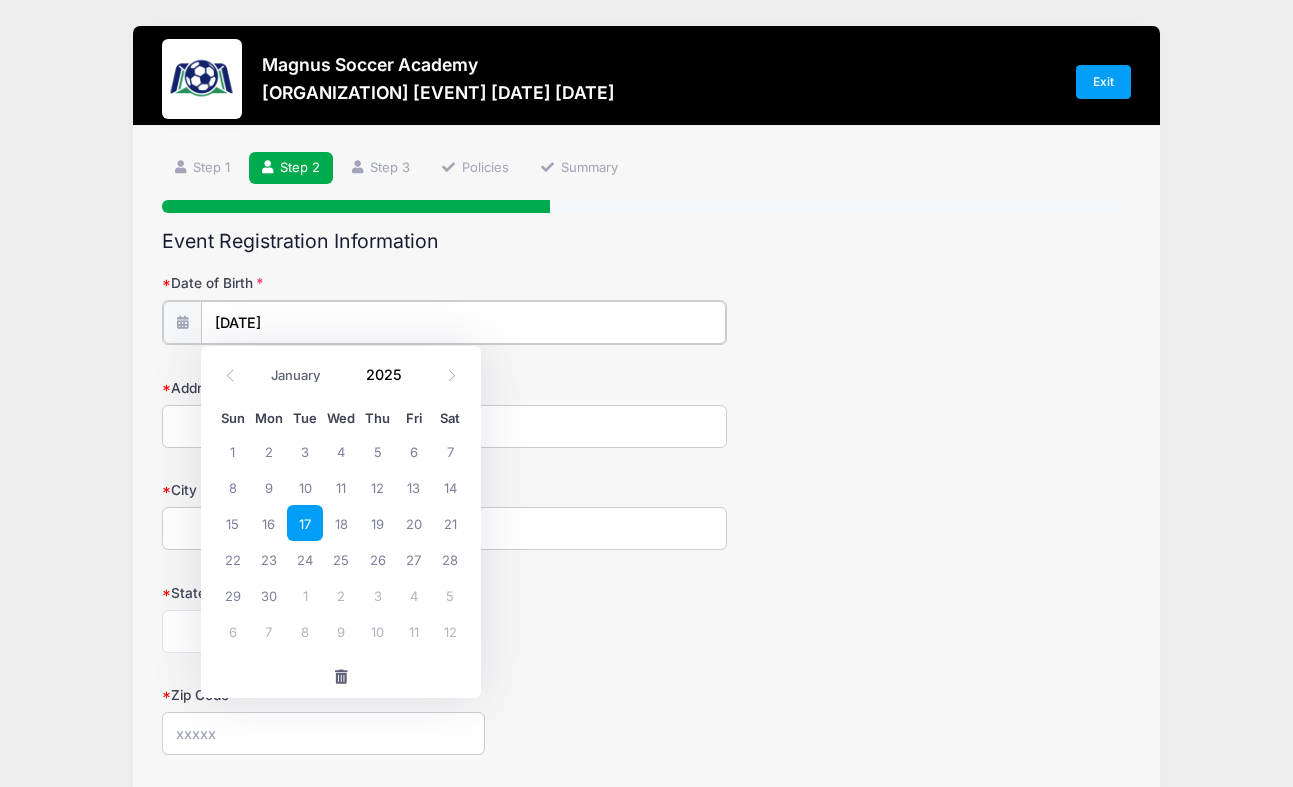 click on "[DATE]" at bounding box center (463, 322) 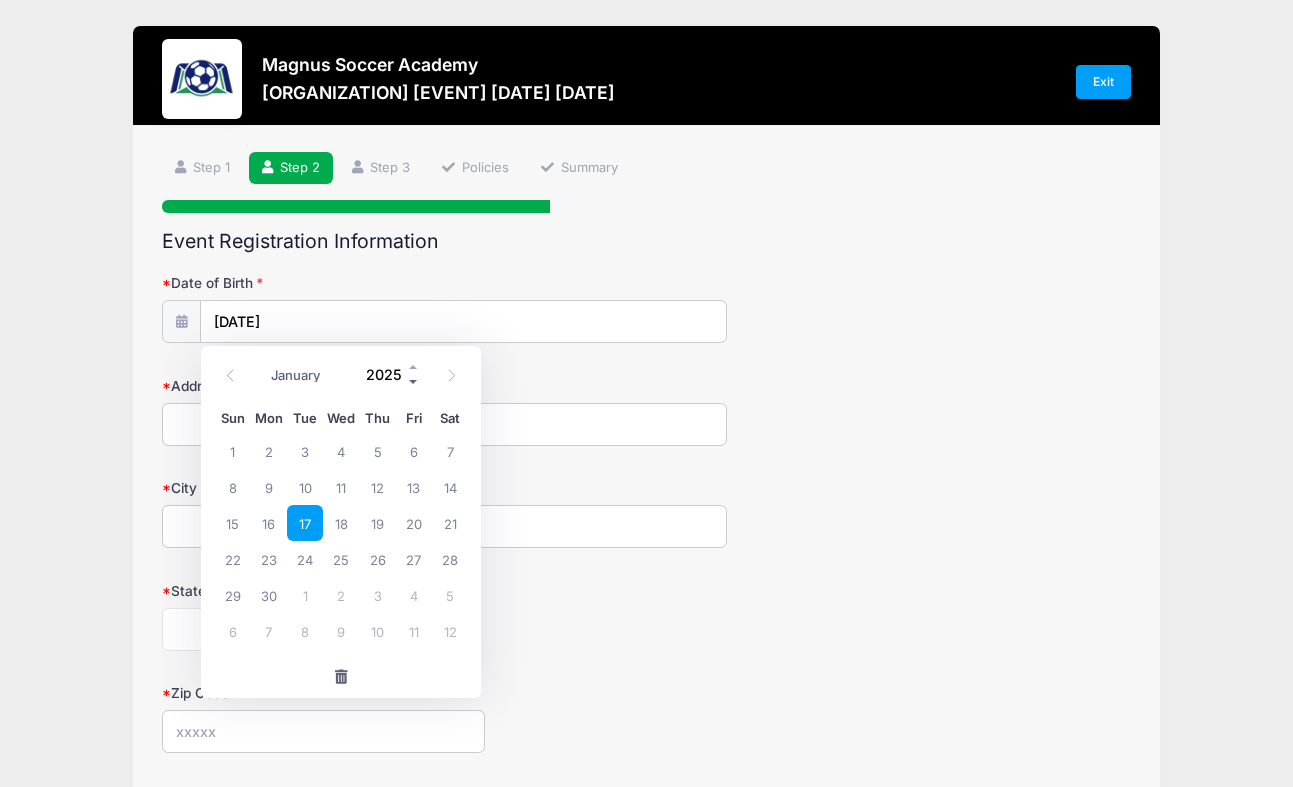 click at bounding box center (414, 382) 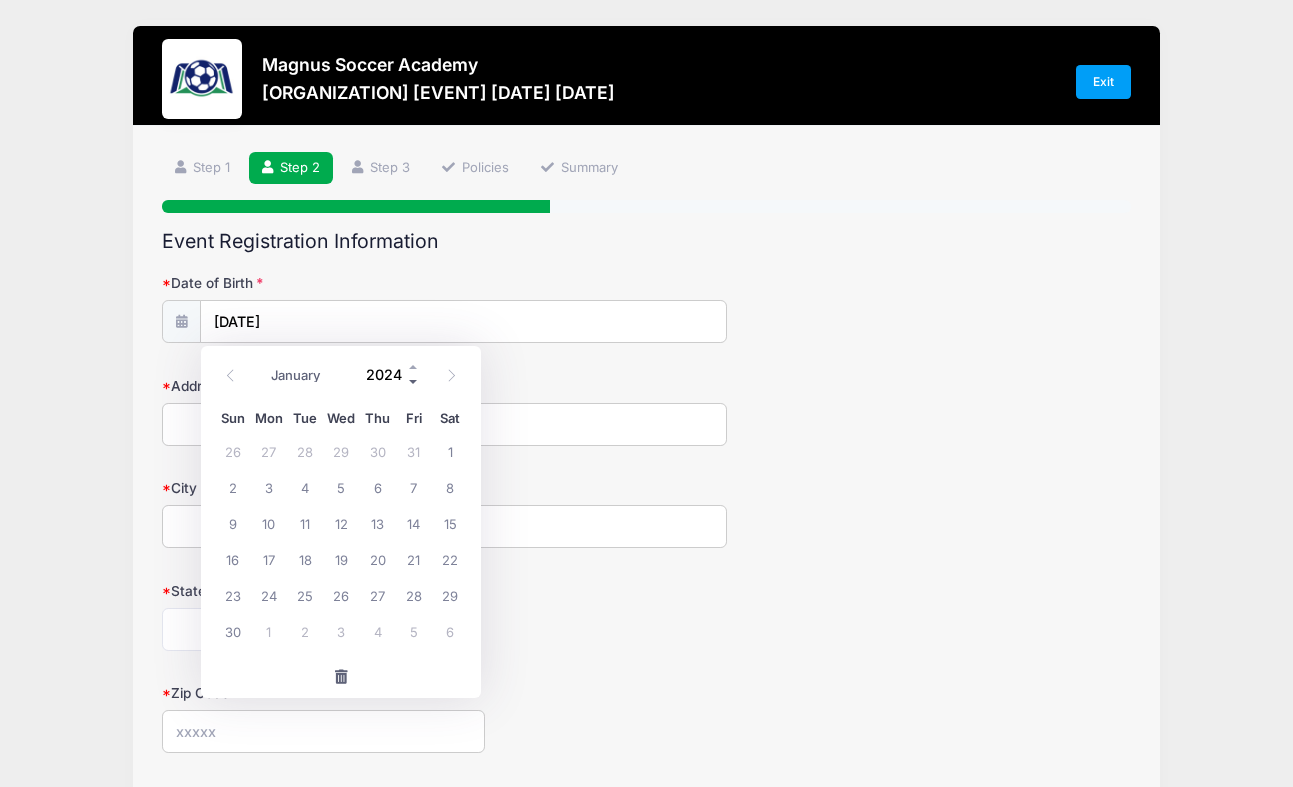 click at bounding box center [414, 382] 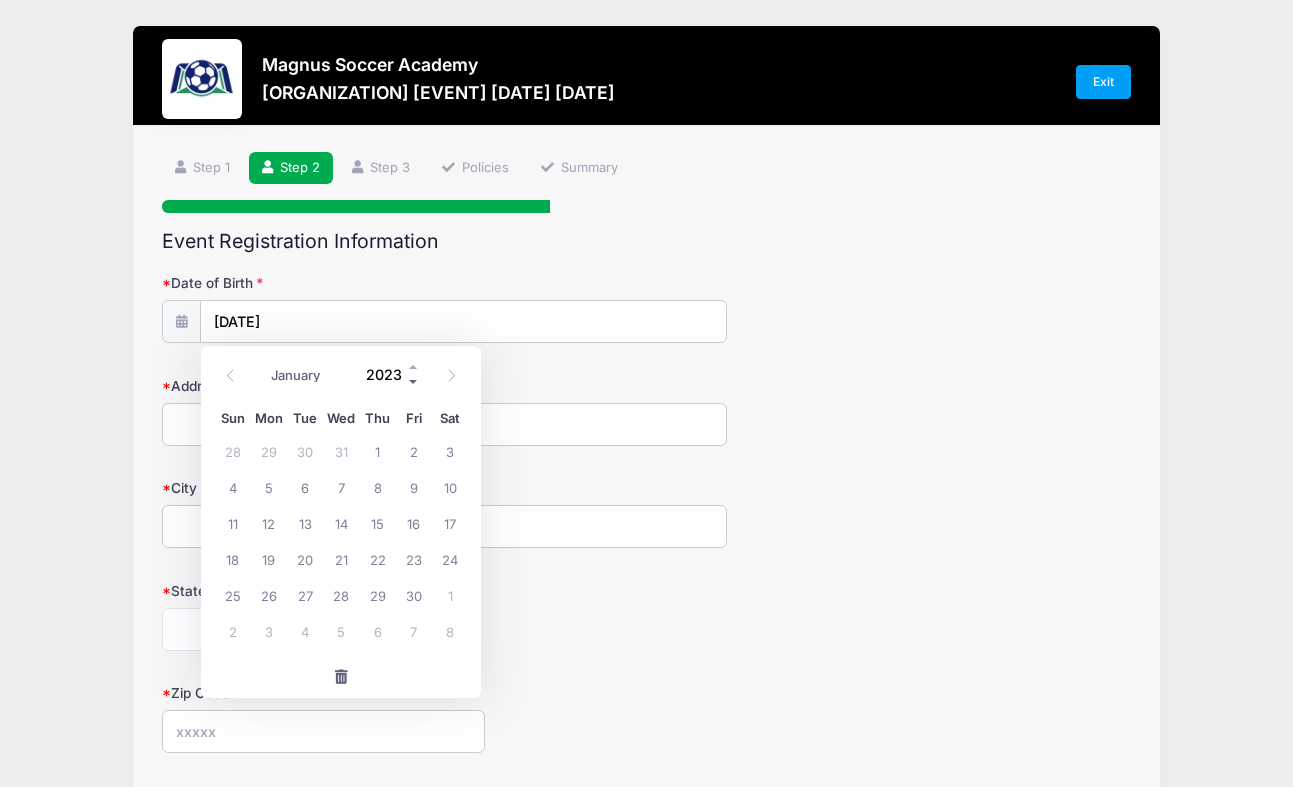 click at bounding box center [414, 382] 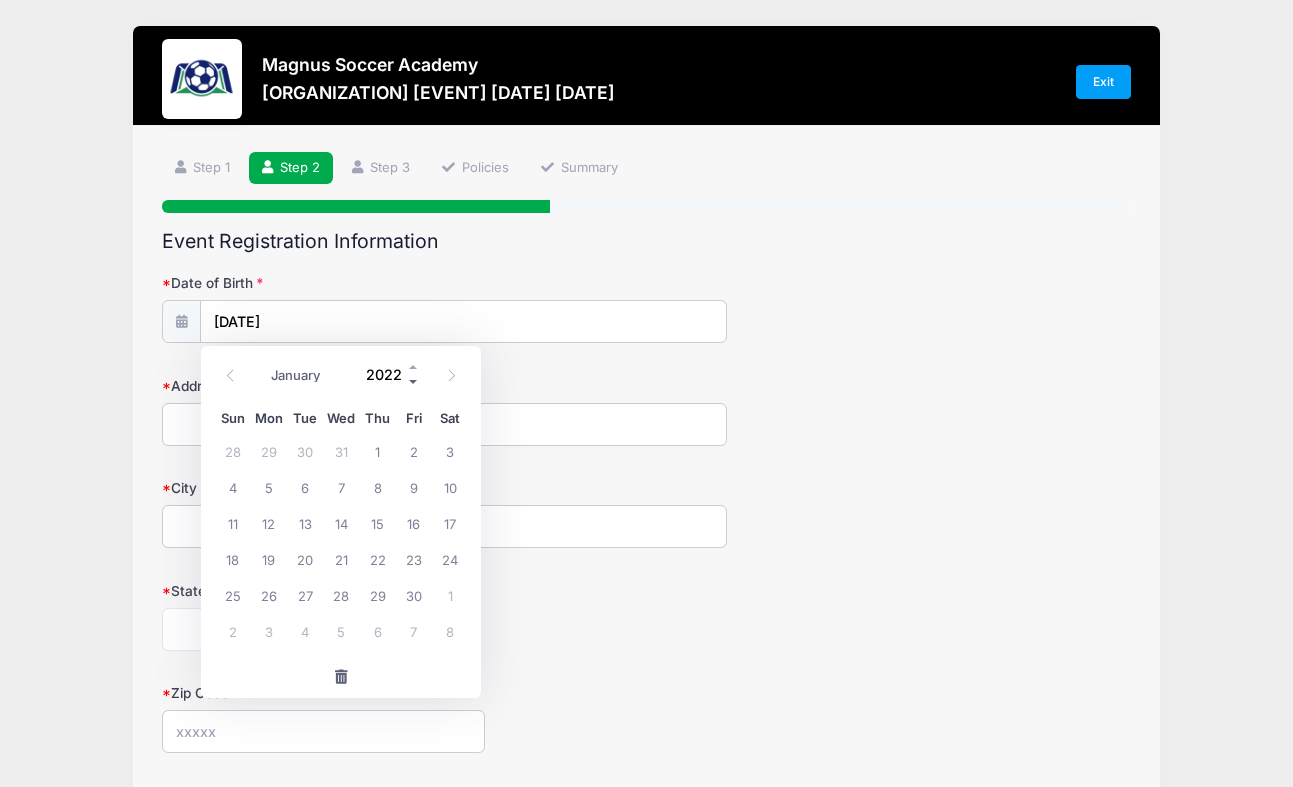 click at bounding box center [414, 382] 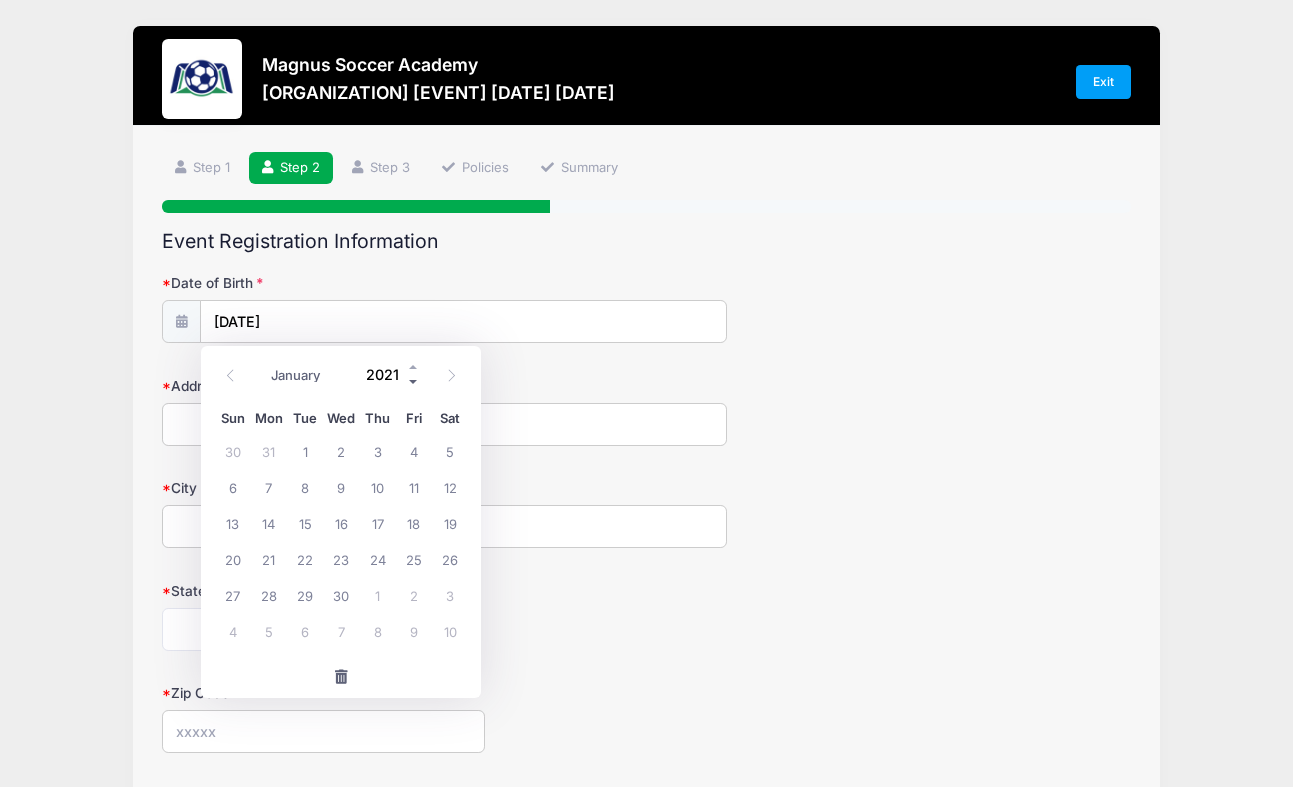 click at bounding box center (414, 382) 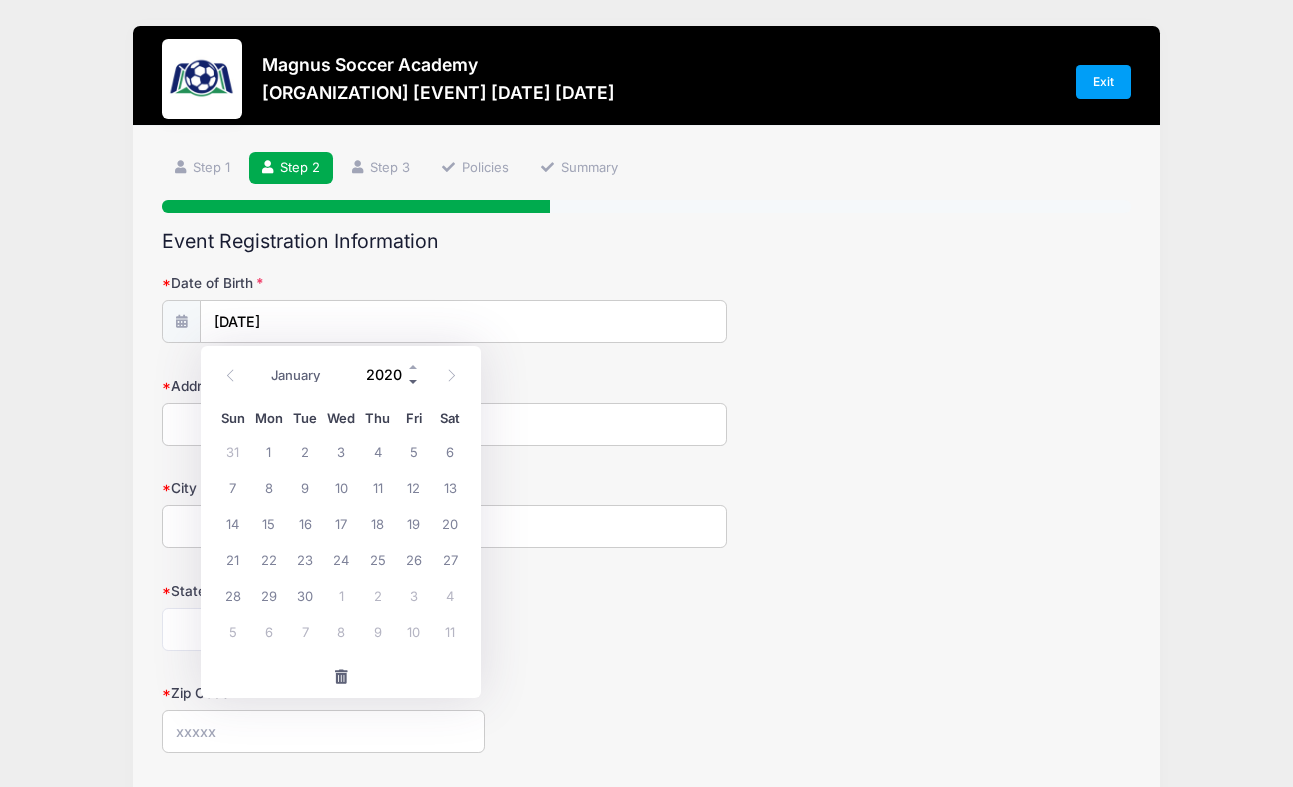 click at bounding box center (414, 382) 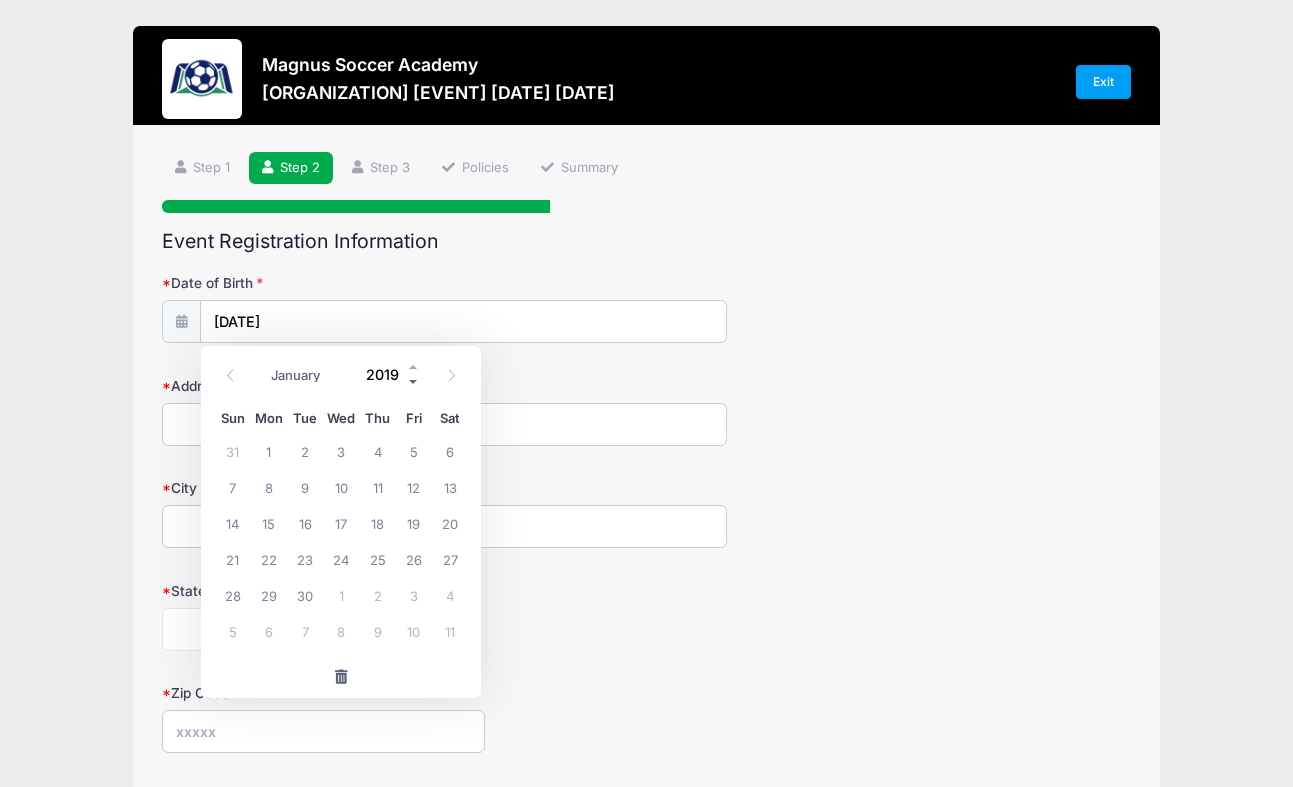 click at bounding box center [414, 382] 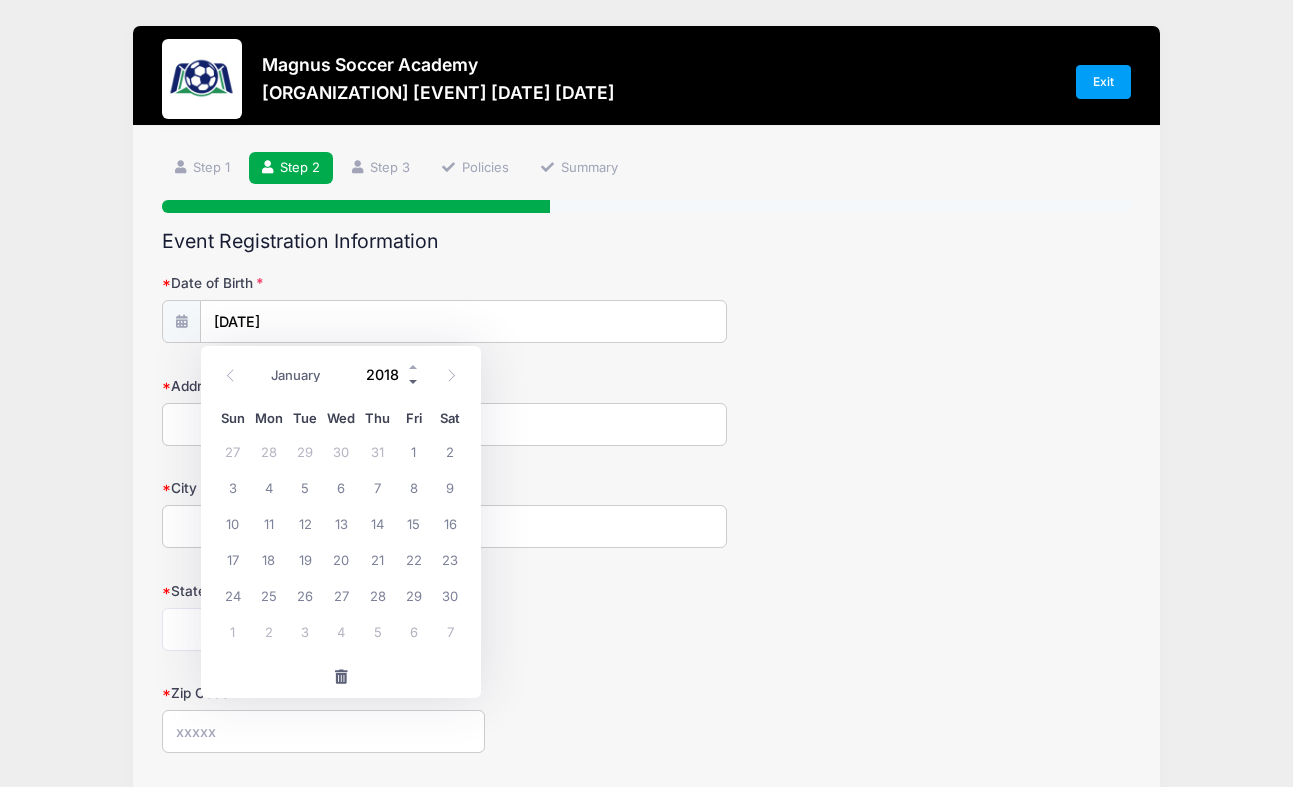 click at bounding box center (414, 382) 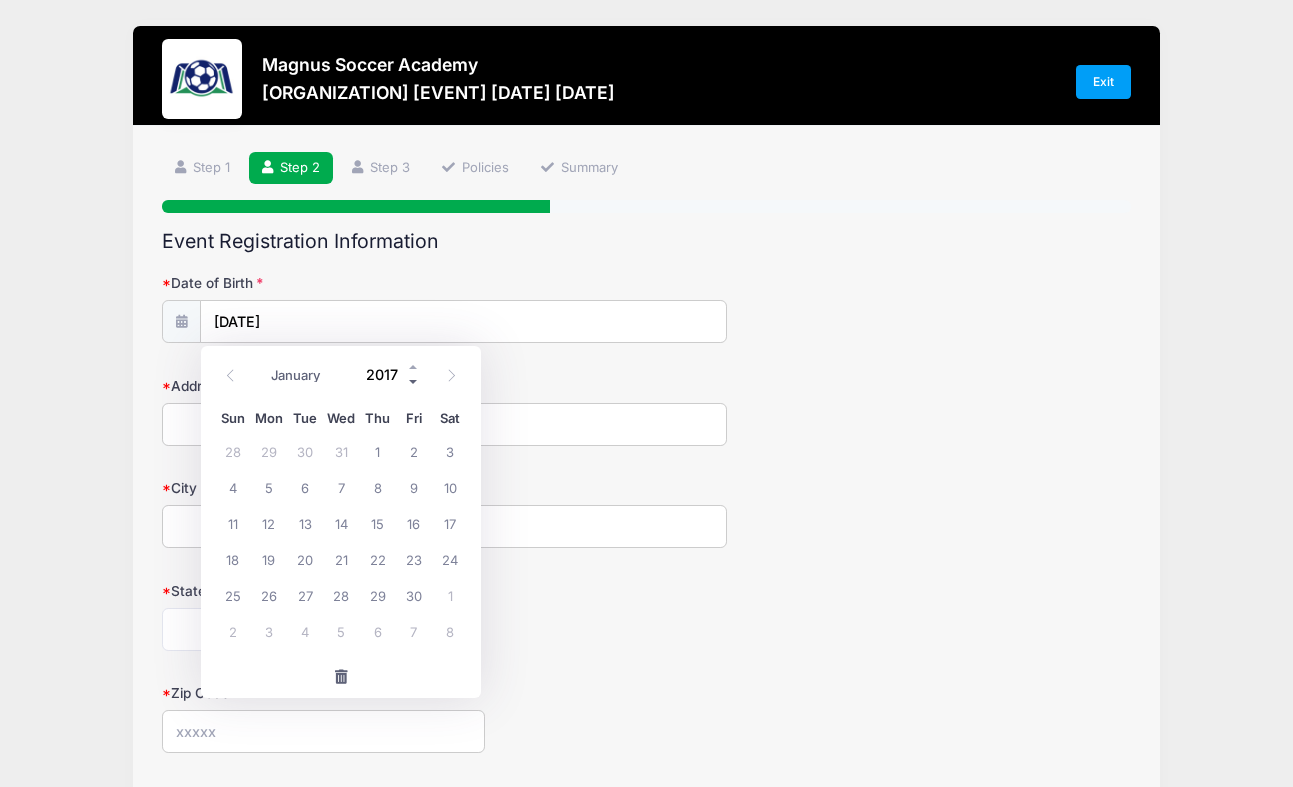 click at bounding box center (414, 382) 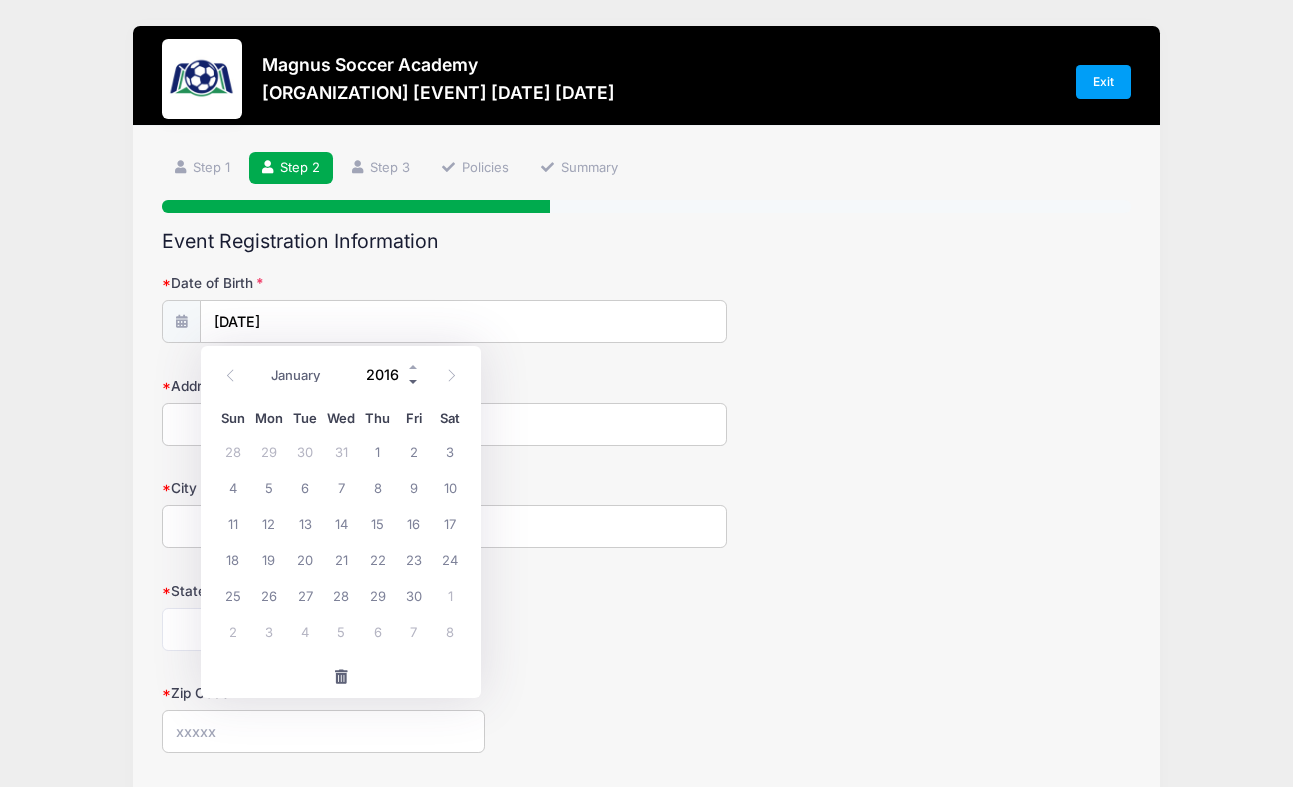 click at bounding box center (414, 382) 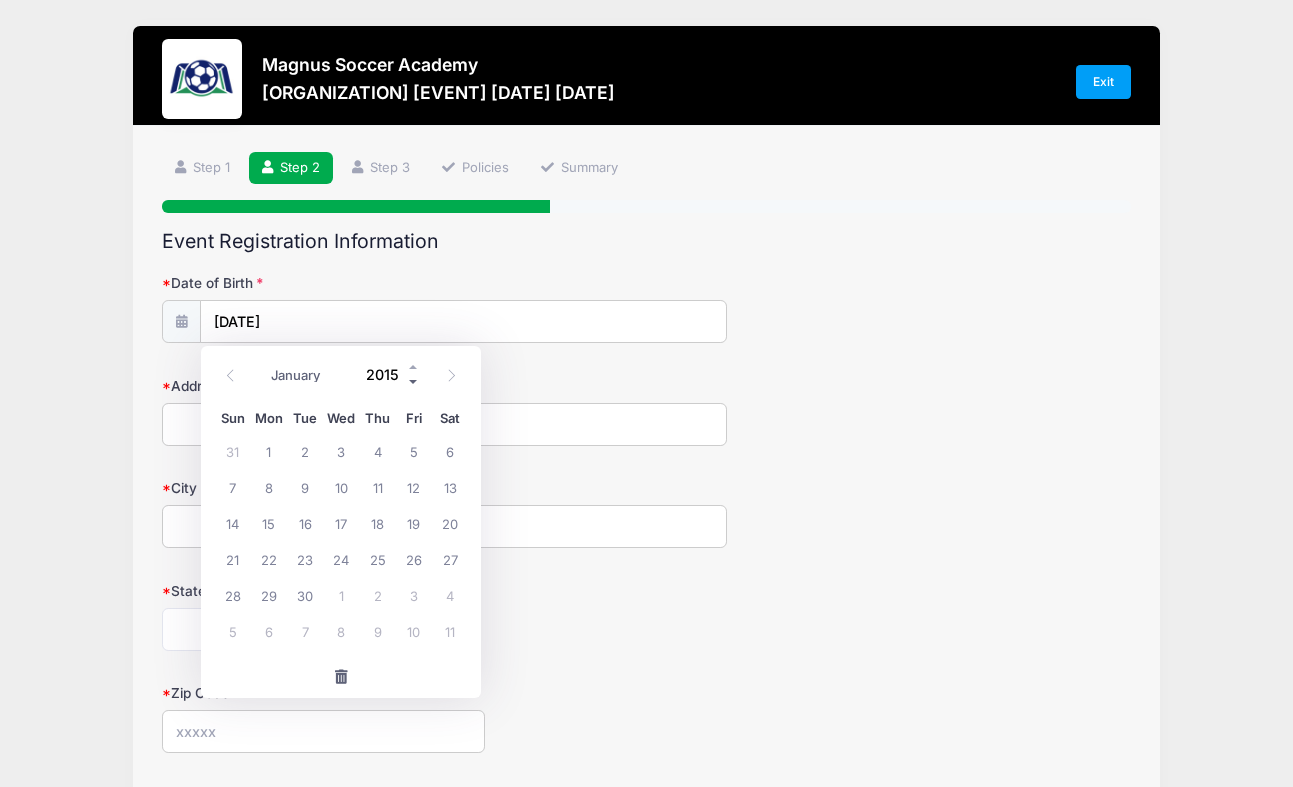 click at bounding box center [414, 382] 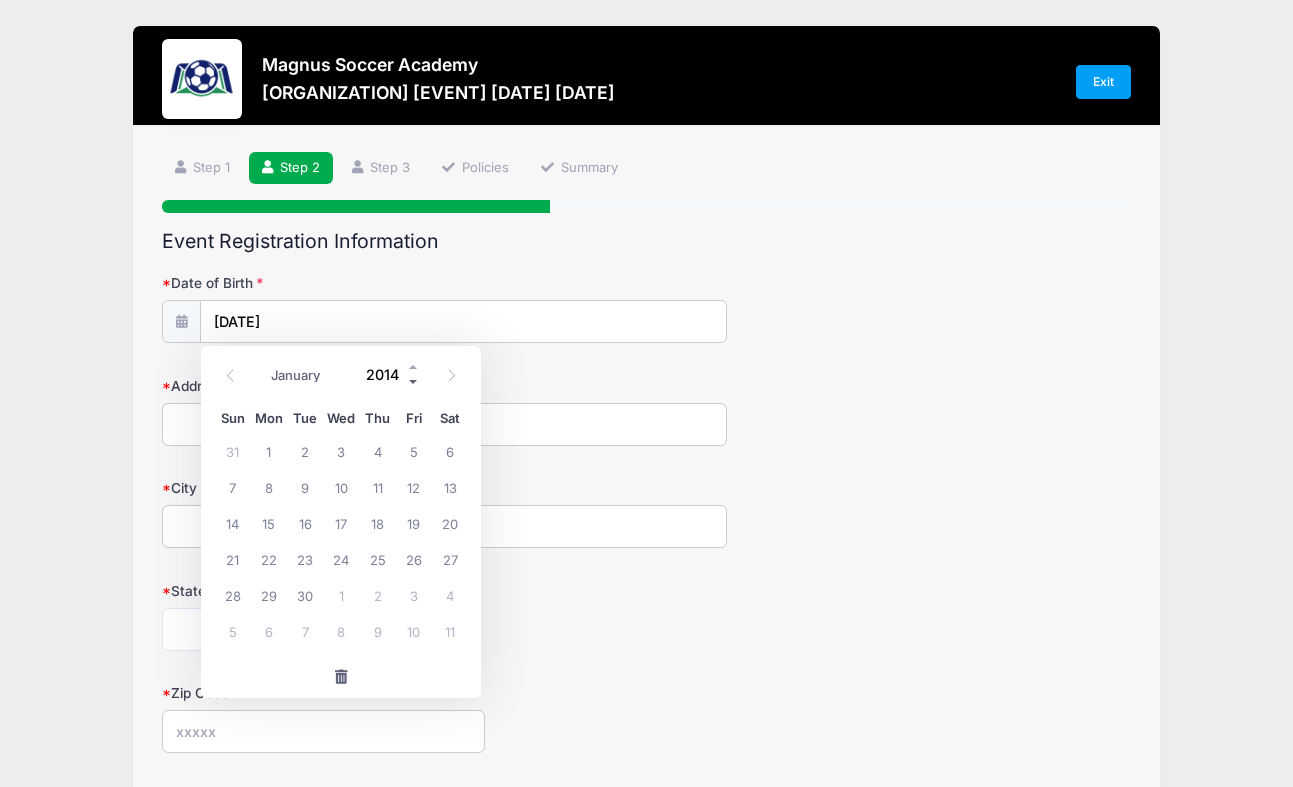 click at bounding box center [414, 382] 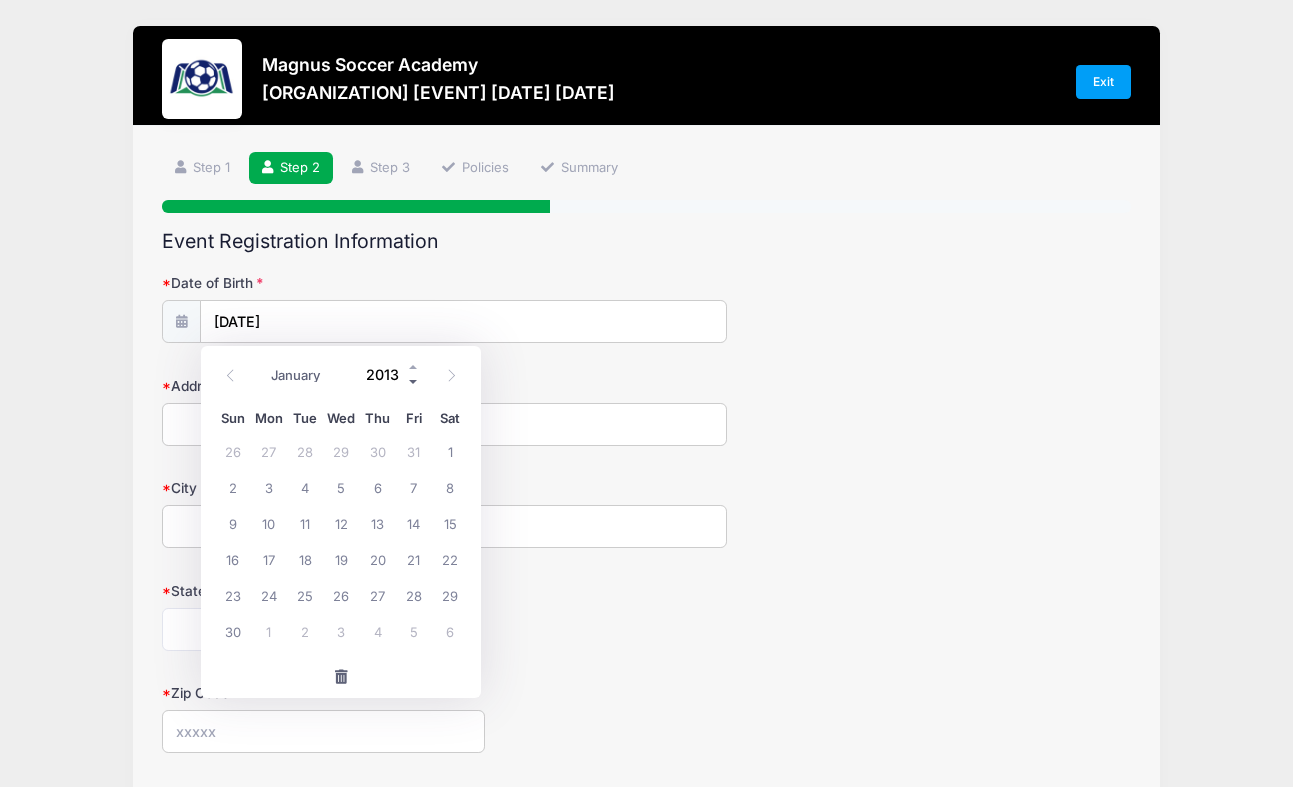 click at bounding box center [414, 382] 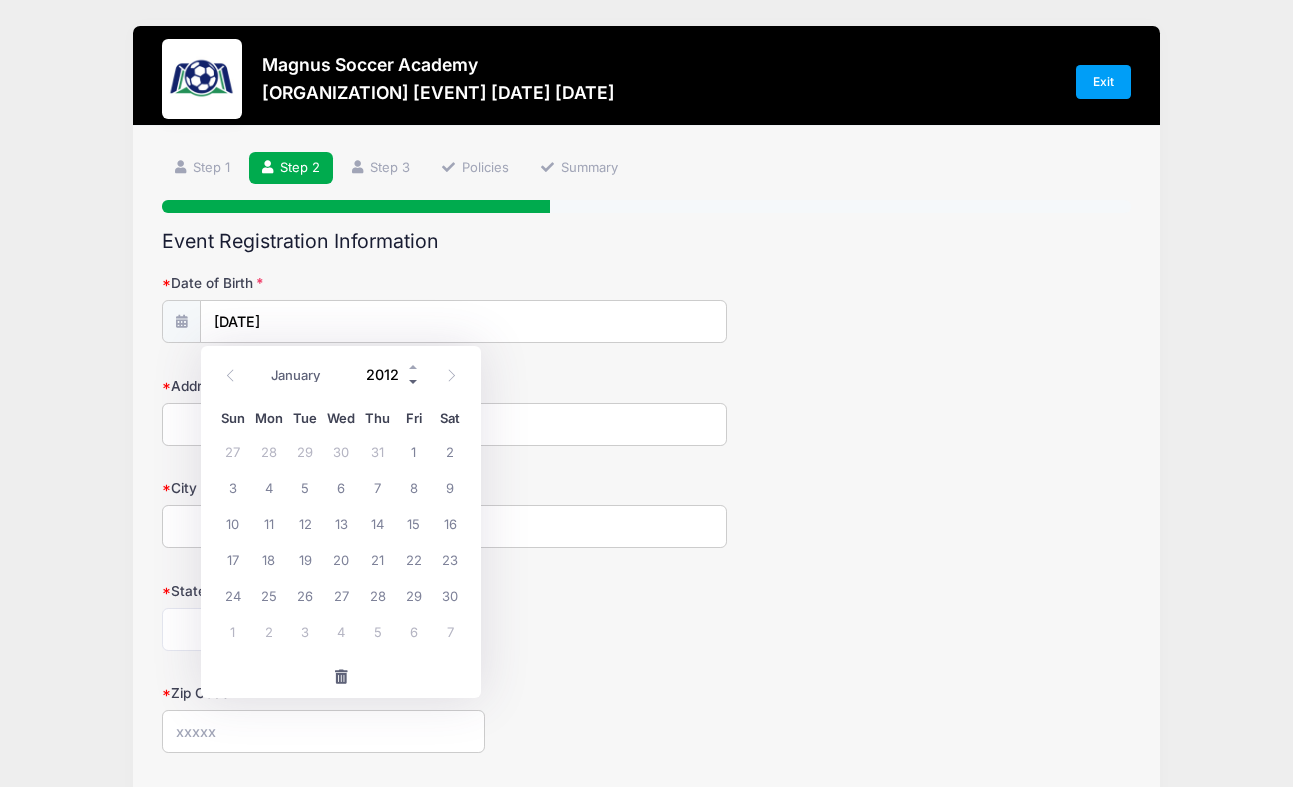 click at bounding box center [414, 382] 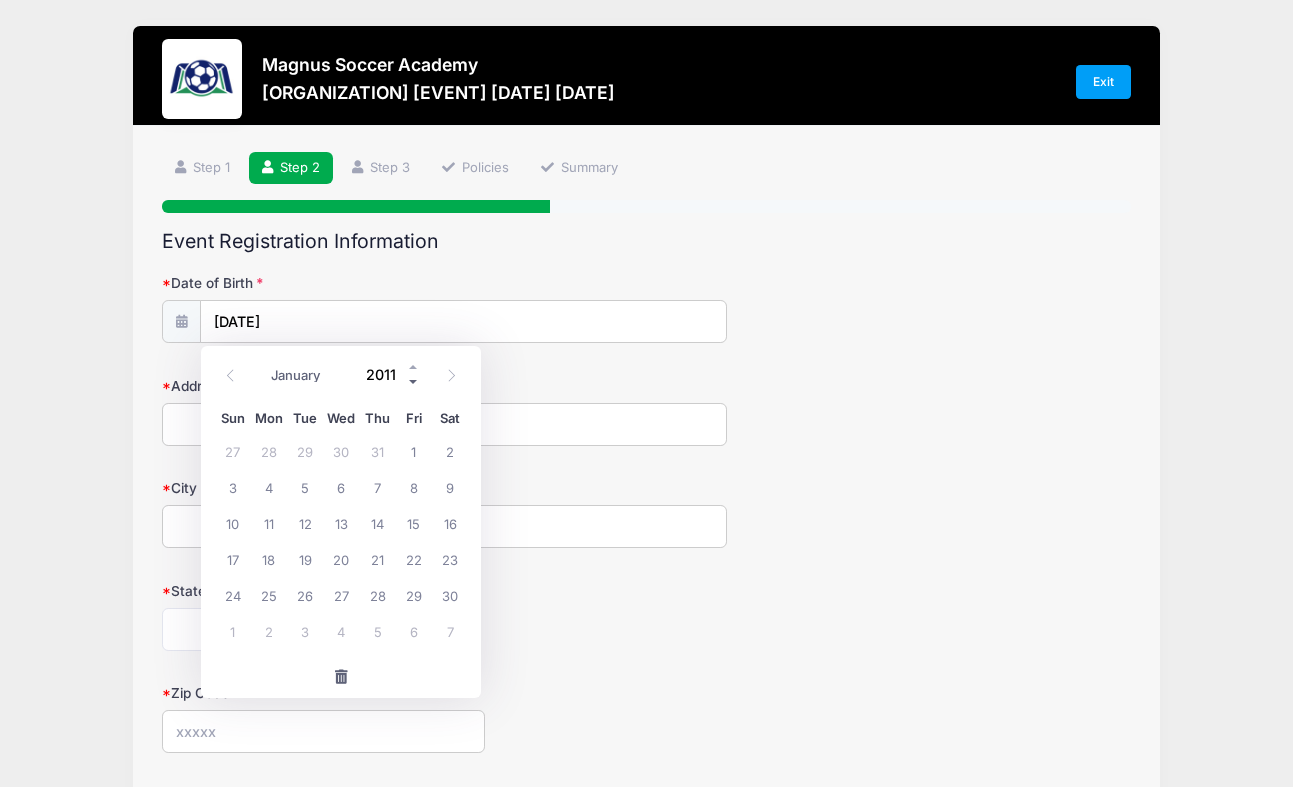 click at bounding box center (414, 382) 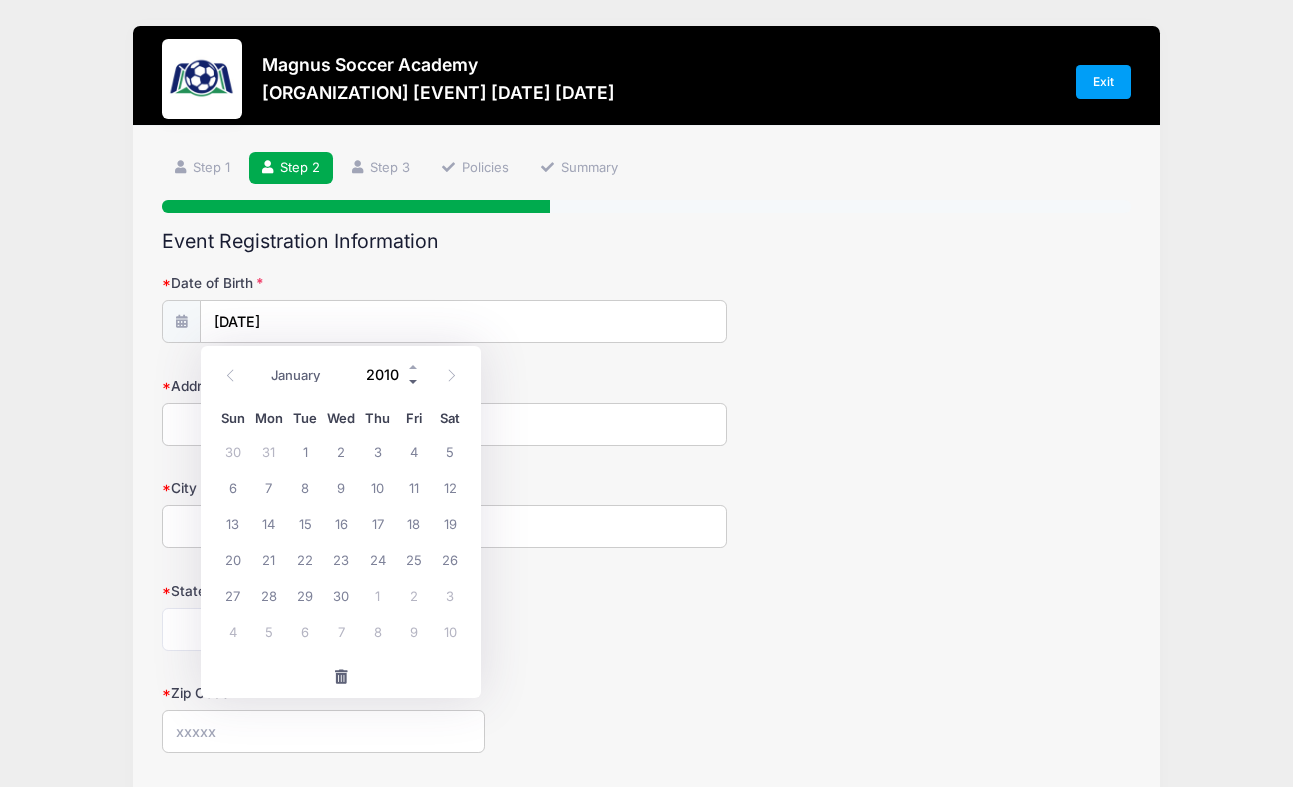 click at bounding box center (414, 382) 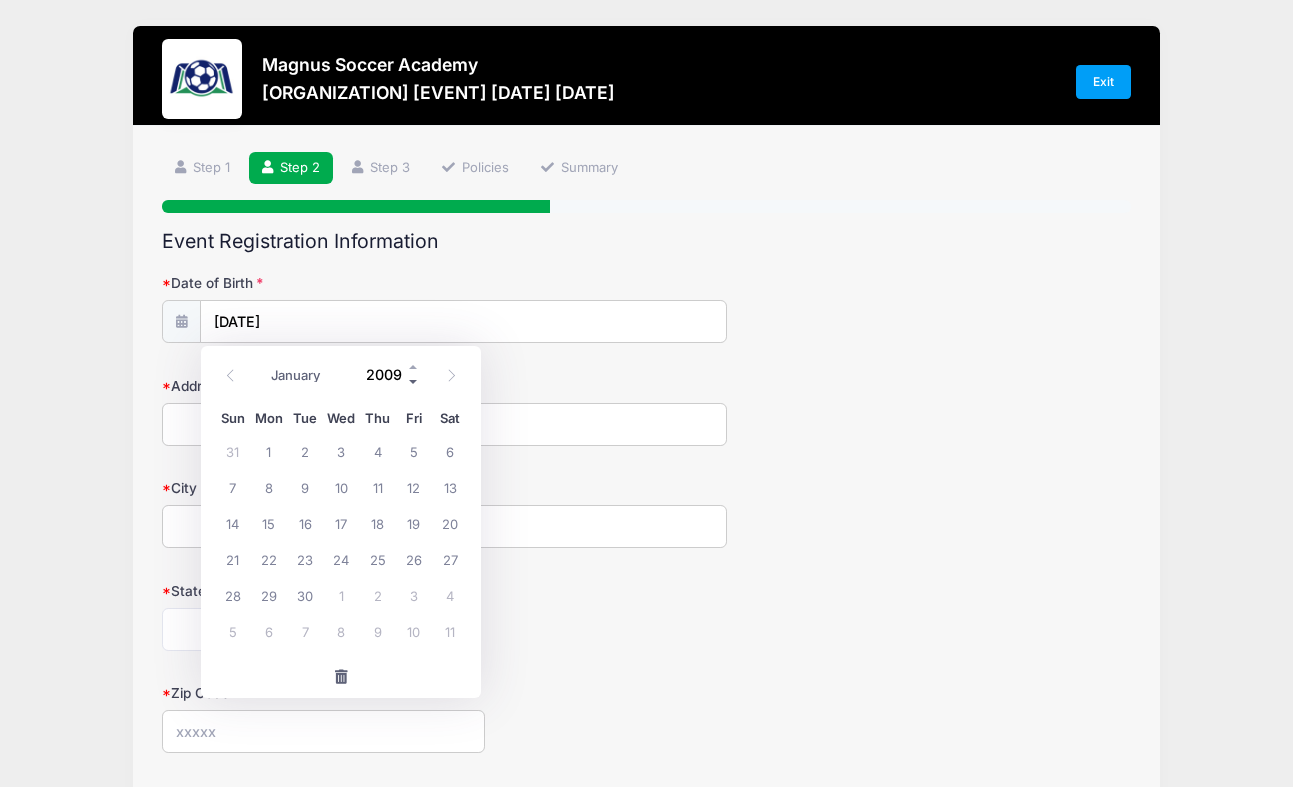 click at bounding box center (414, 382) 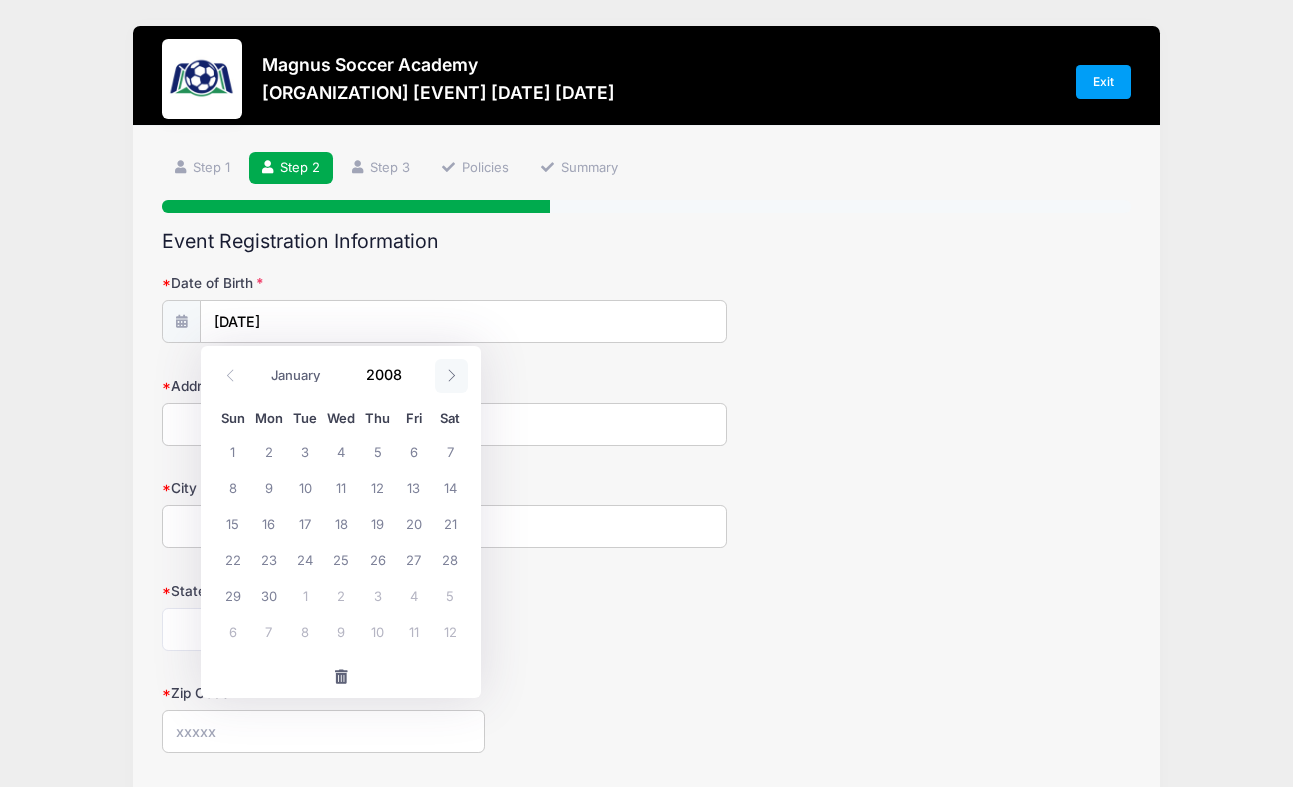 click 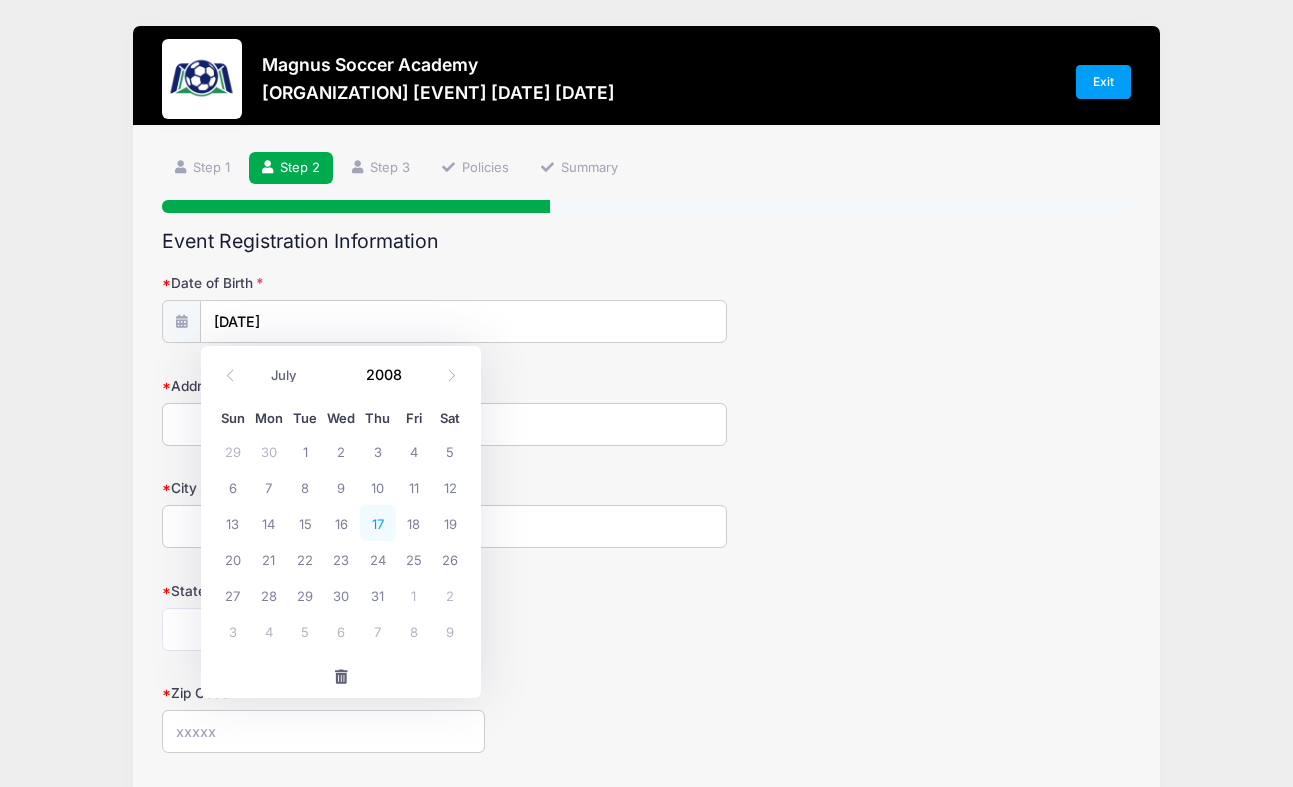 click on "17" at bounding box center (378, 523) 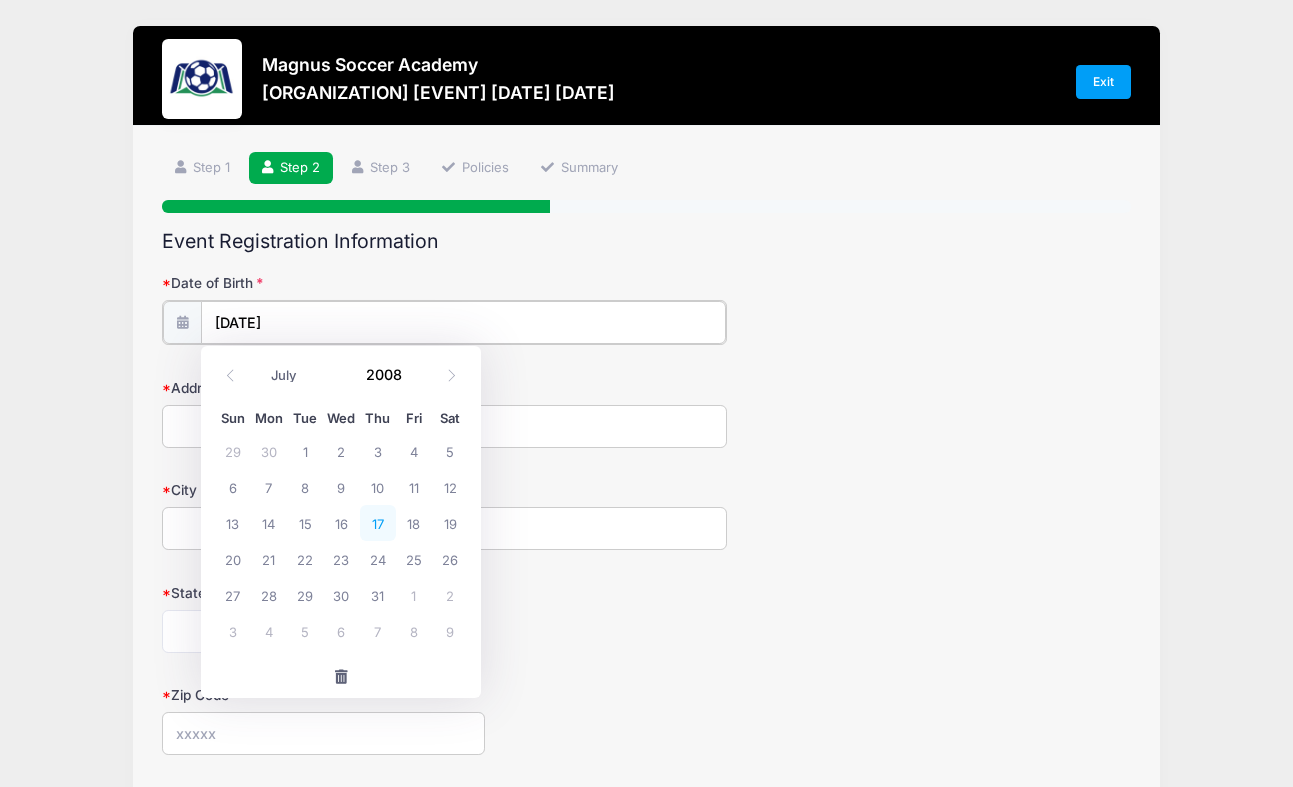 type on "[DATE]" 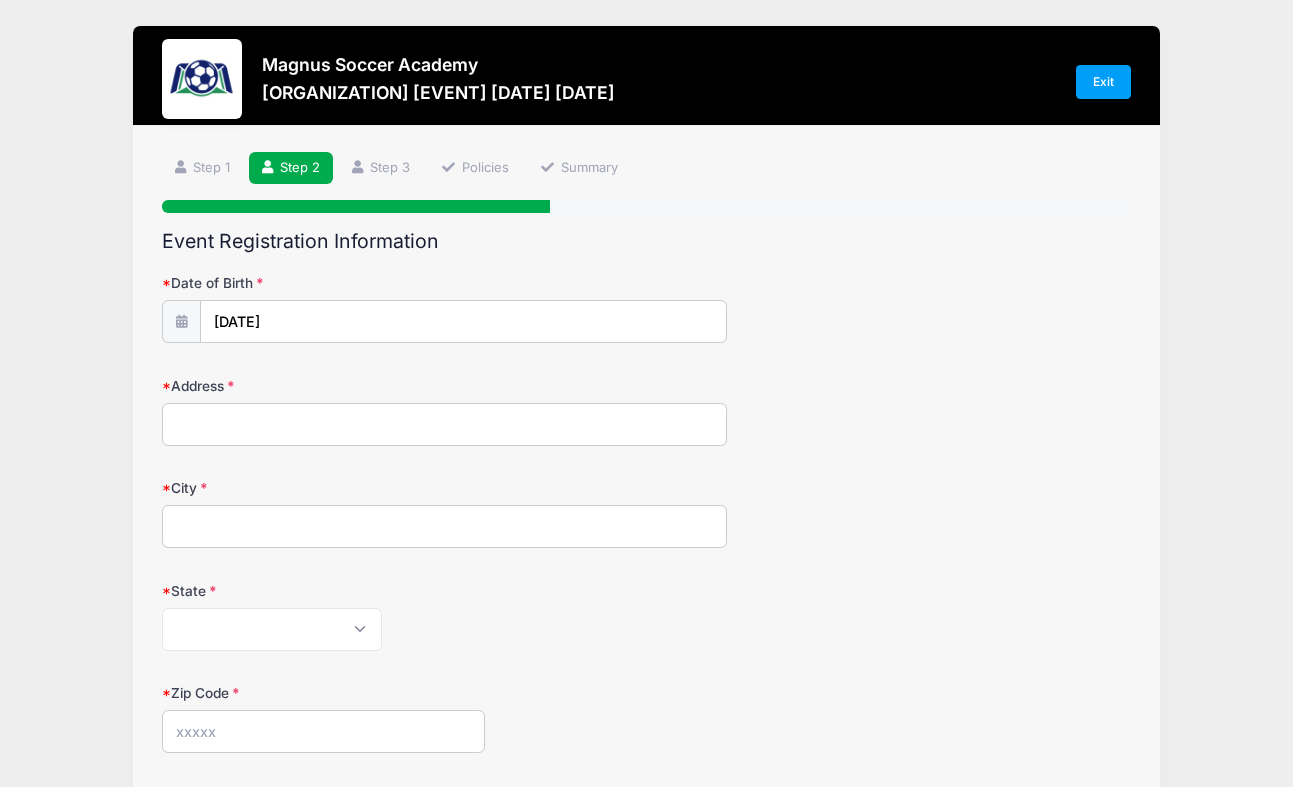 click on "Address" at bounding box center (444, 424) 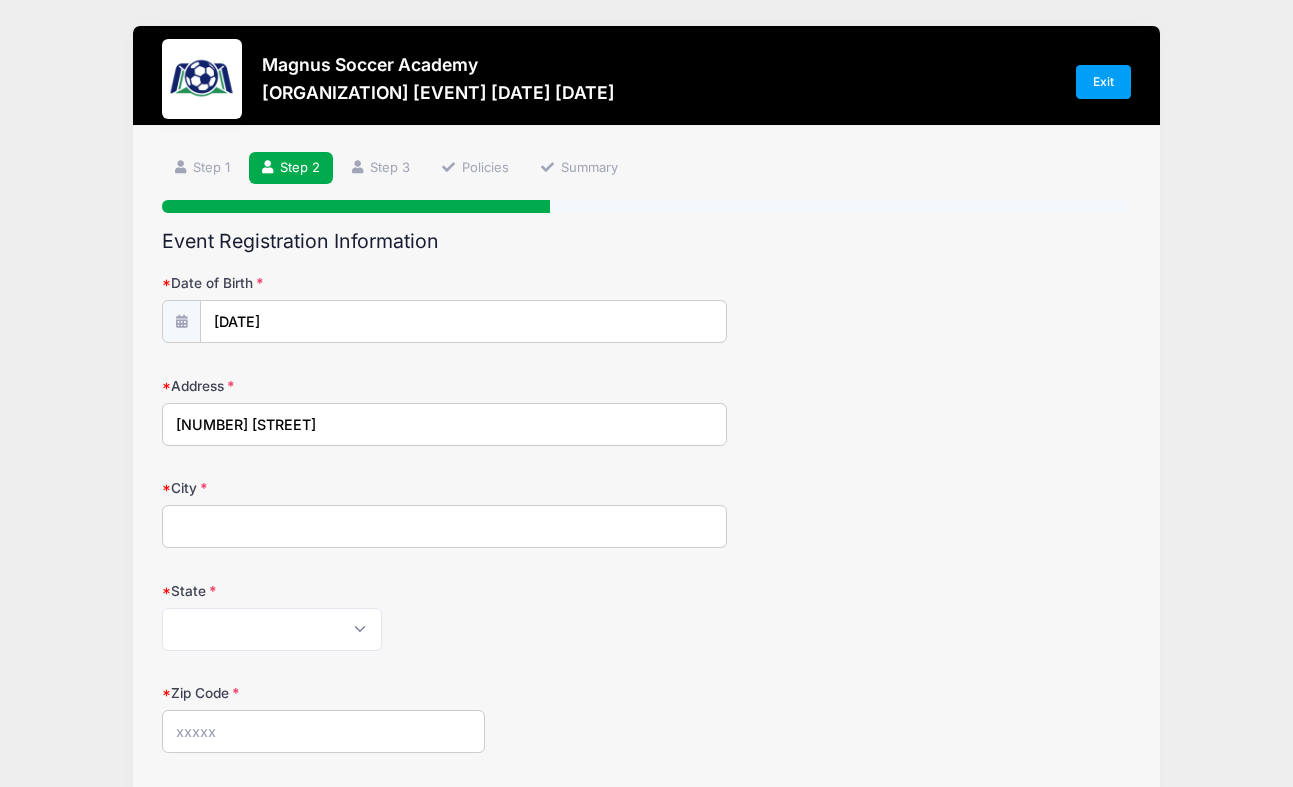 type on "[NUMBER] [STREET]" 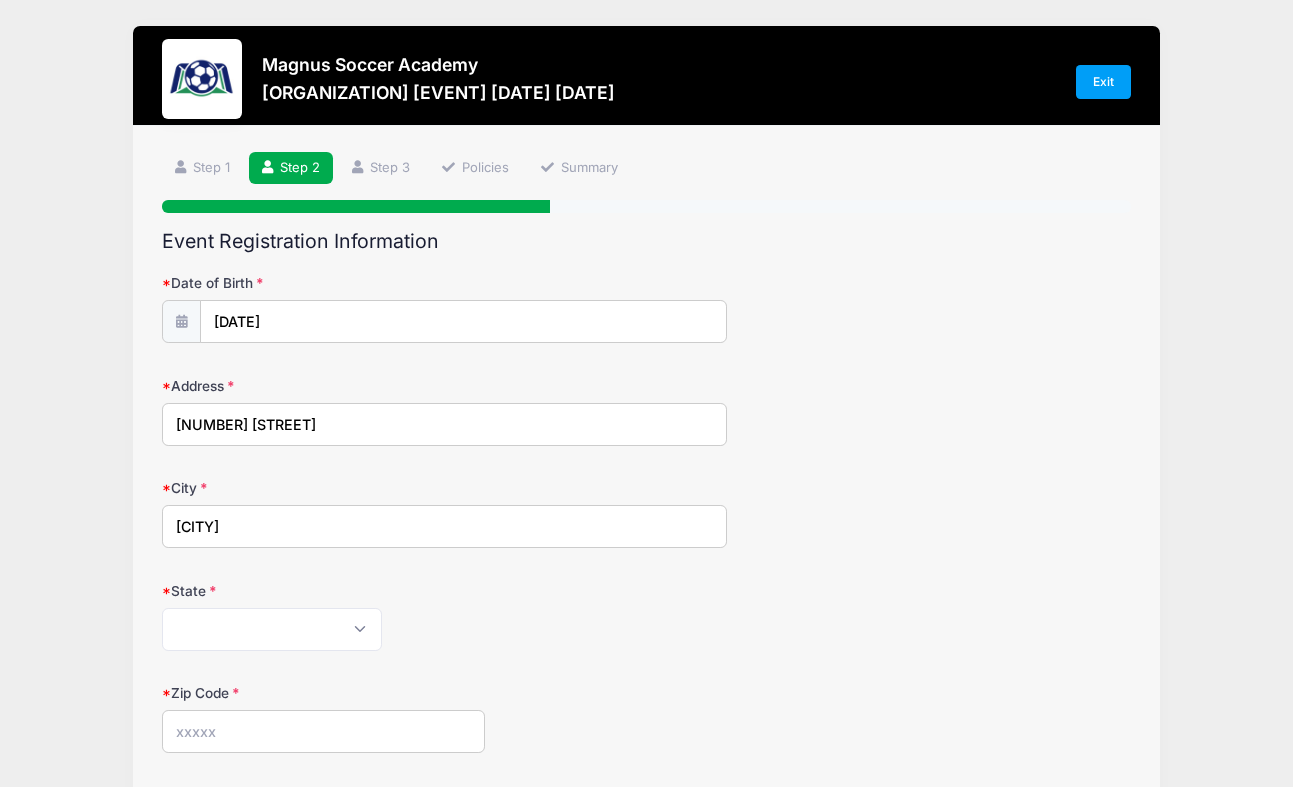 type on "[CITY]" 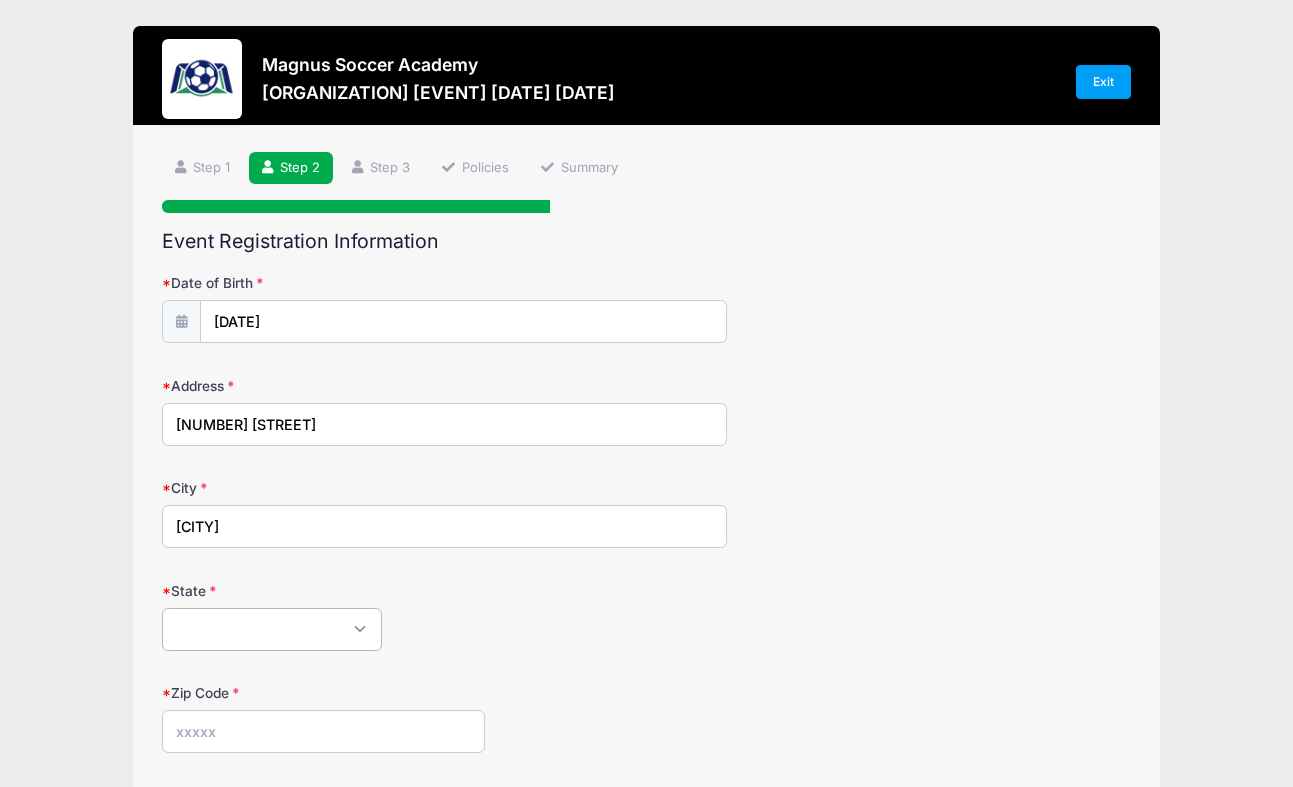 click on "Alabama Alaska American Samoa Arizona Arkansas Armed Forces Africa Armed Forces Americas Armed Forces Canada Armed Forces Europe Armed Forces Middle East Armed Forces Pacific California Colorado Connecticut Delaware District of Columbia Federated States Of Micronesia Florida Georgia Guam Hawaii Idaho Illinois Indiana Iowa Kansas Kentucky Louisiana Maine Marshall Islands Maryland Massachusetts Michigan Minnesota Mississippi Missouri Montana Nebraska Nevada New Hampshire New Jersey New Mexico New York North Carolina North Dakota Northern Mariana Islands Ohio Oklahoma Oregon Palau Pennsylvania Puerto Rico Rhode Island South Carolina South Dakota Tennessee Texas Utah Vermont Virgin Islands Virginia Washington West Virginia Wisconsin Wyoming Other-Canada Other" at bounding box center (272, 629) 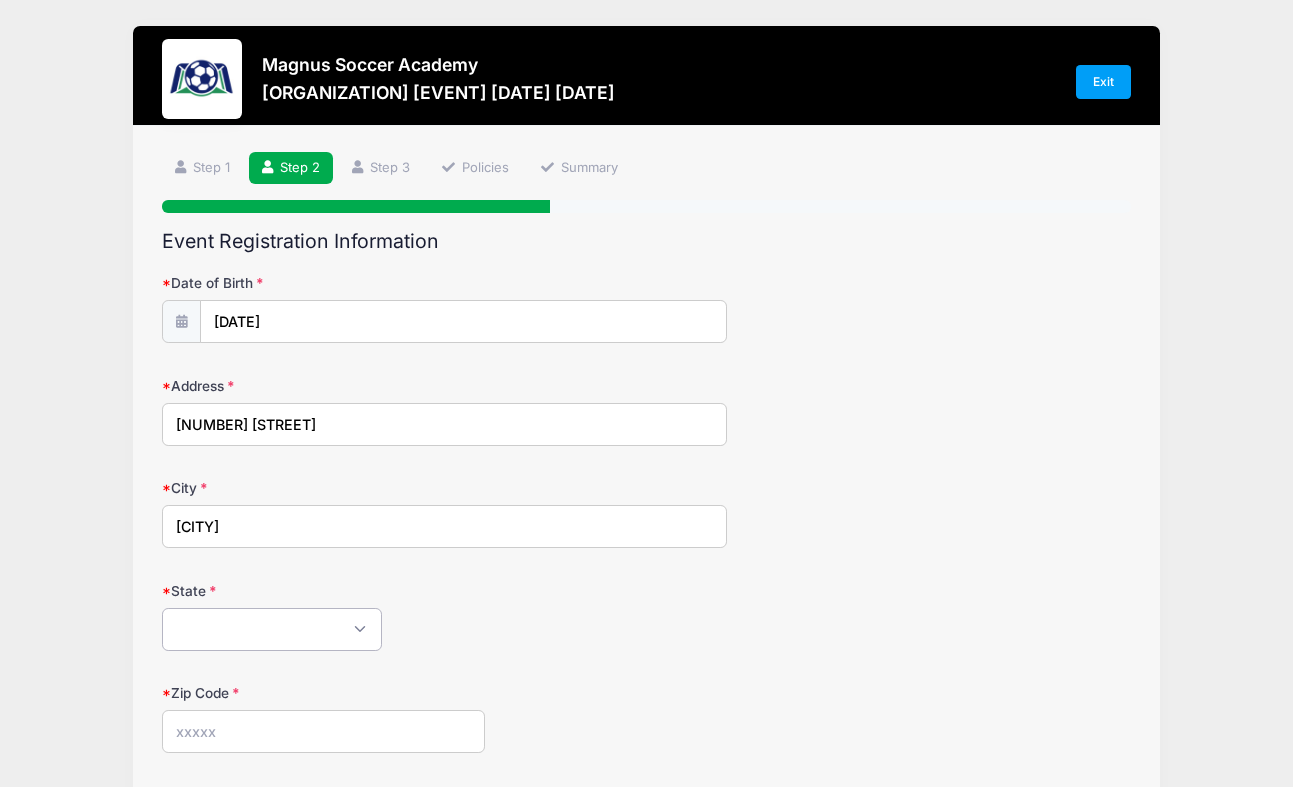 select on "NY" 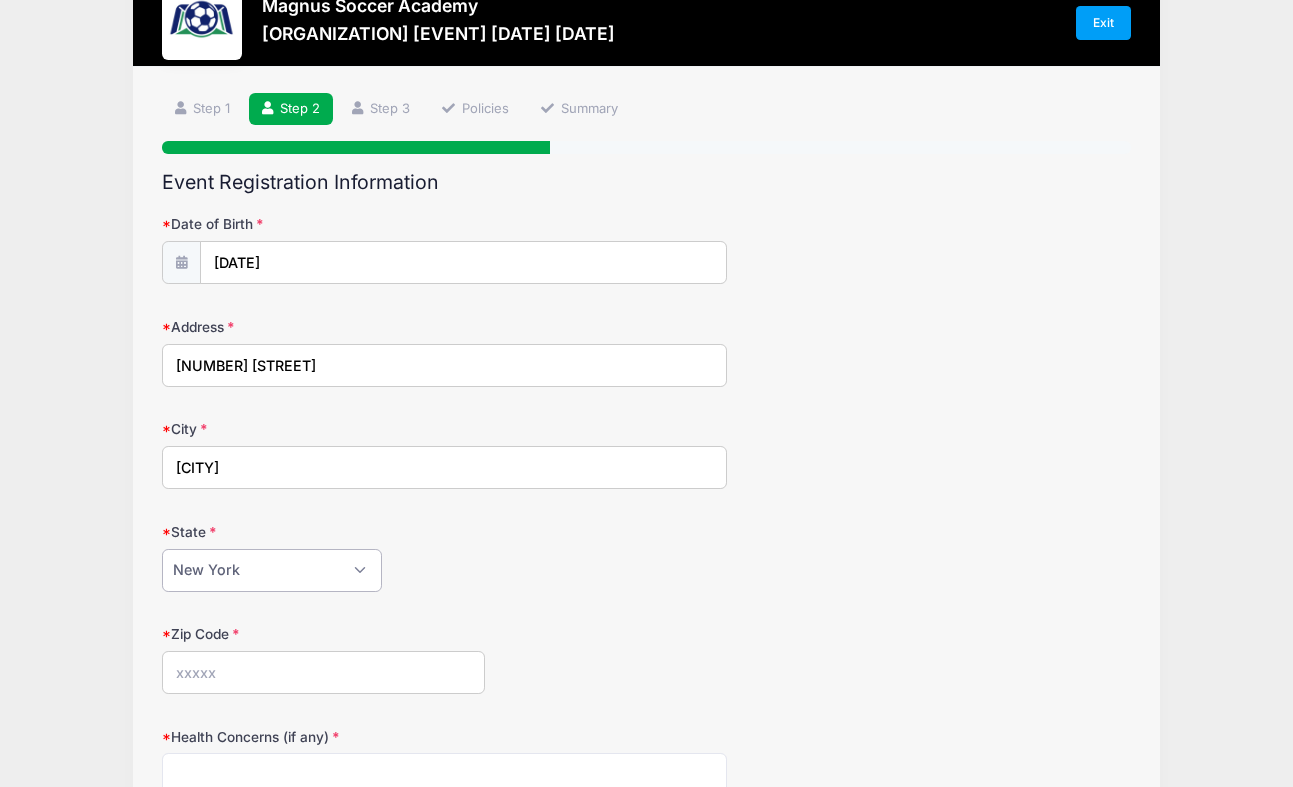scroll, scrollTop: 67, scrollLeft: 0, axis: vertical 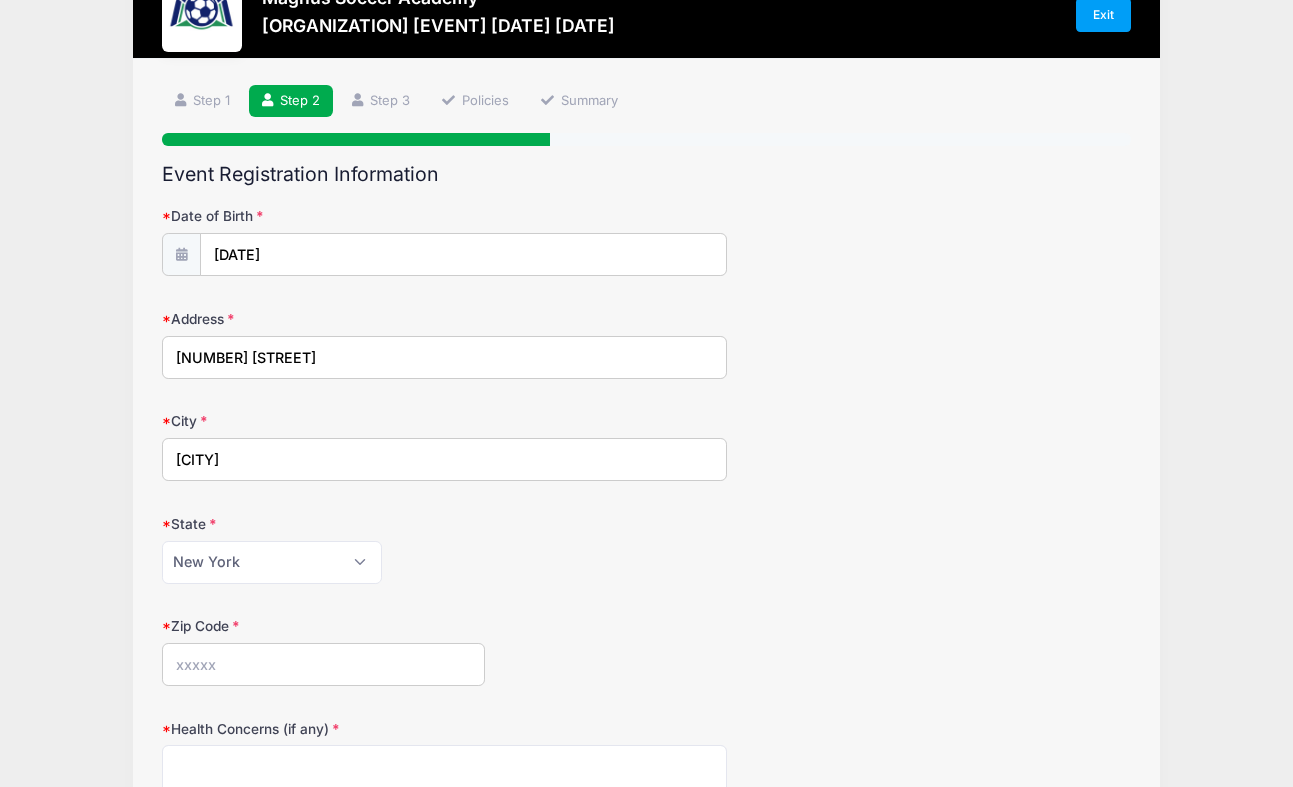 click on "Zip Code" at bounding box center (323, 664) 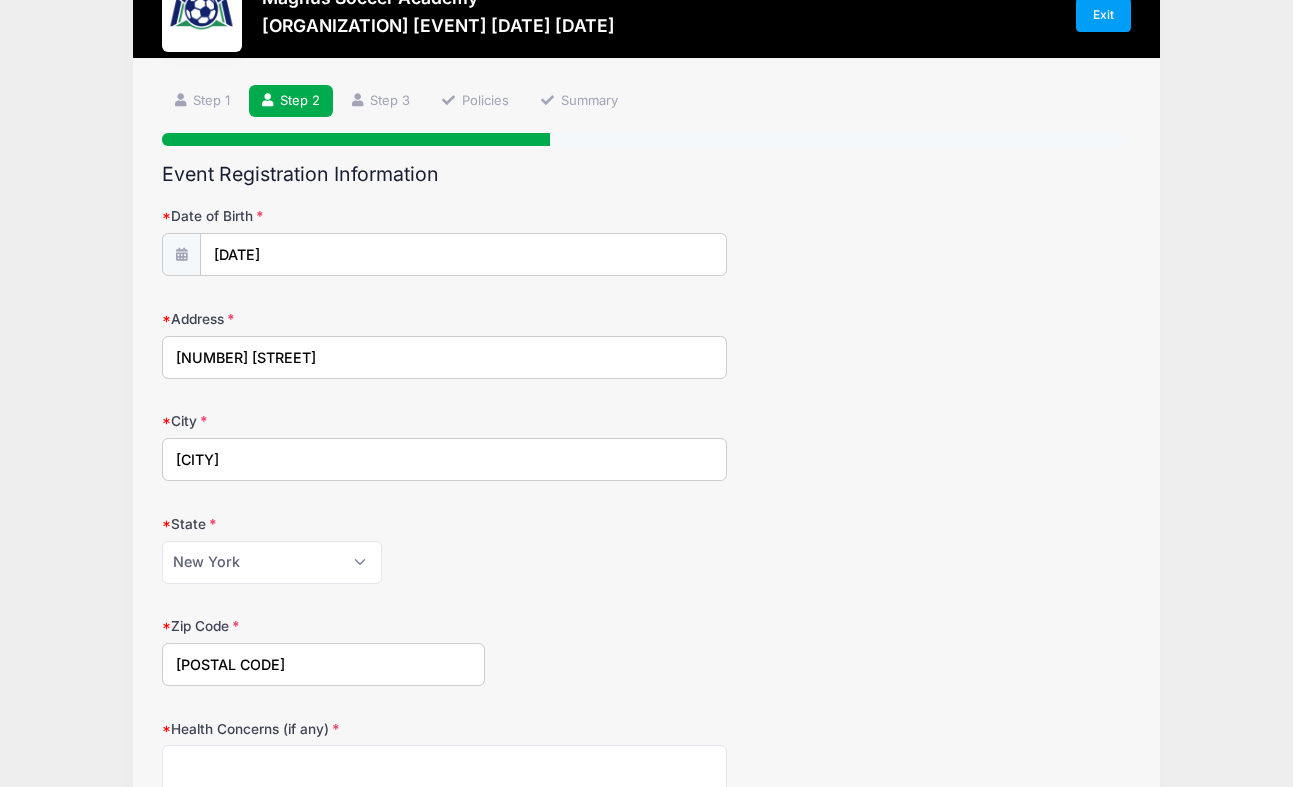 type on "[POSTAL CODE]" 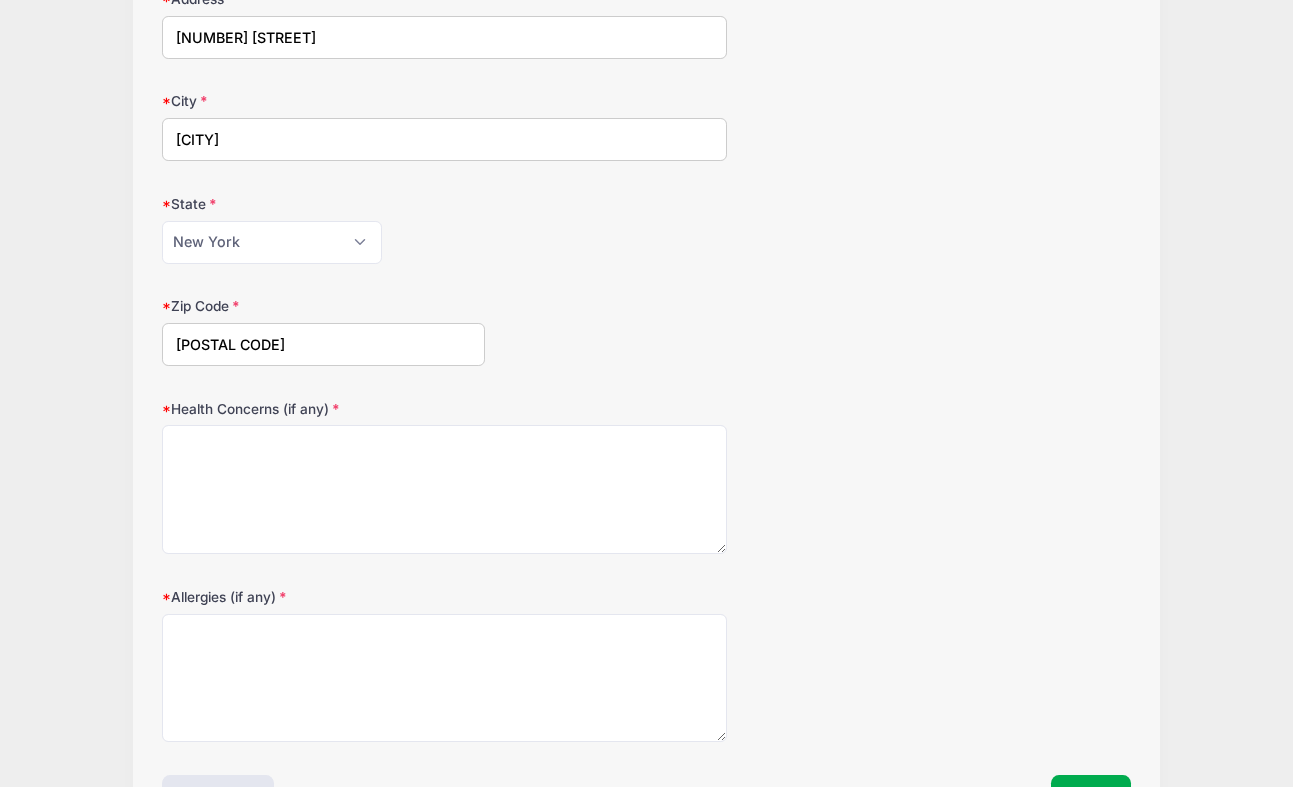scroll, scrollTop: 420, scrollLeft: 0, axis: vertical 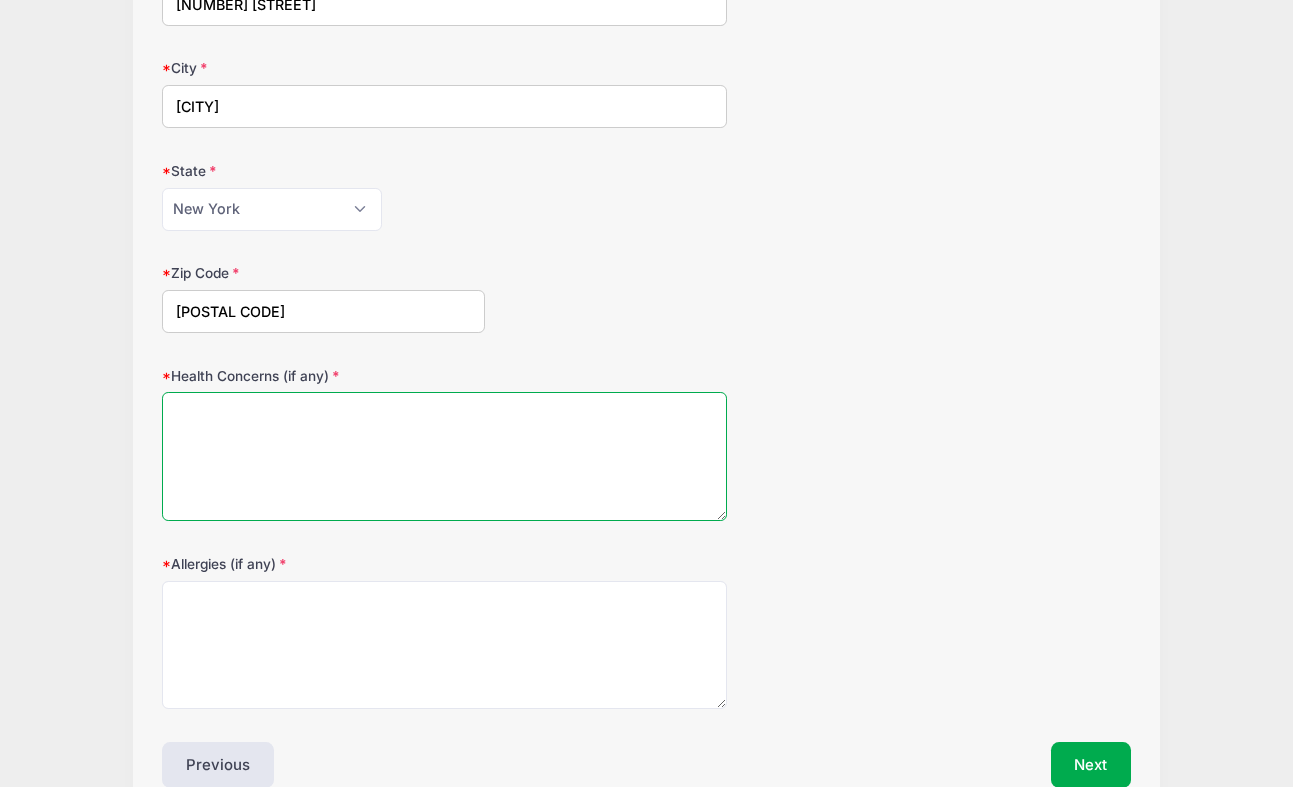 click on "Health Concerns (if any)" at bounding box center (444, 456) 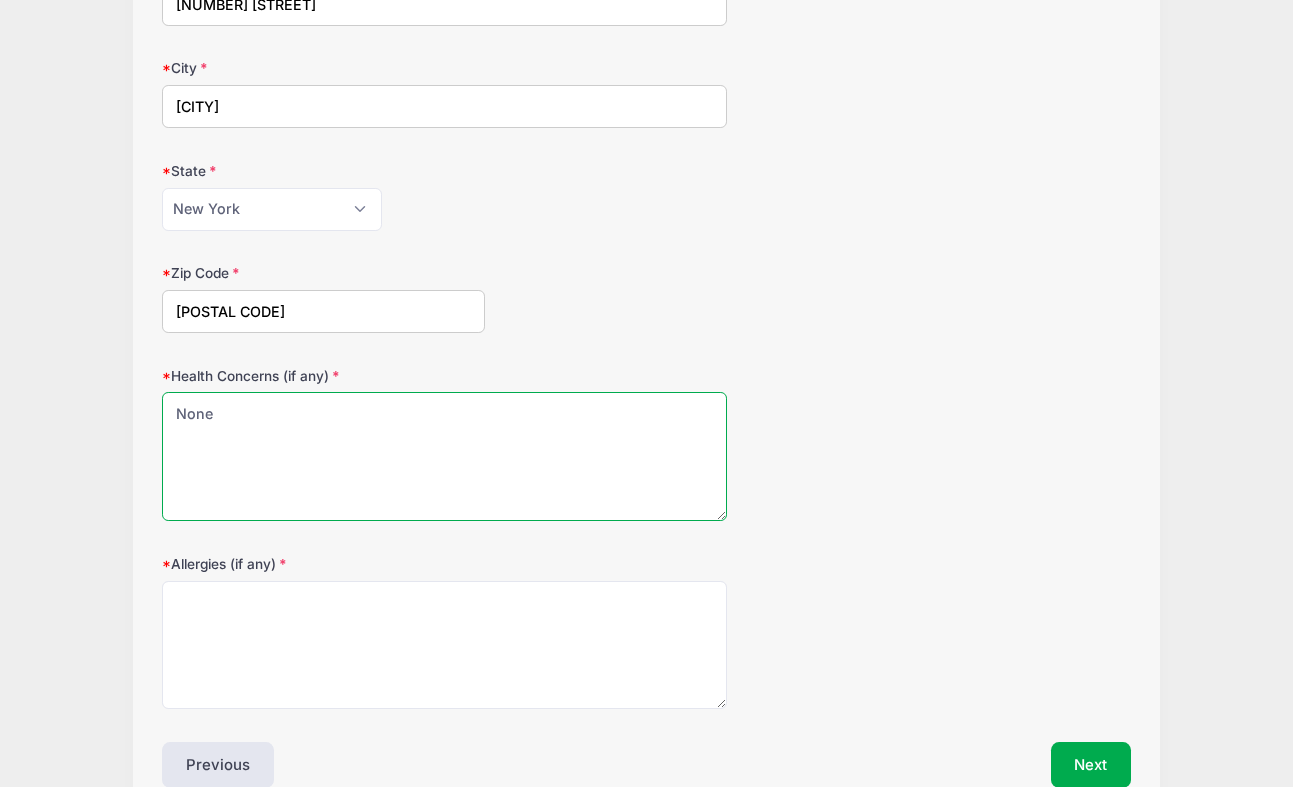 type on "None" 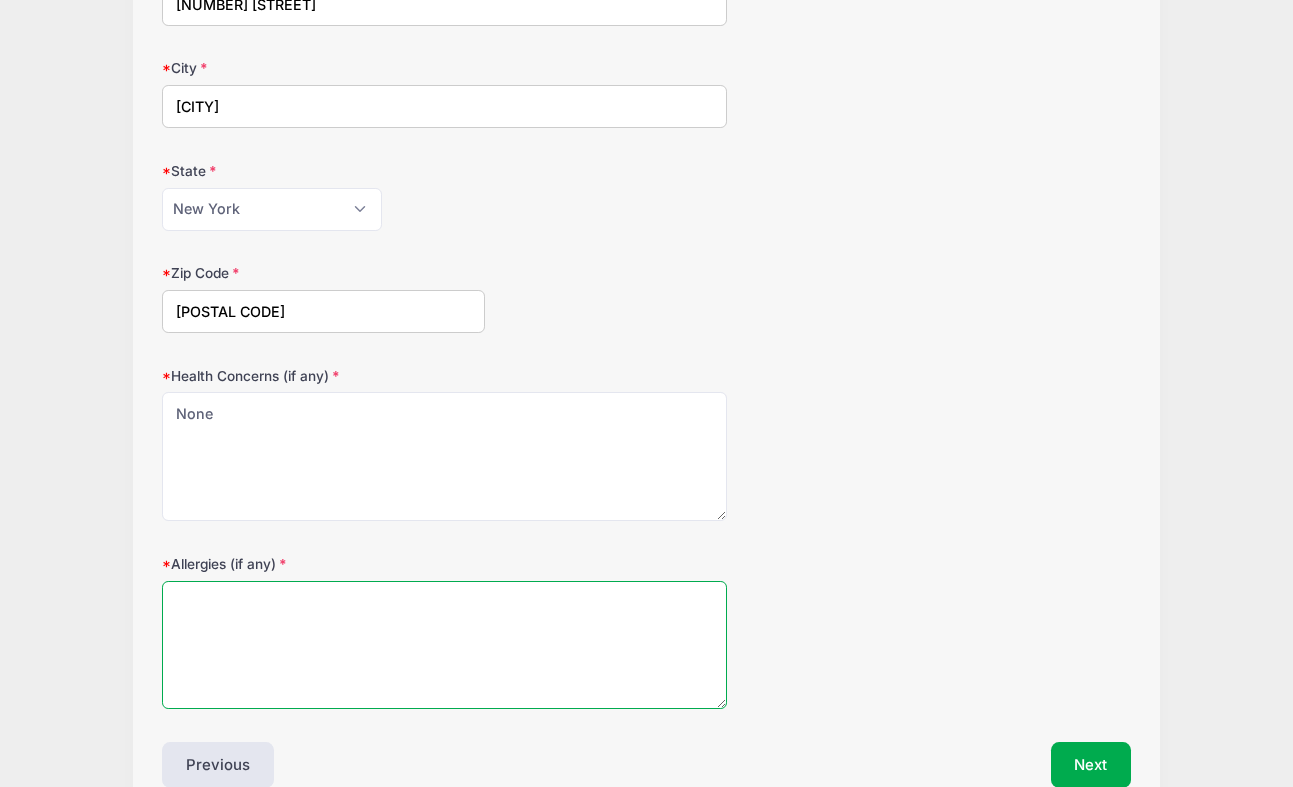 click on "Allergies (if any)" at bounding box center [444, 645] 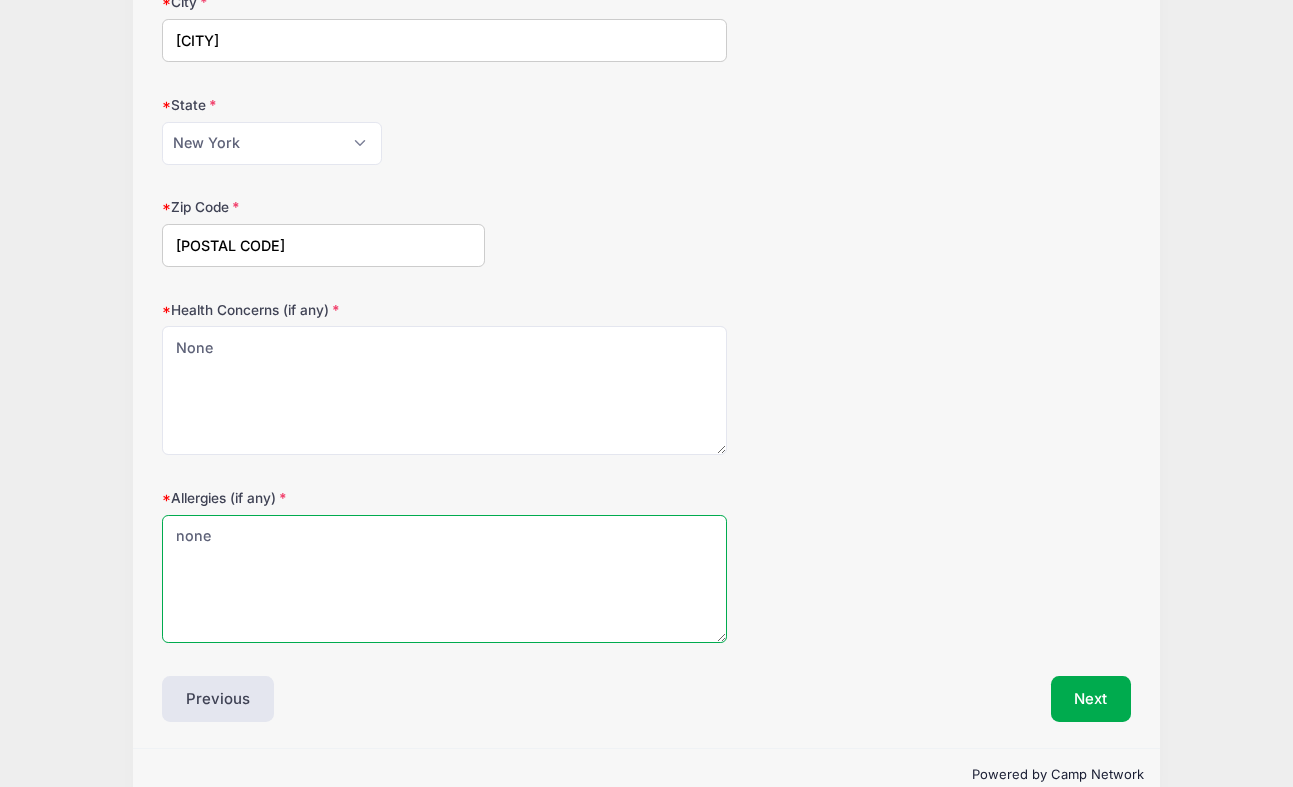 scroll, scrollTop: 525, scrollLeft: 0, axis: vertical 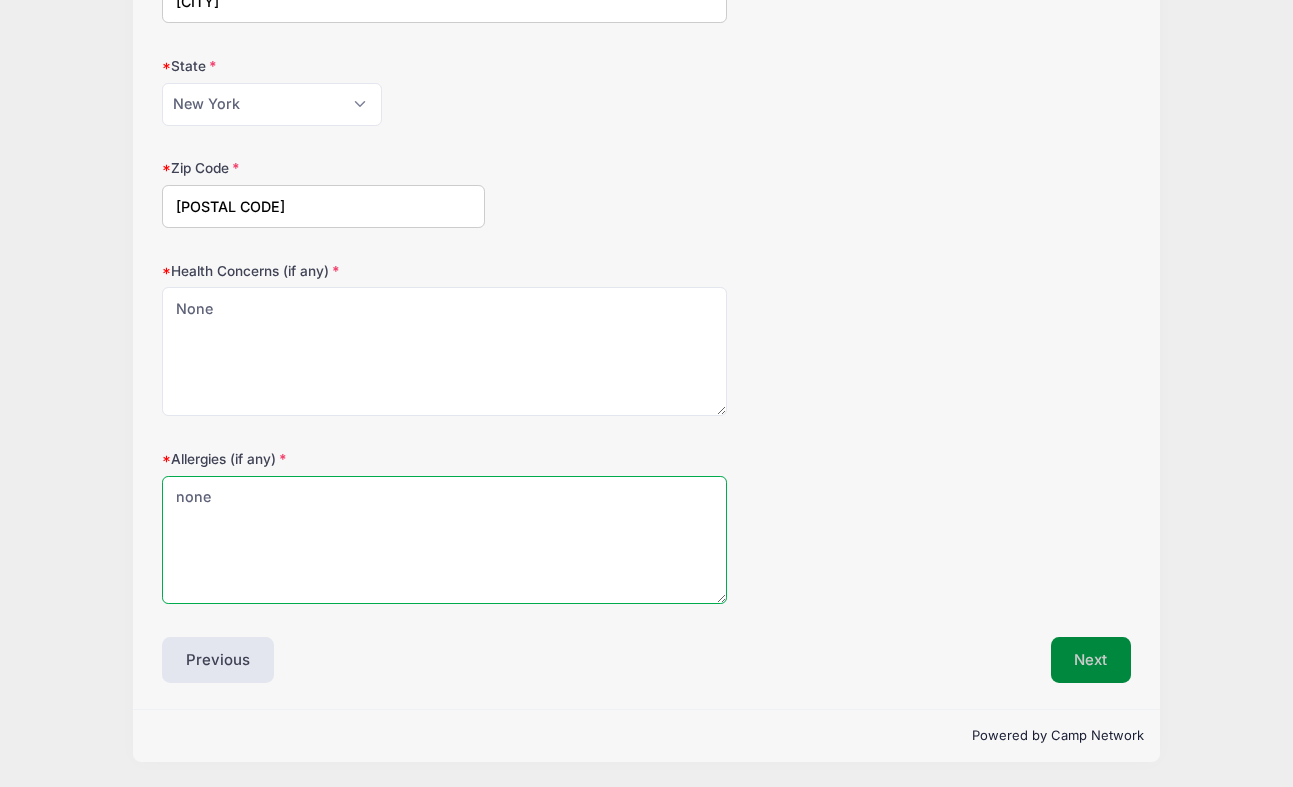 type on "none" 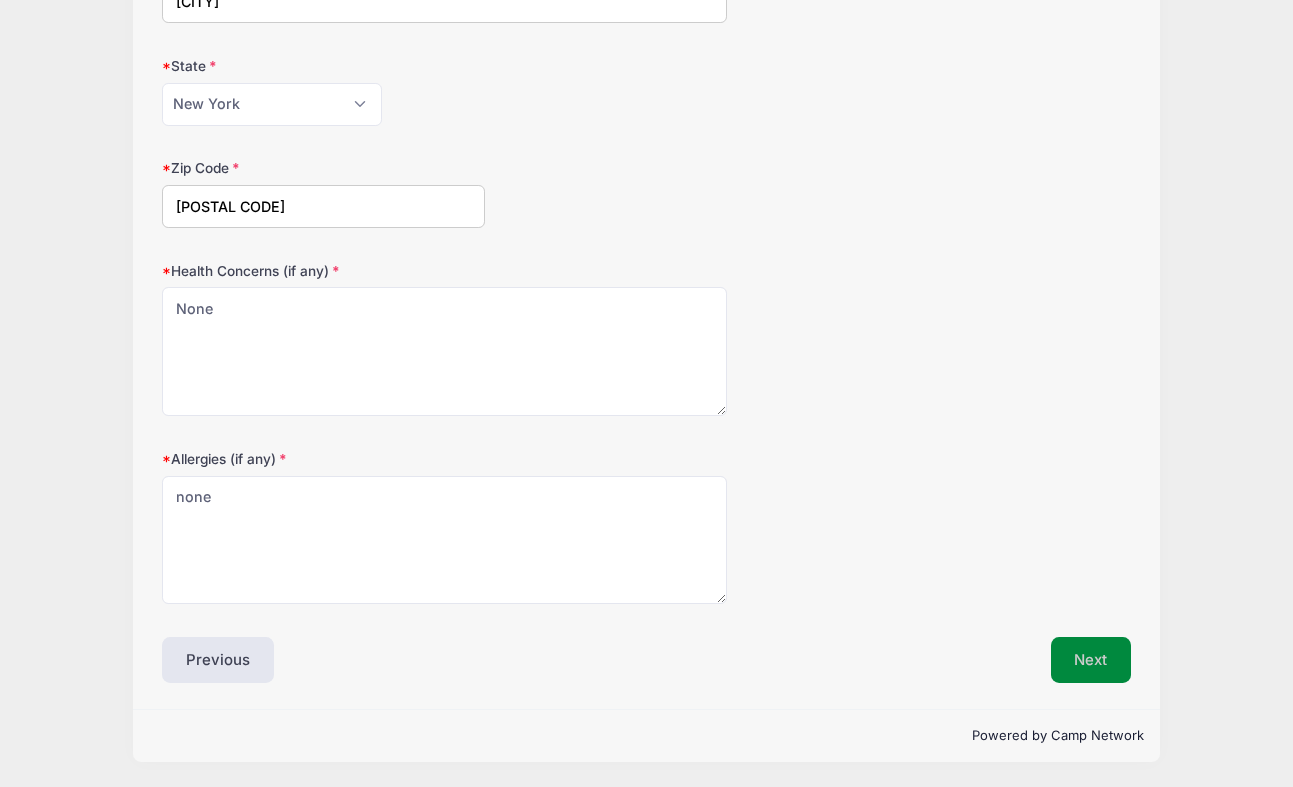 click on "Next" at bounding box center [1091, 660] 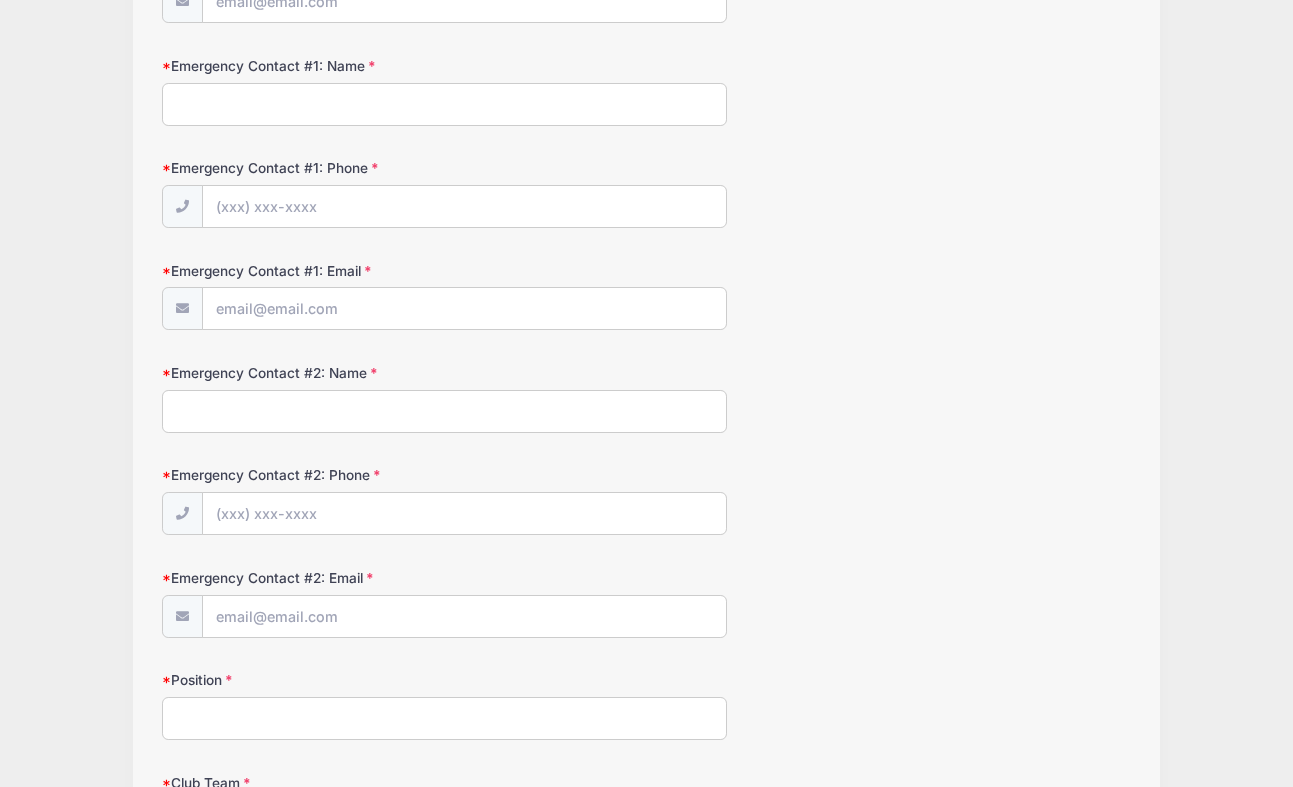 scroll, scrollTop: 194, scrollLeft: 0, axis: vertical 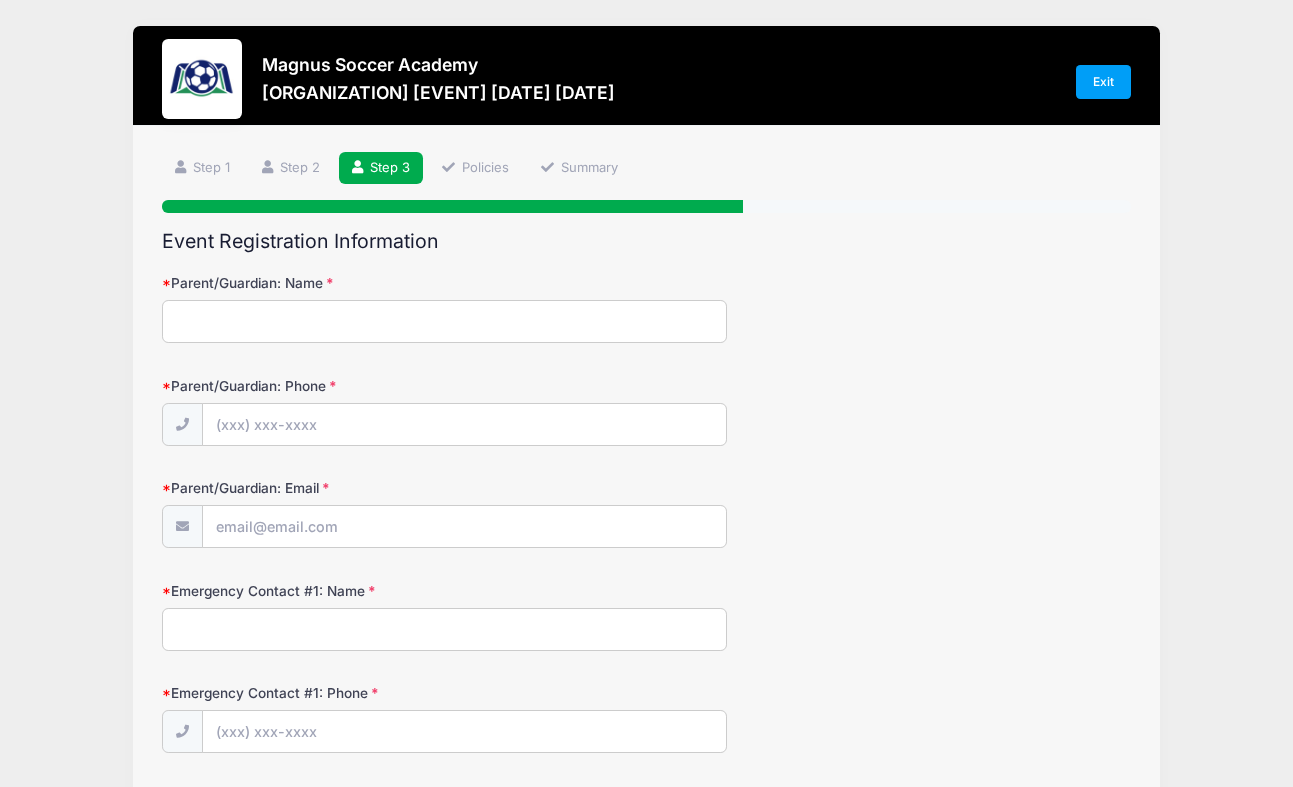 click on "Parent/Guardian: Name" at bounding box center [444, 321] 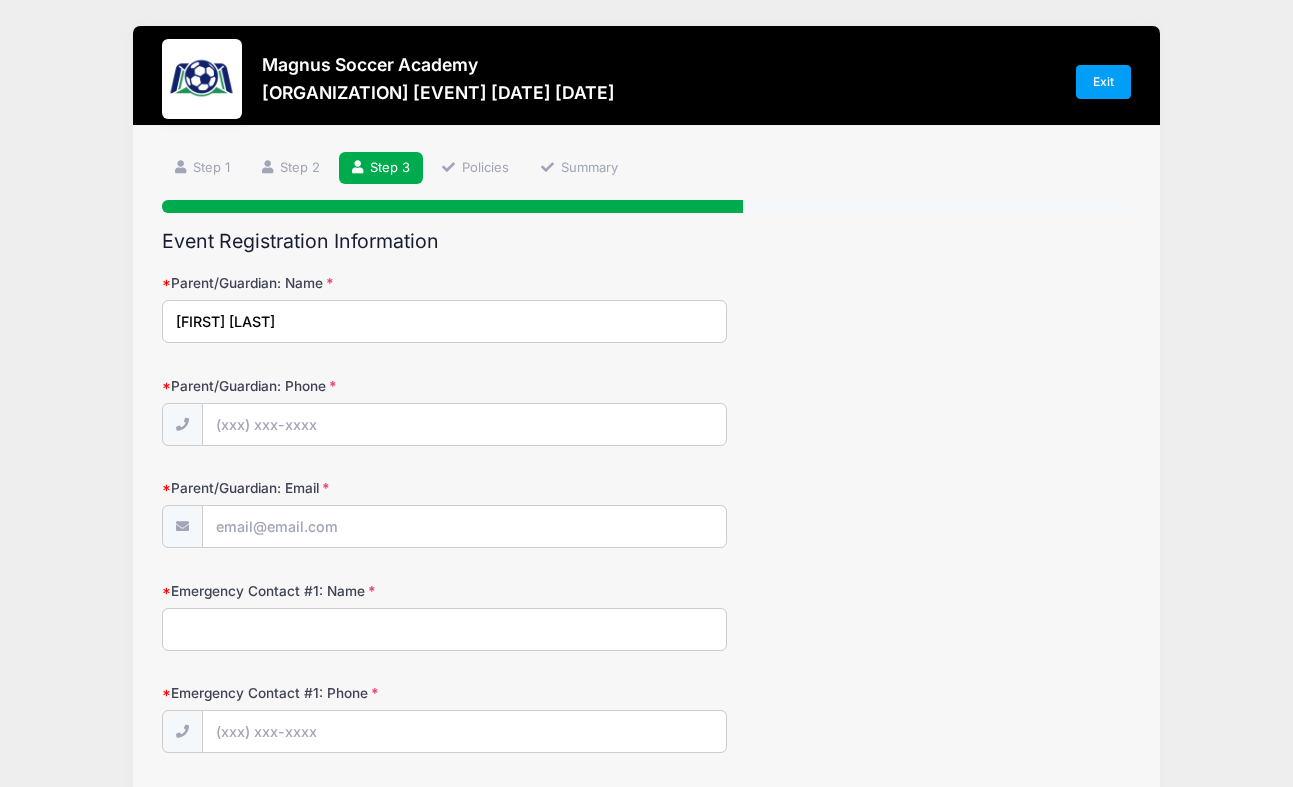 type on "[FIRST] [LAST]" 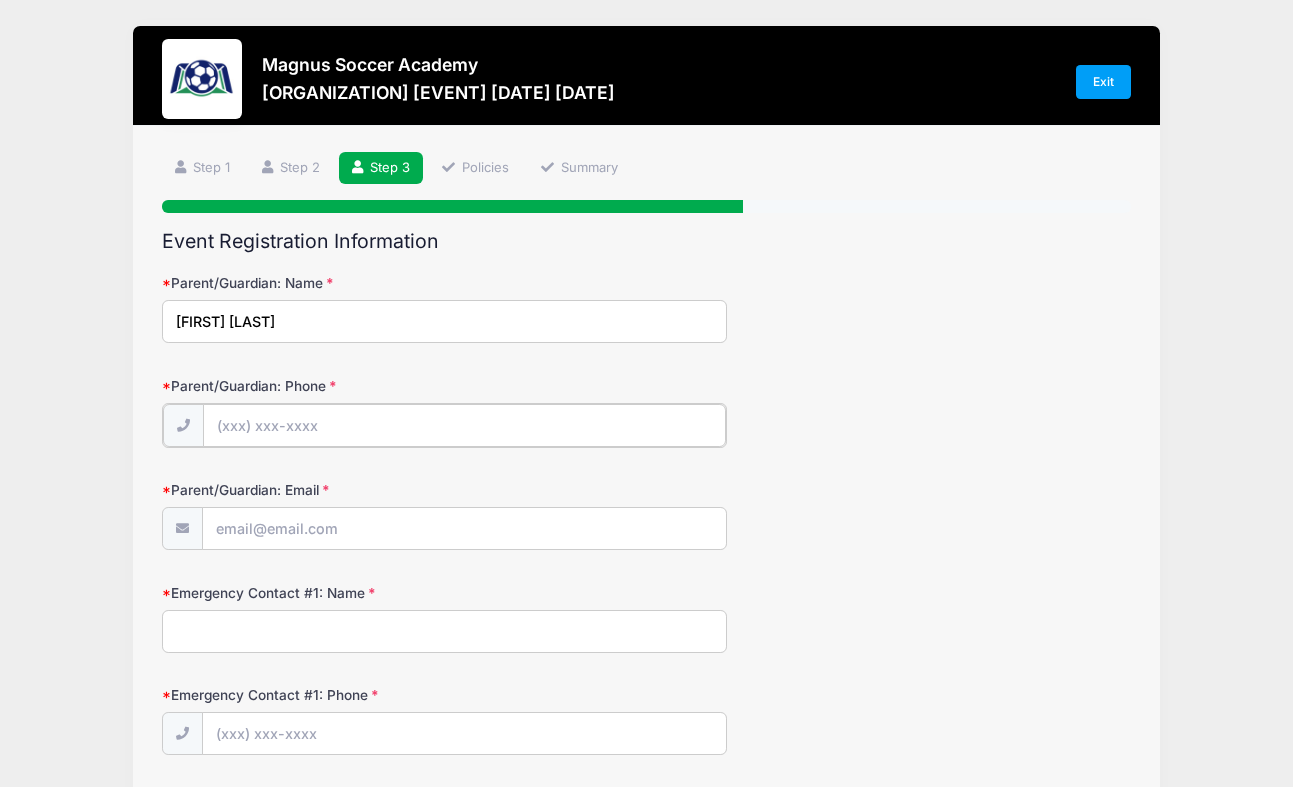 click on "Parent/Guardian: Phone" at bounding box center [464, 425] 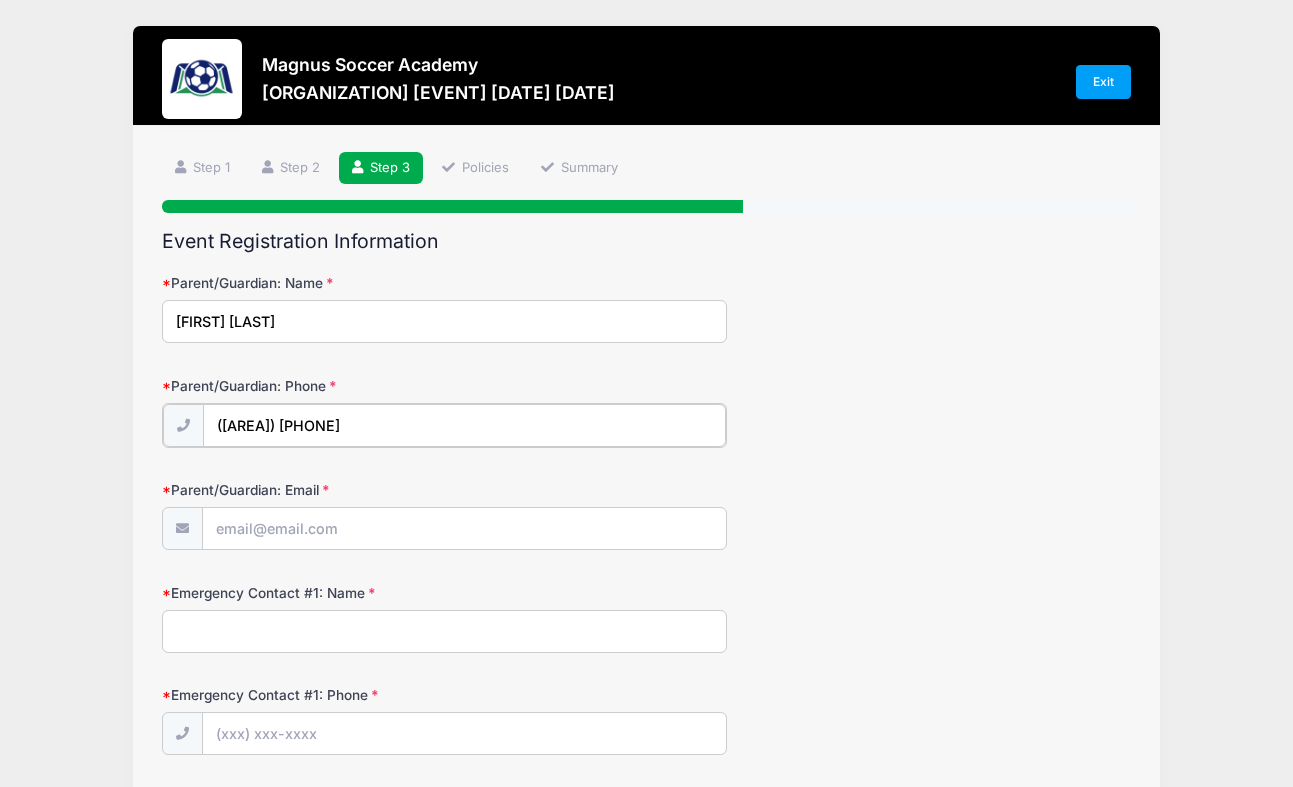 type on "([AREA]) [PHONE]" 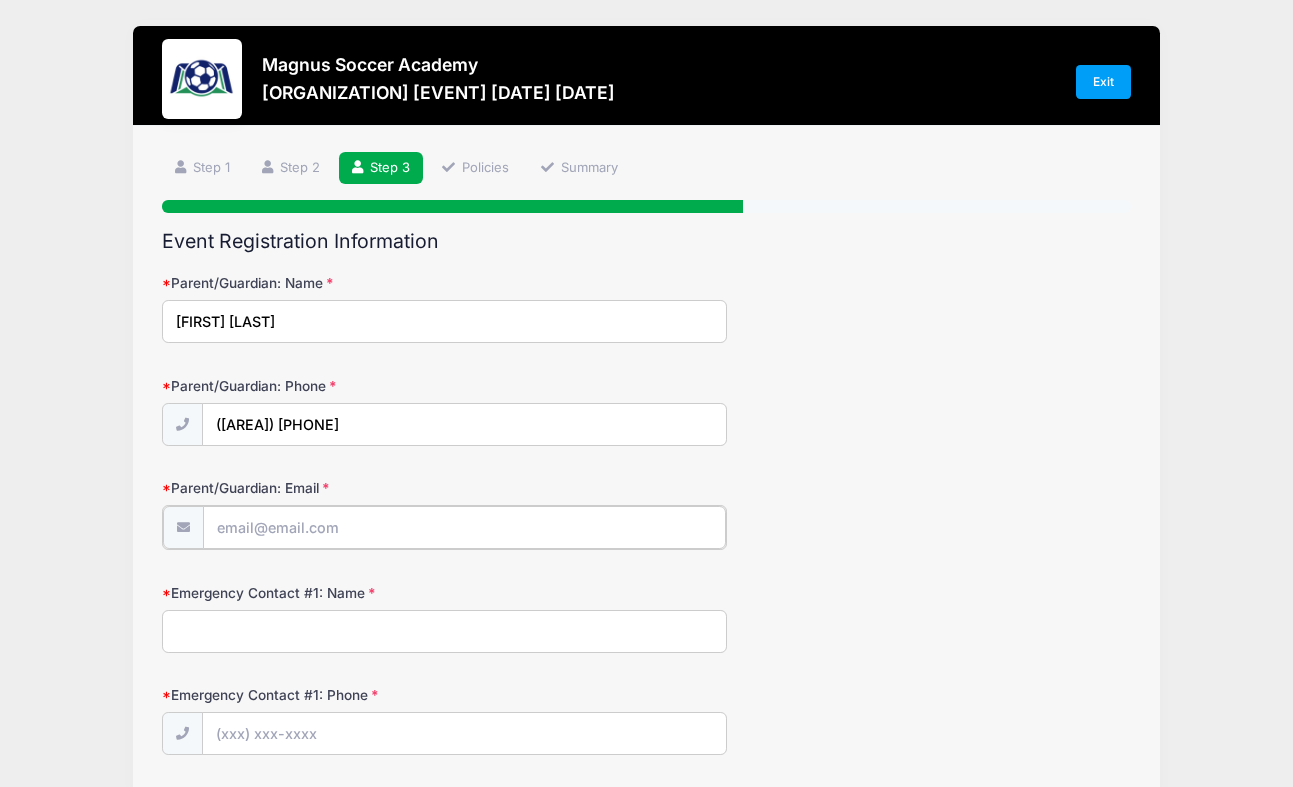 click on "Parent/Guardian: Email" at bounding box center [464, 527] 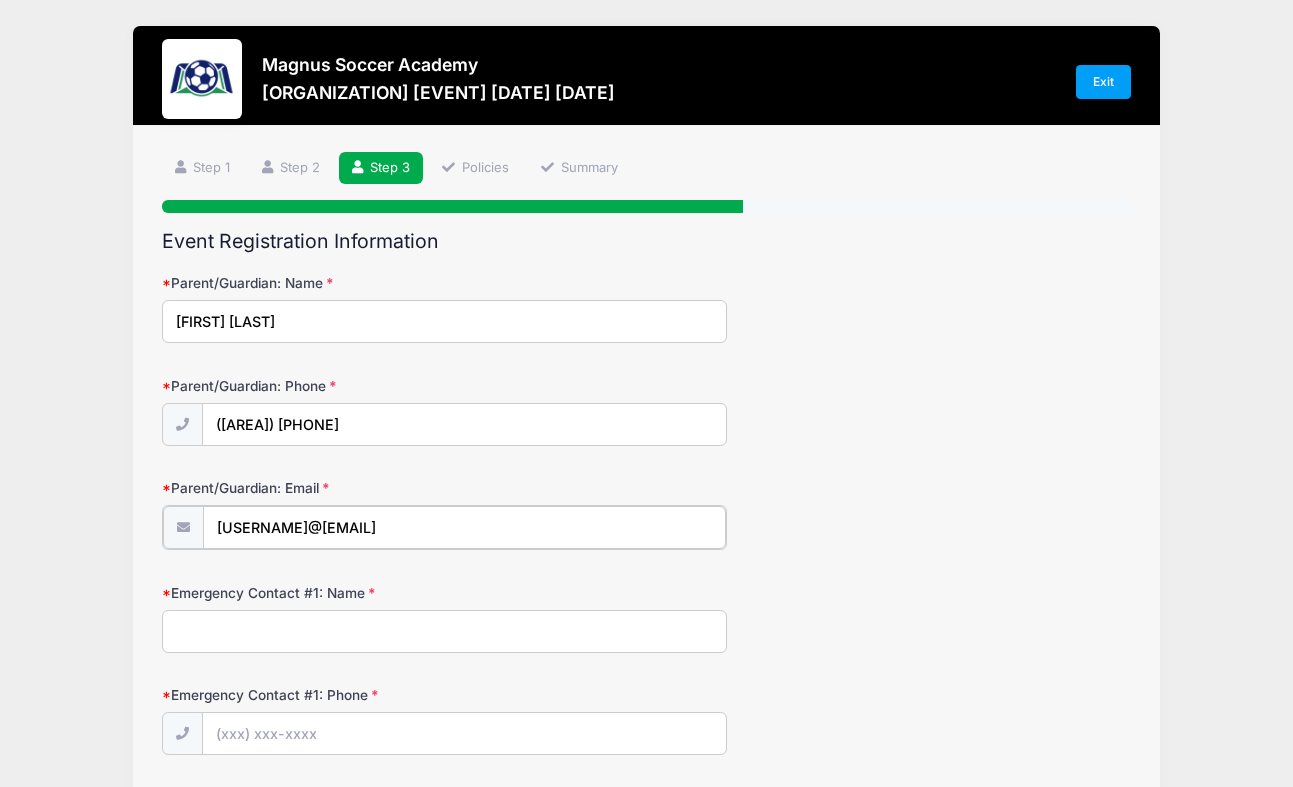 type on "[USERNAME]@[EMAIL]" 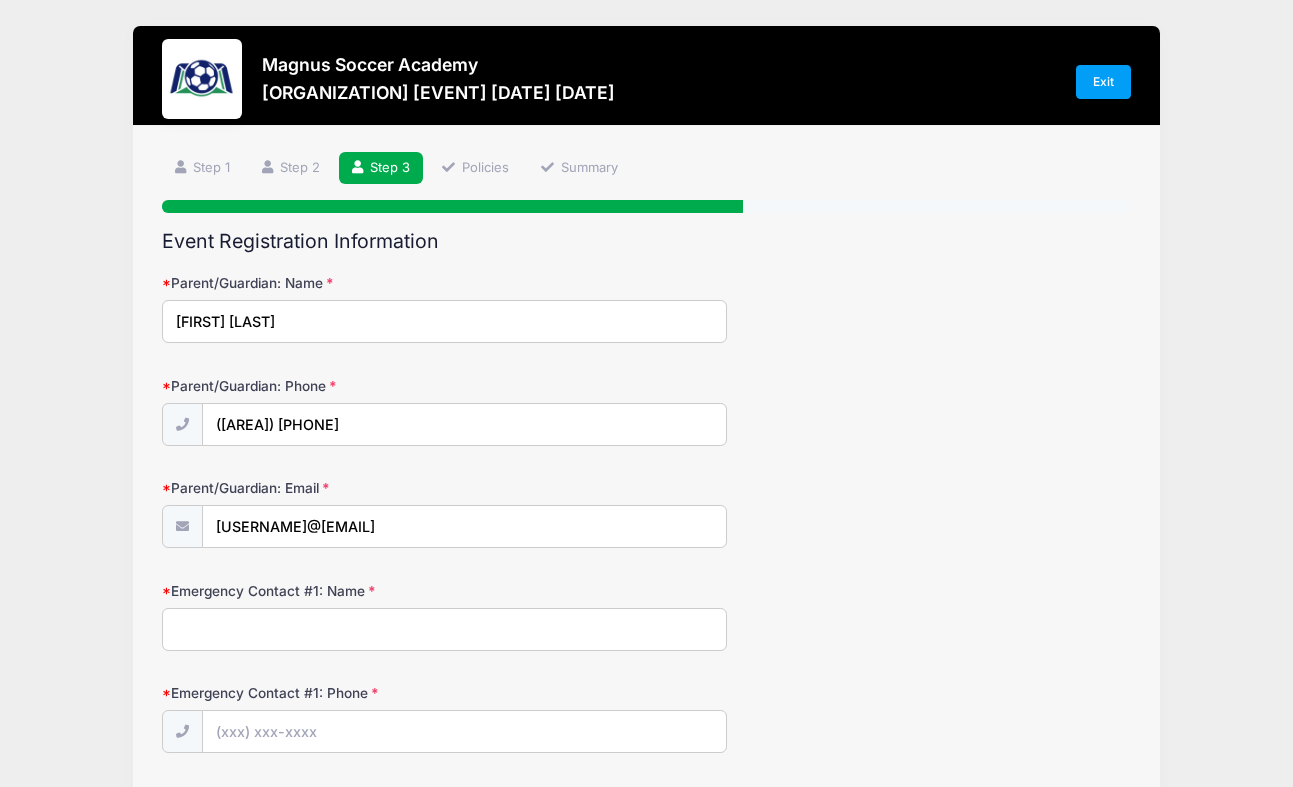 click on "Emergency Contact #1: Name" at bounding box center [444, 629] 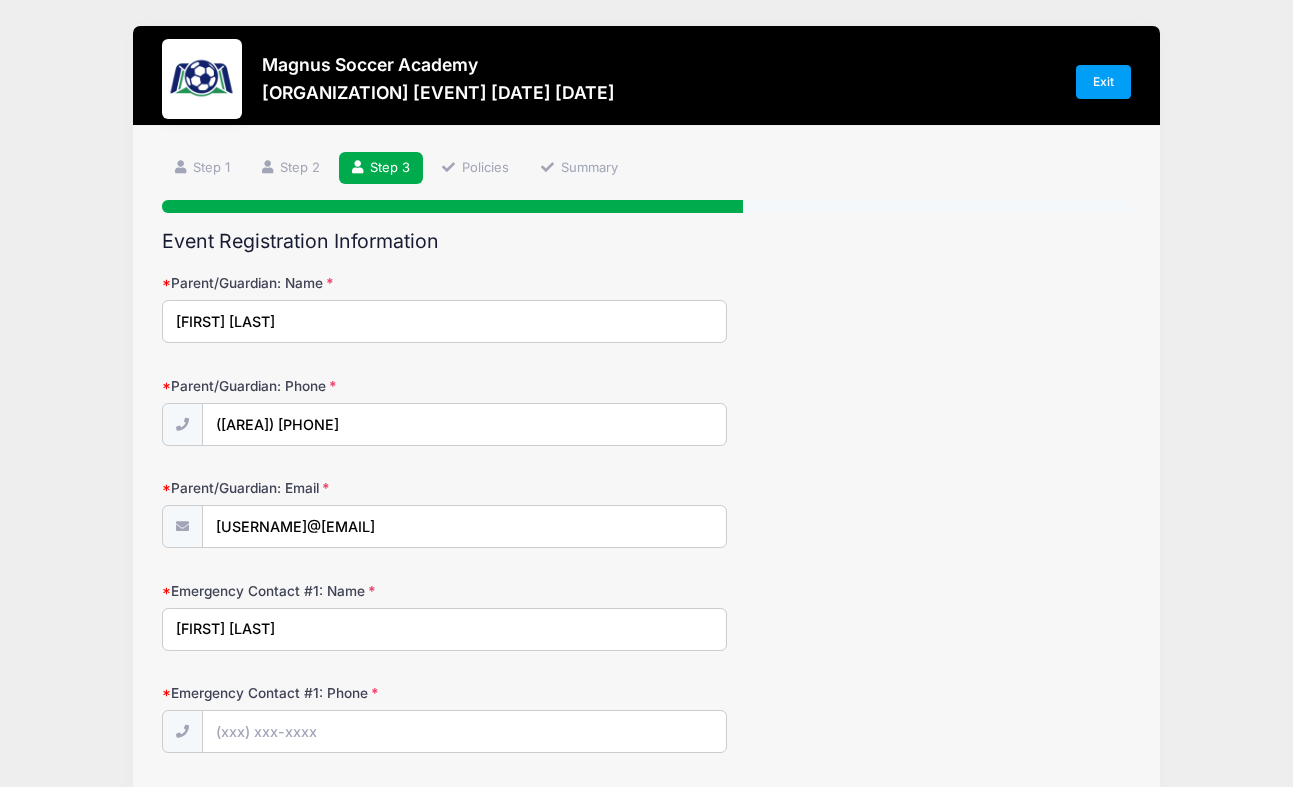type on "[FIRST] [LAST]" 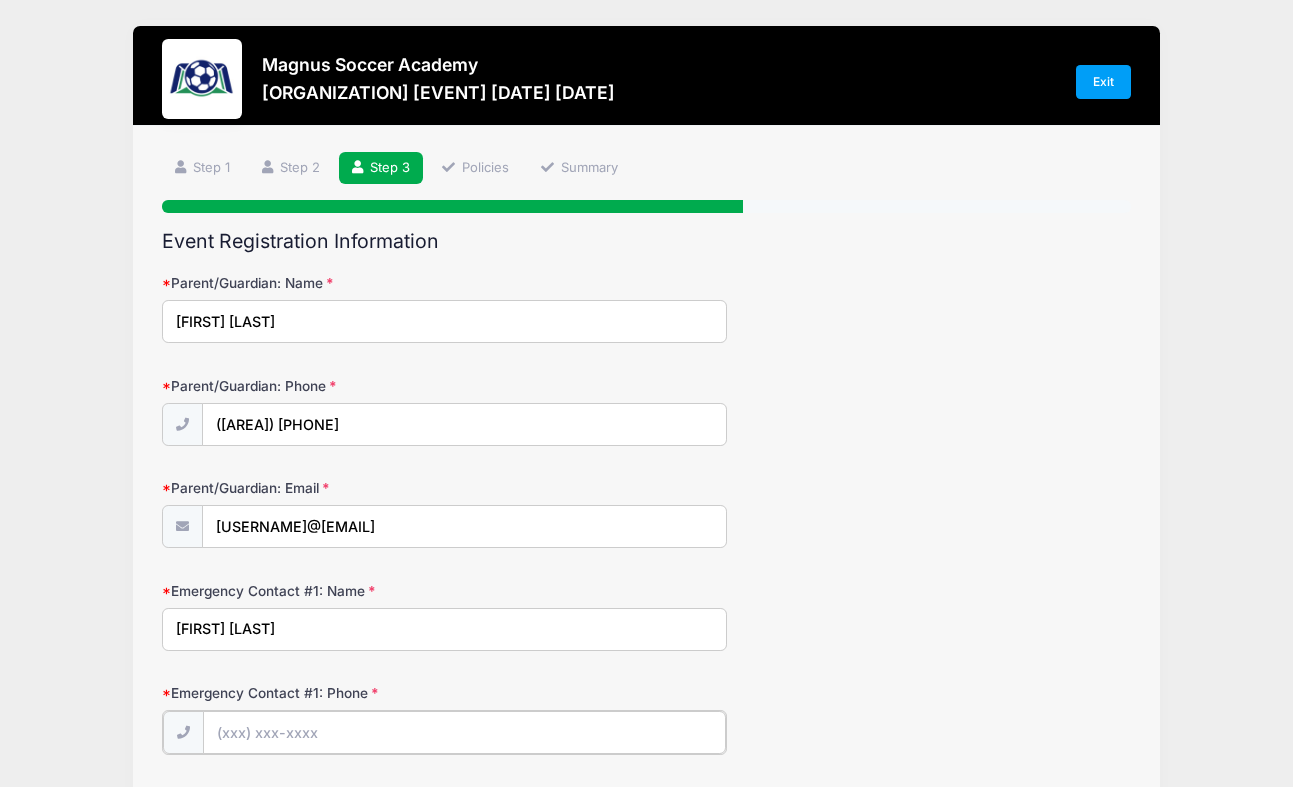 click on "Emergency Contact #1: Phone" at bounding box center [464, 732] 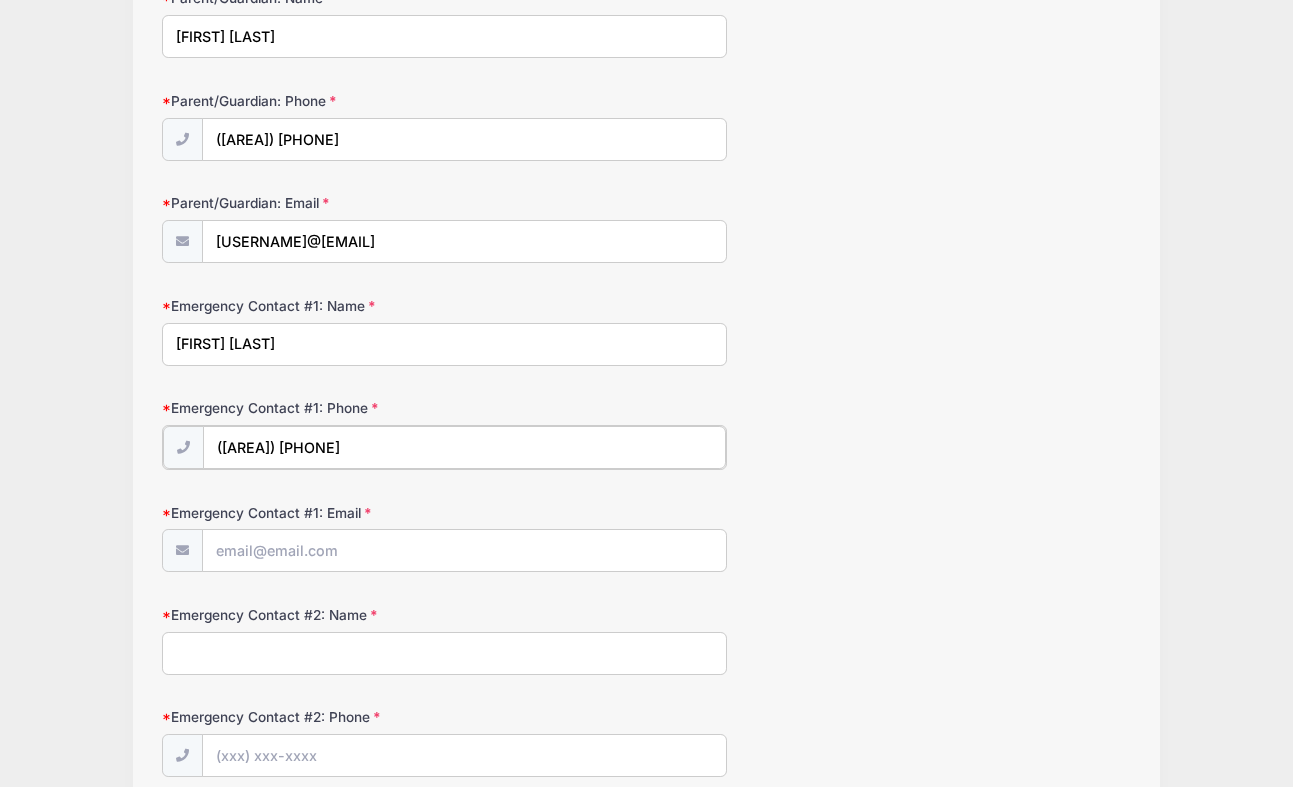 scroll, scrollTop: 432, scrollLeft: 0, axis: vertical 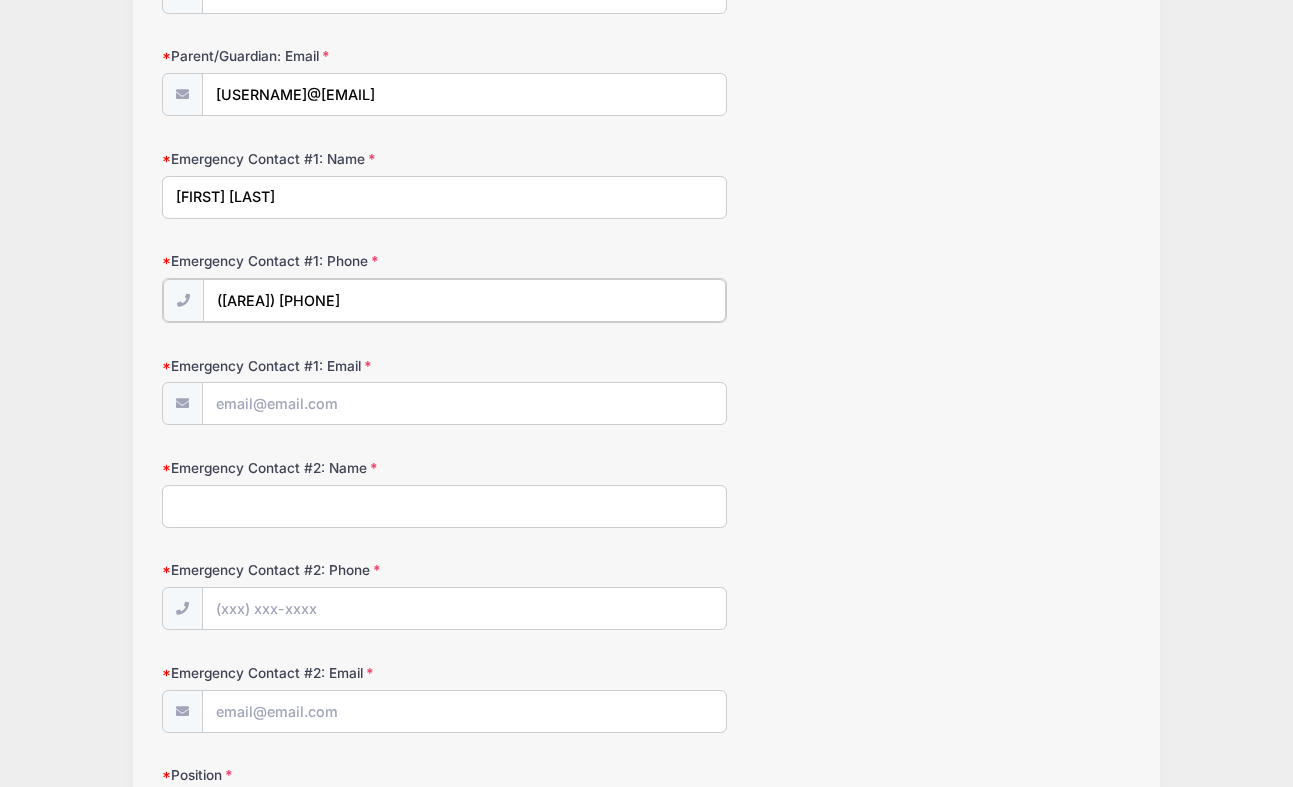 type on "([AREA]) [PHONE]" 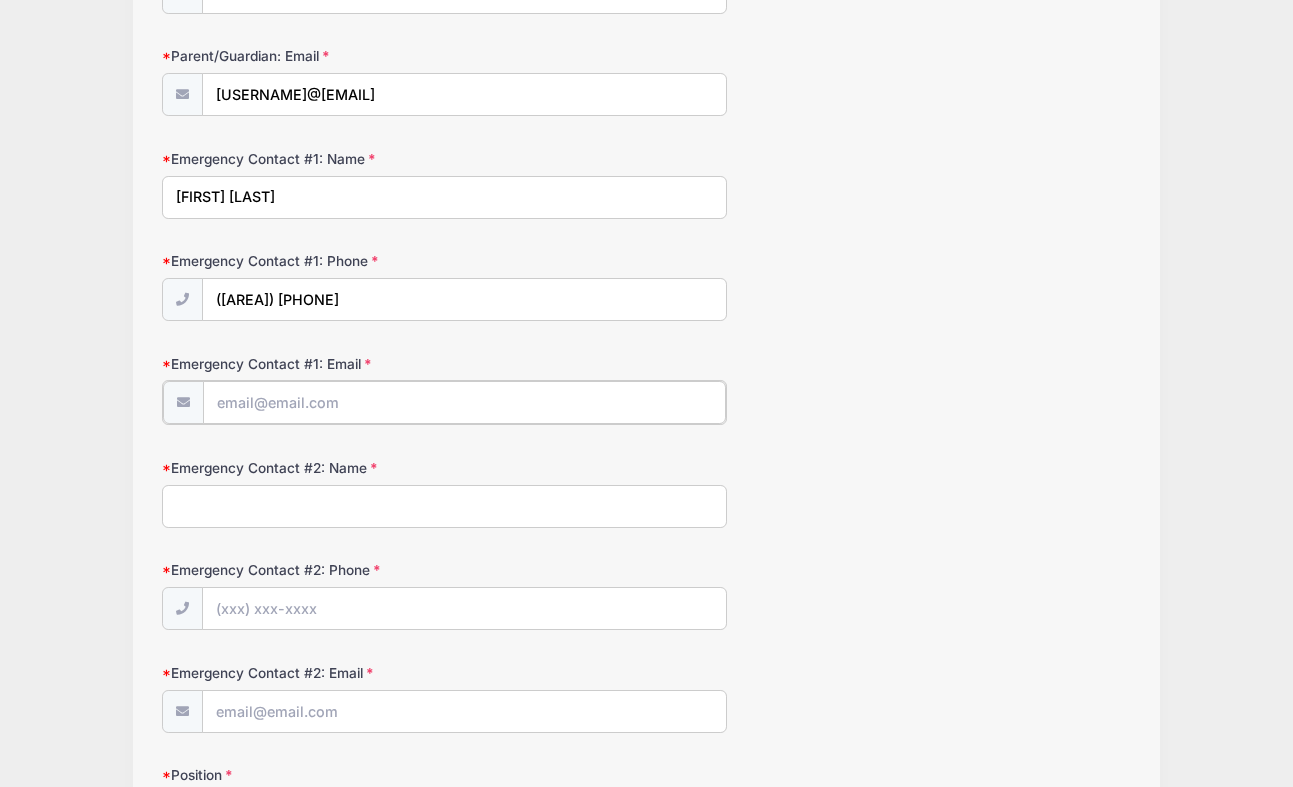 click on "Emergency Contact #1: Email" at bounding box center (464, 402) 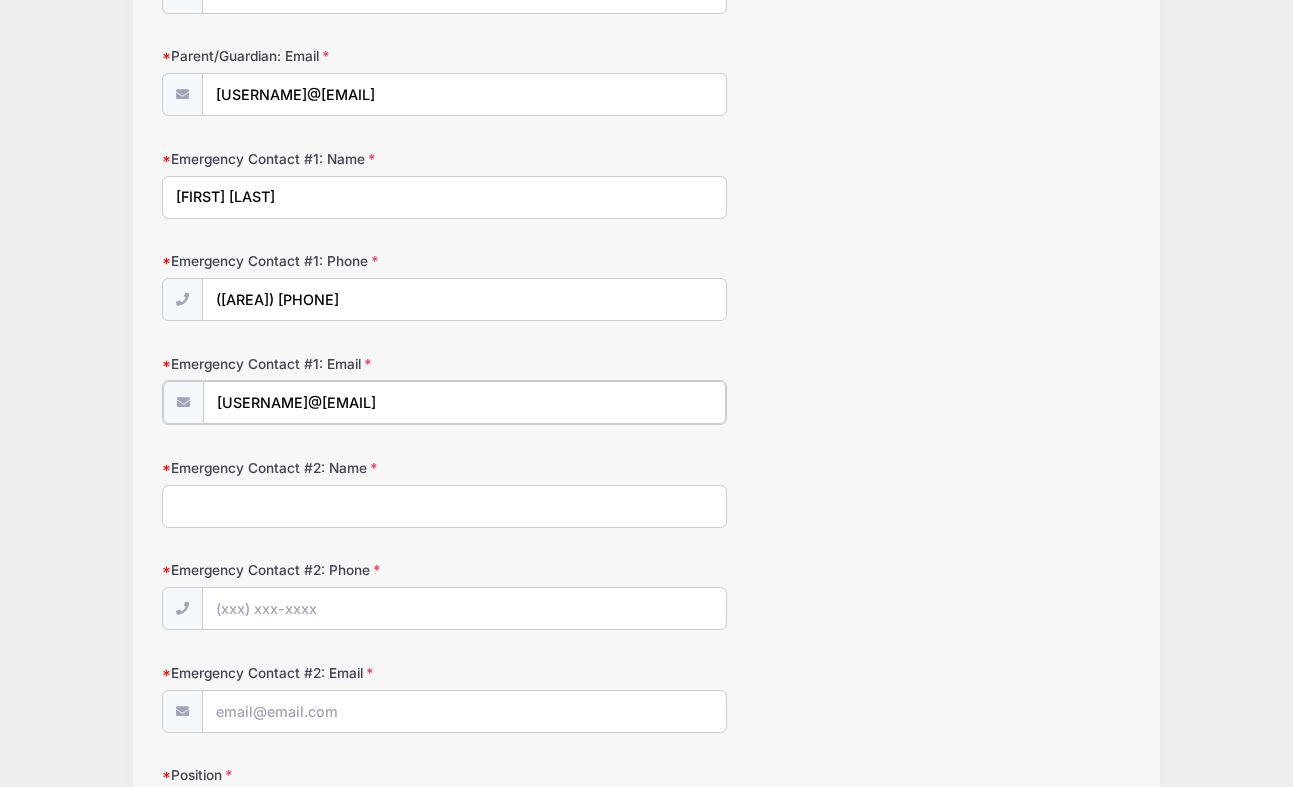 type on "[USERNAME]@[EMAIL]" 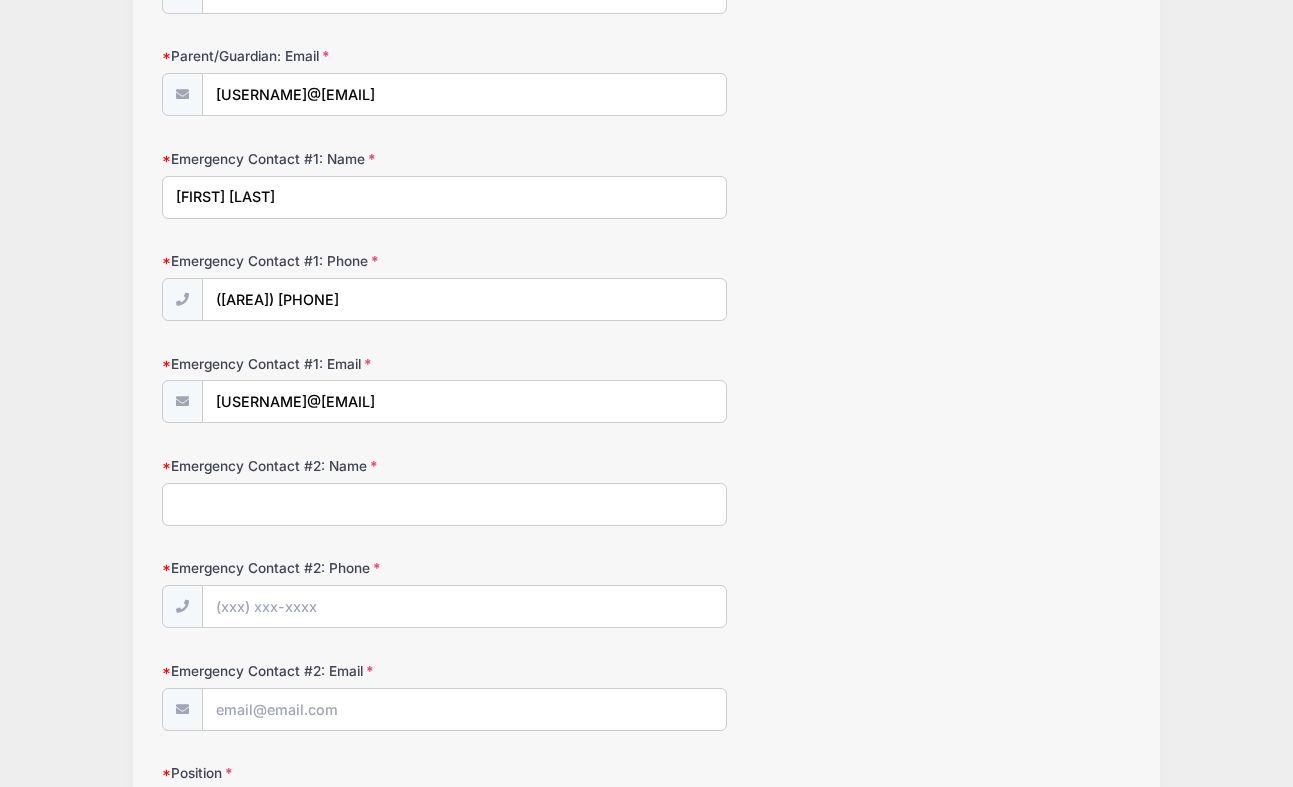 click on "Emergency Contact #2: Name" at bounding box center [444, 504] 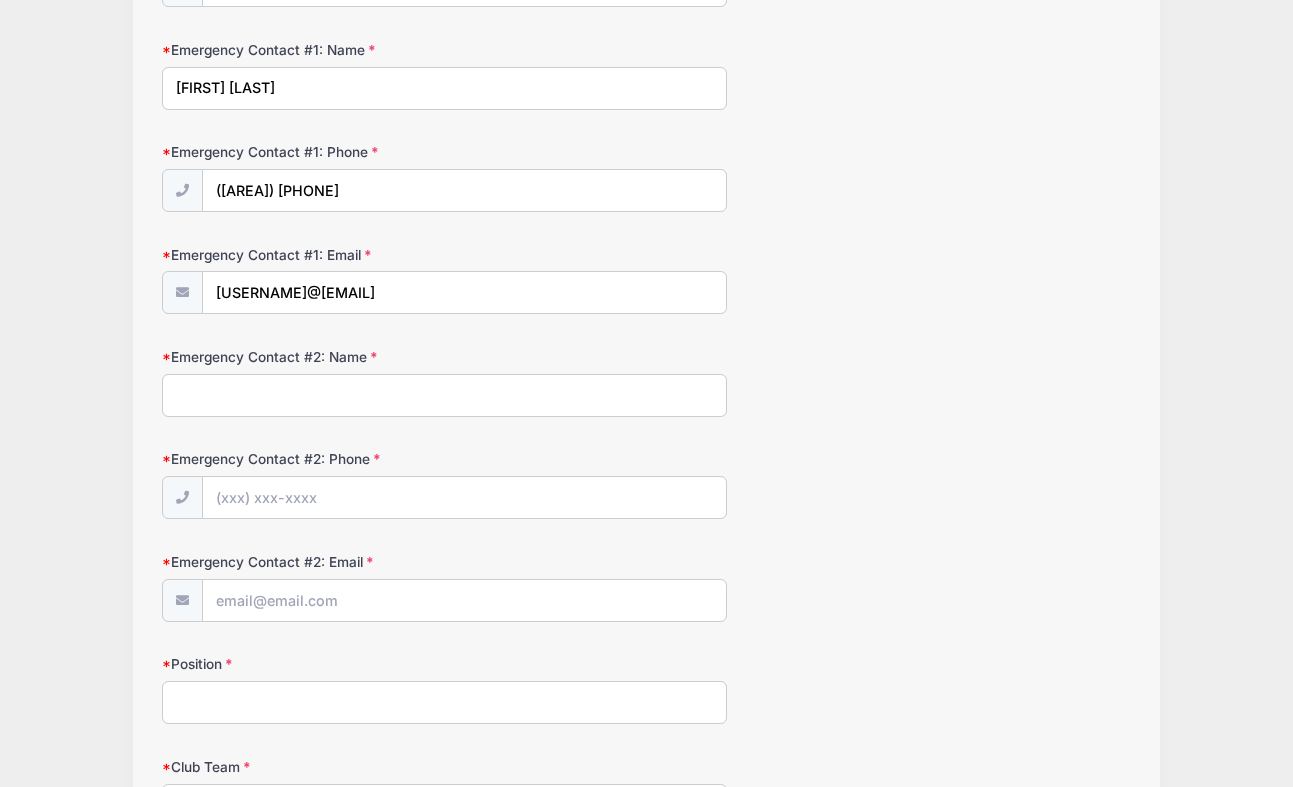 scroll, scrollTop: 495, scrollLeft: 0, axis: vertical 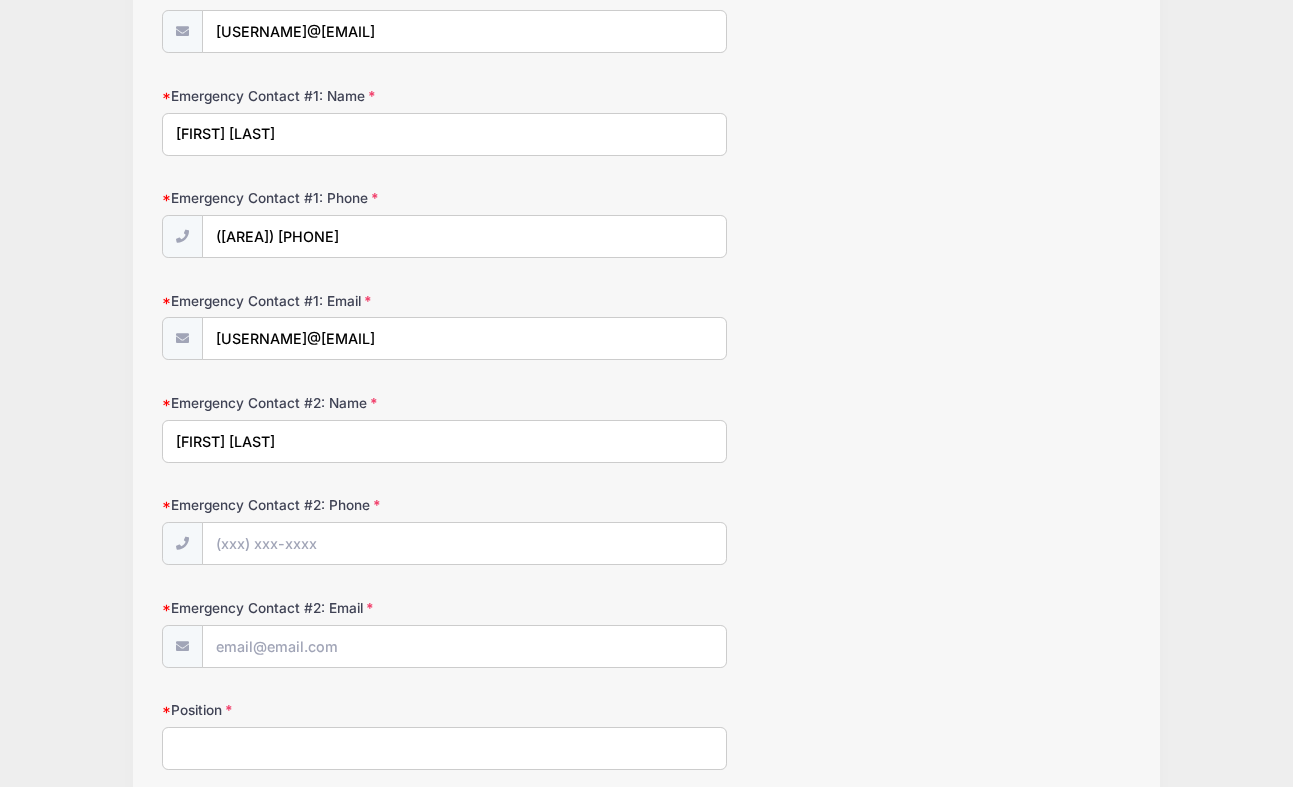 type on "[FIRST] [LAST]" 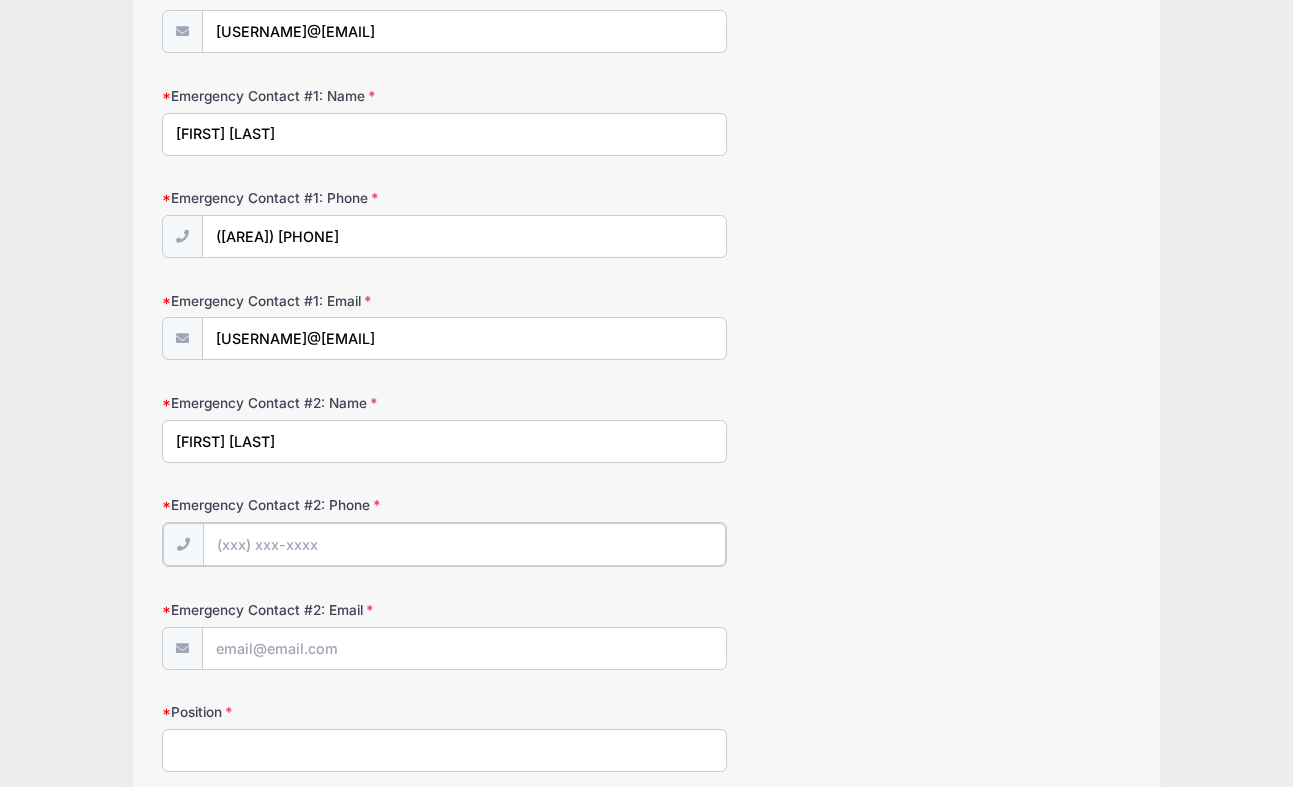 click on "Emergency Contact #2: Phone" at bounding box center (464, 544) 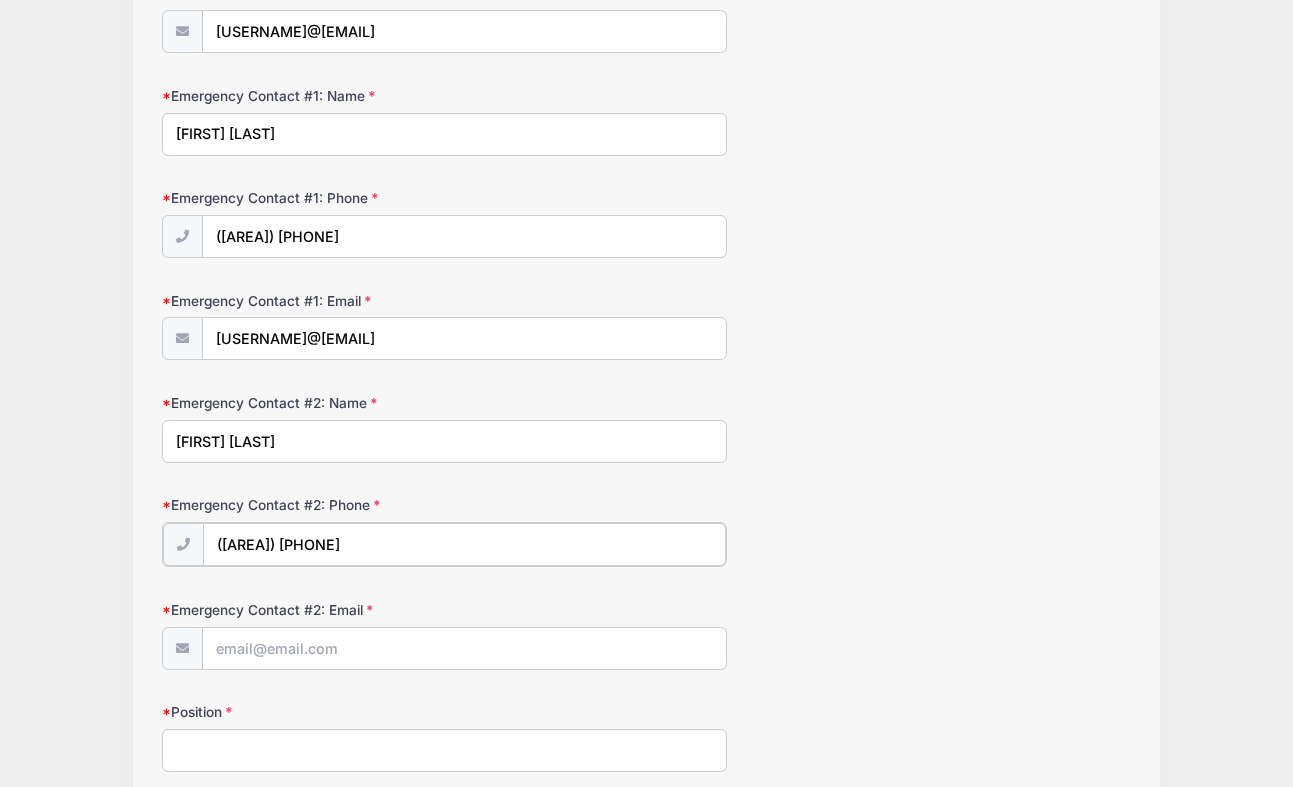 type on "([AREA]) [PHONE]" 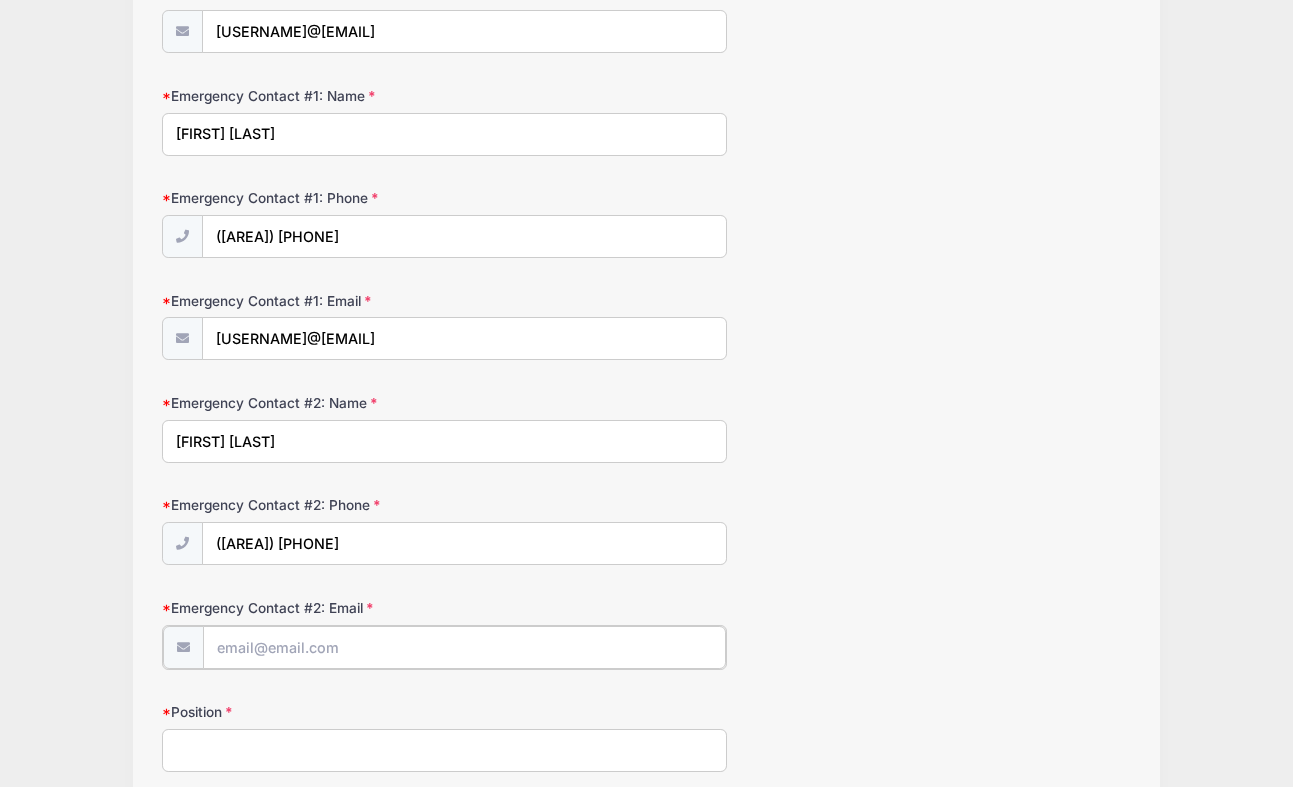 click on "Emergency Contact #2: Email" at bounding box center (464, 647) 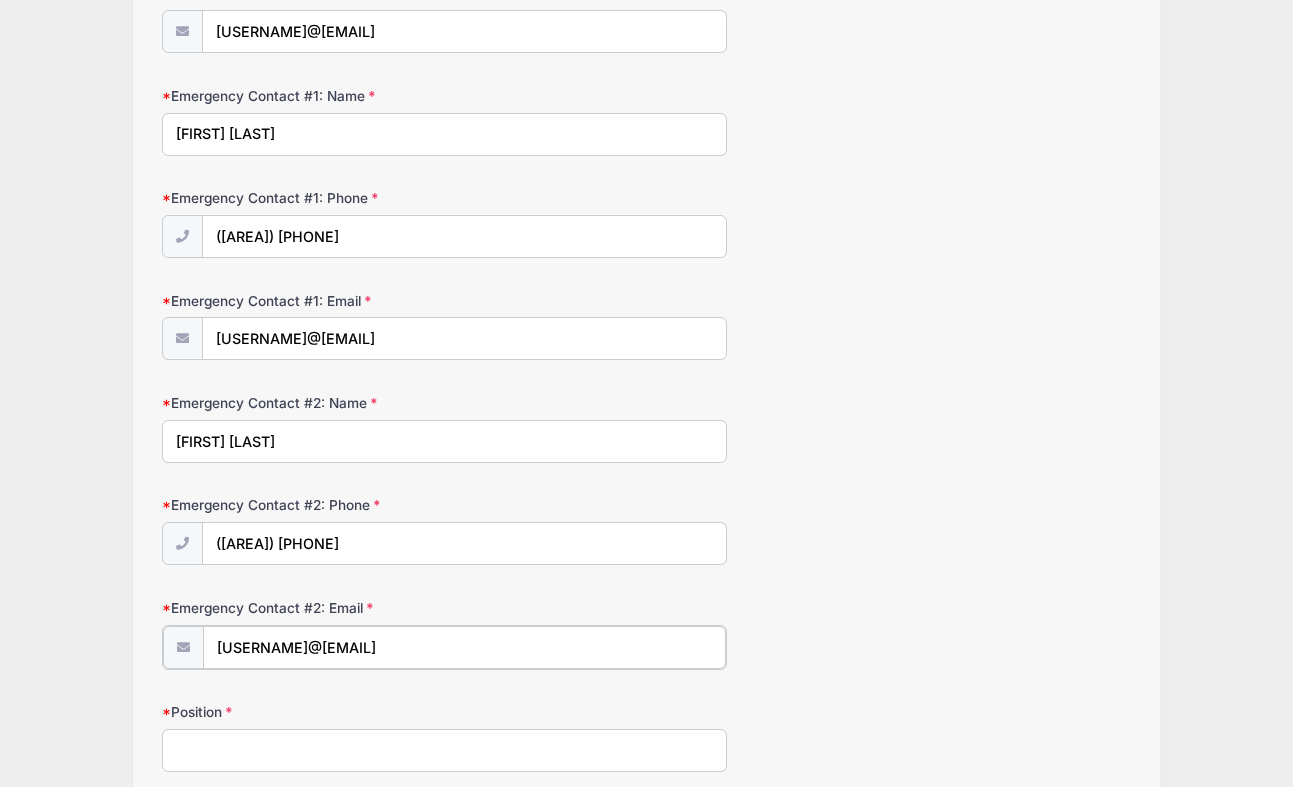 type on "[USERNAME]@[EMAIL]" 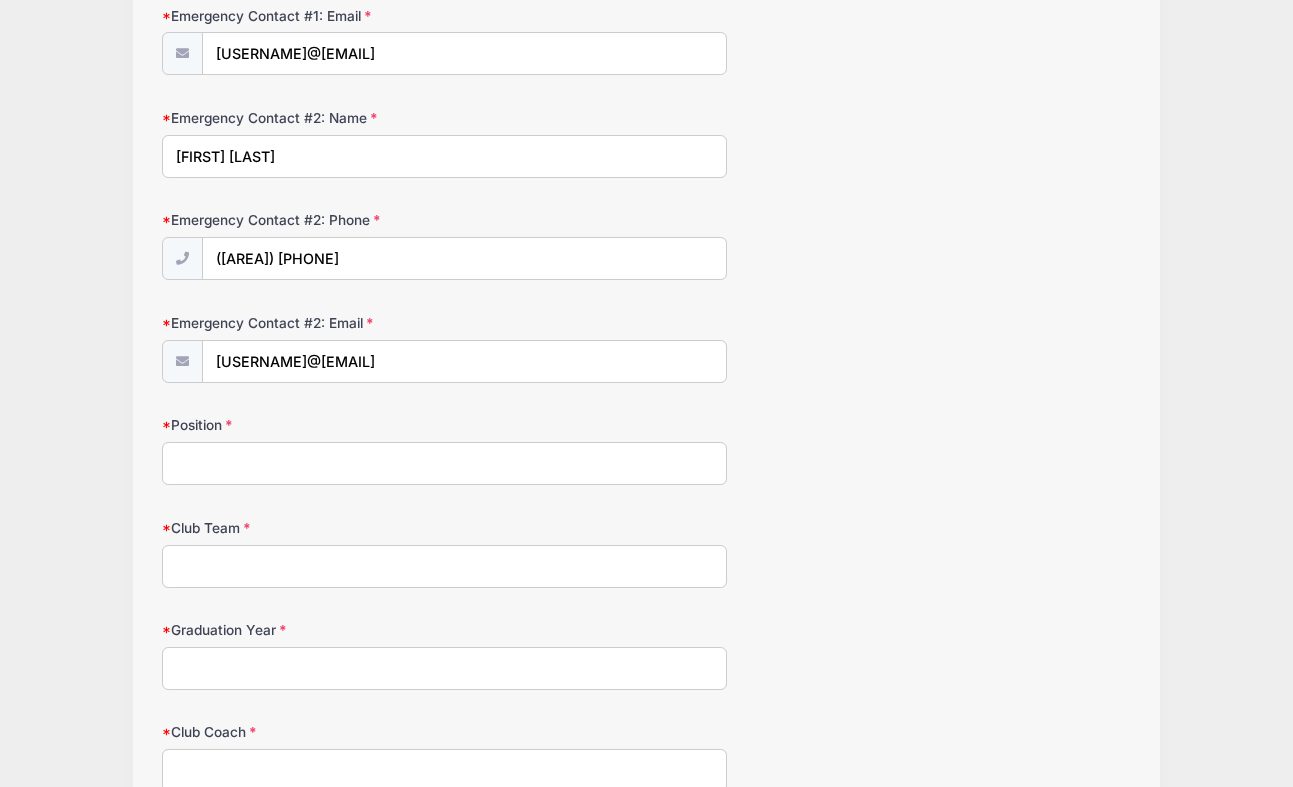 click on "Position" at bounding box center [444, 463] 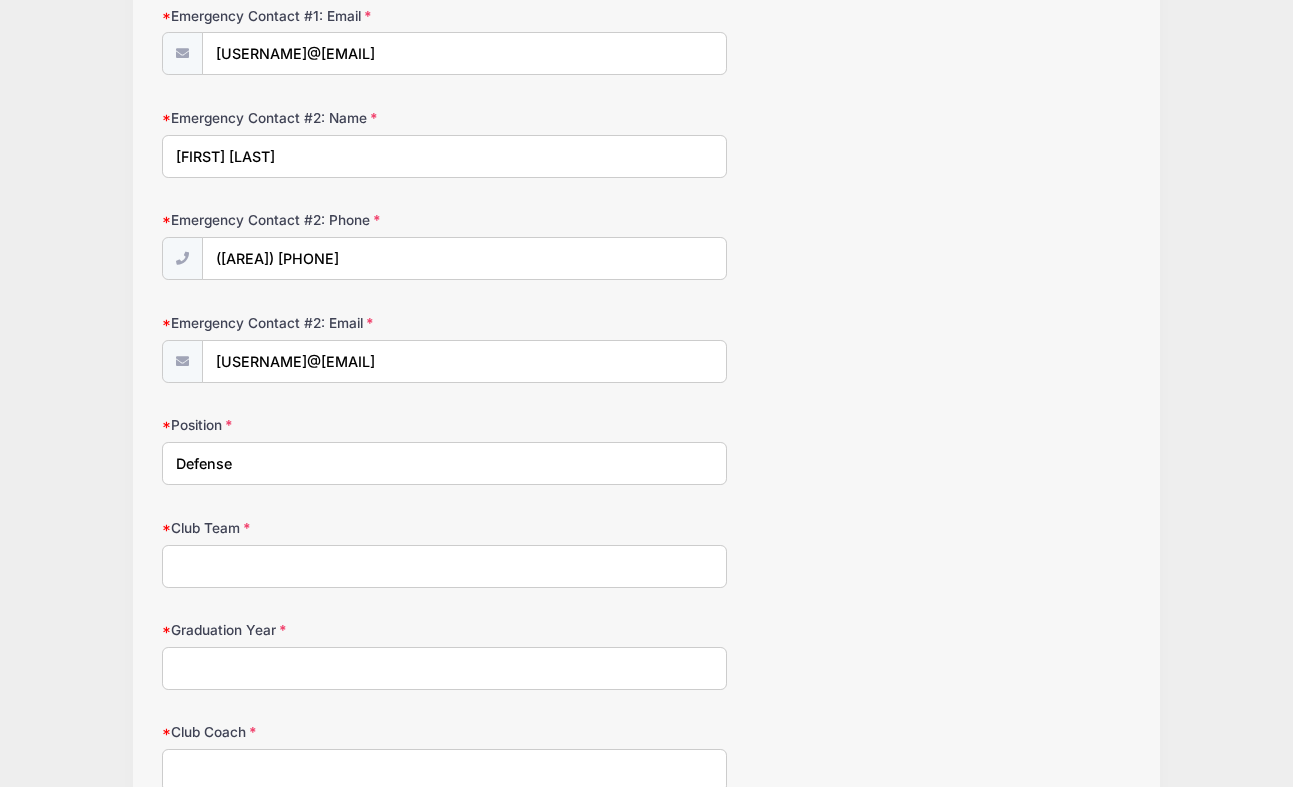 type on "Defense" 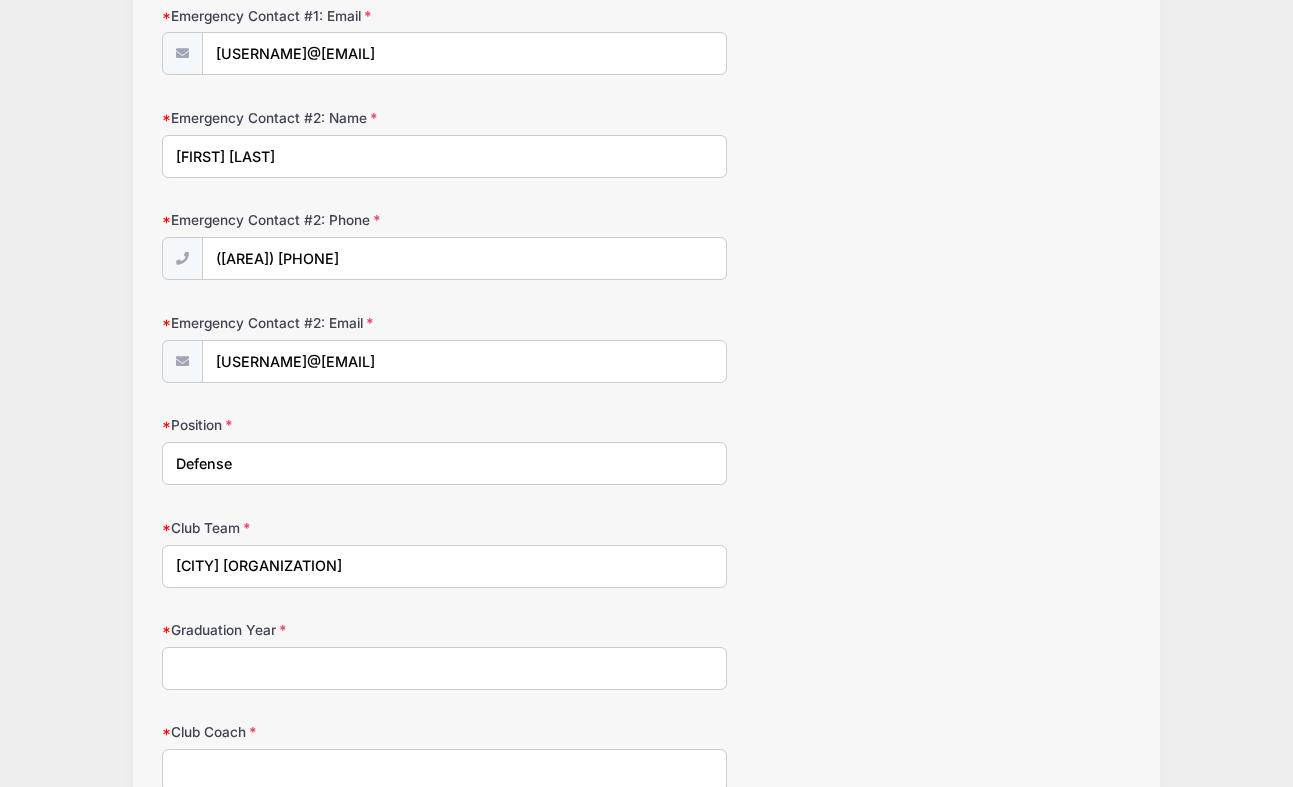 type on "[CITY] [ORGANIZATION]" 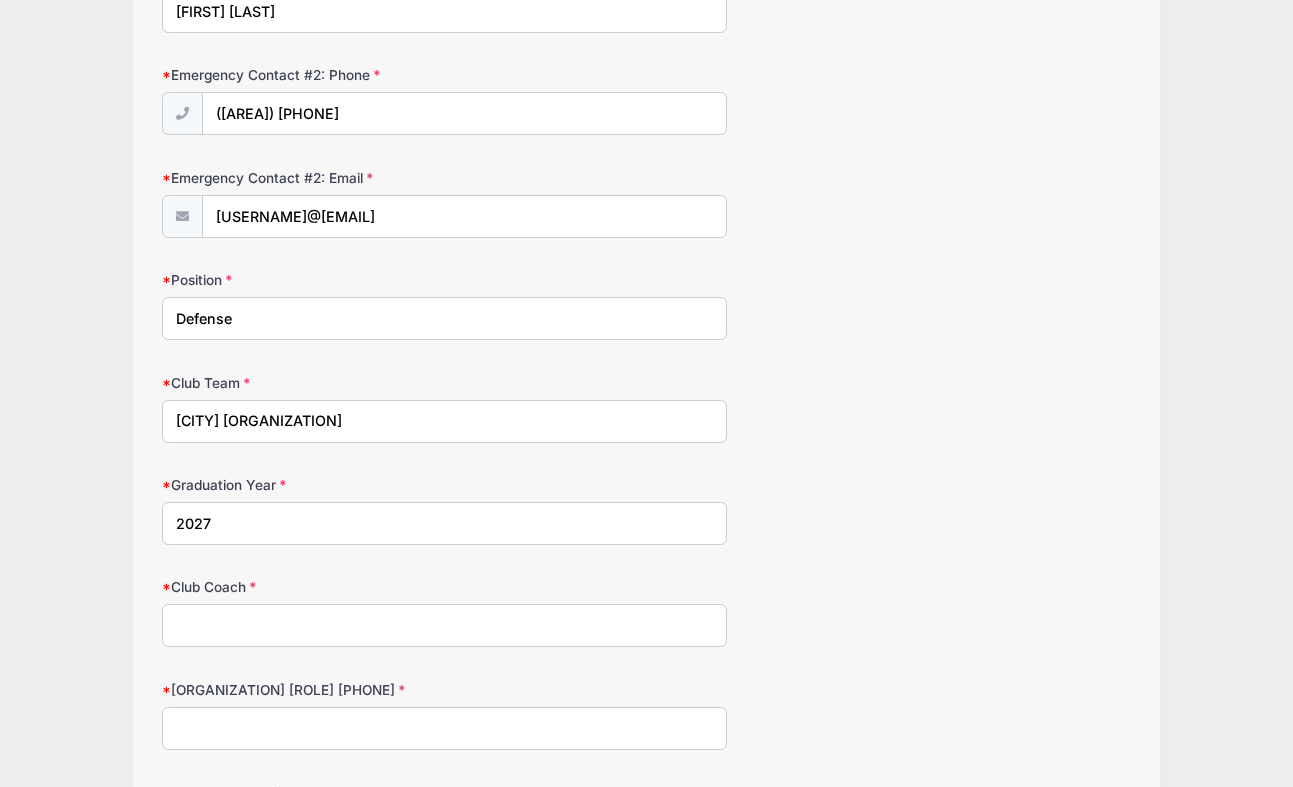 scroll, scrollTop: 1013, scrollLeft: 0, axis: vertical 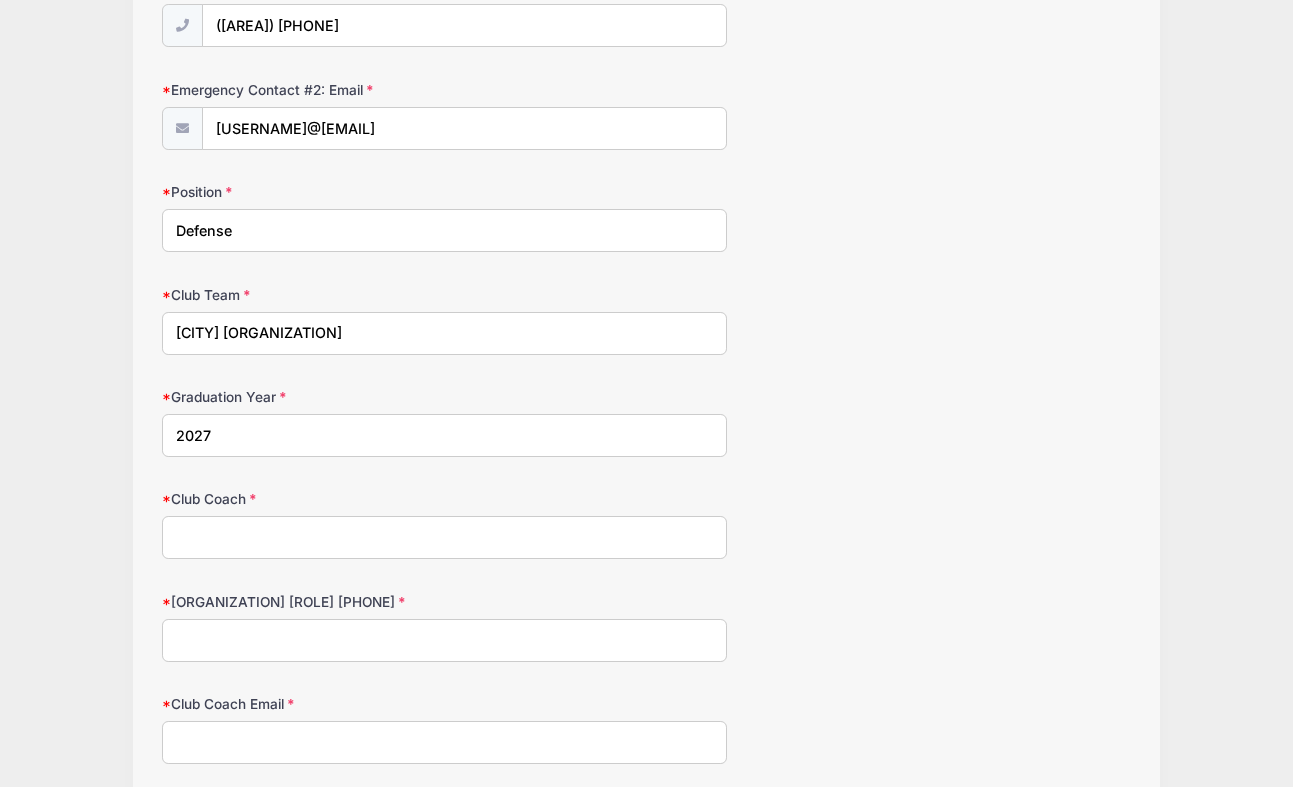 type on "2027" 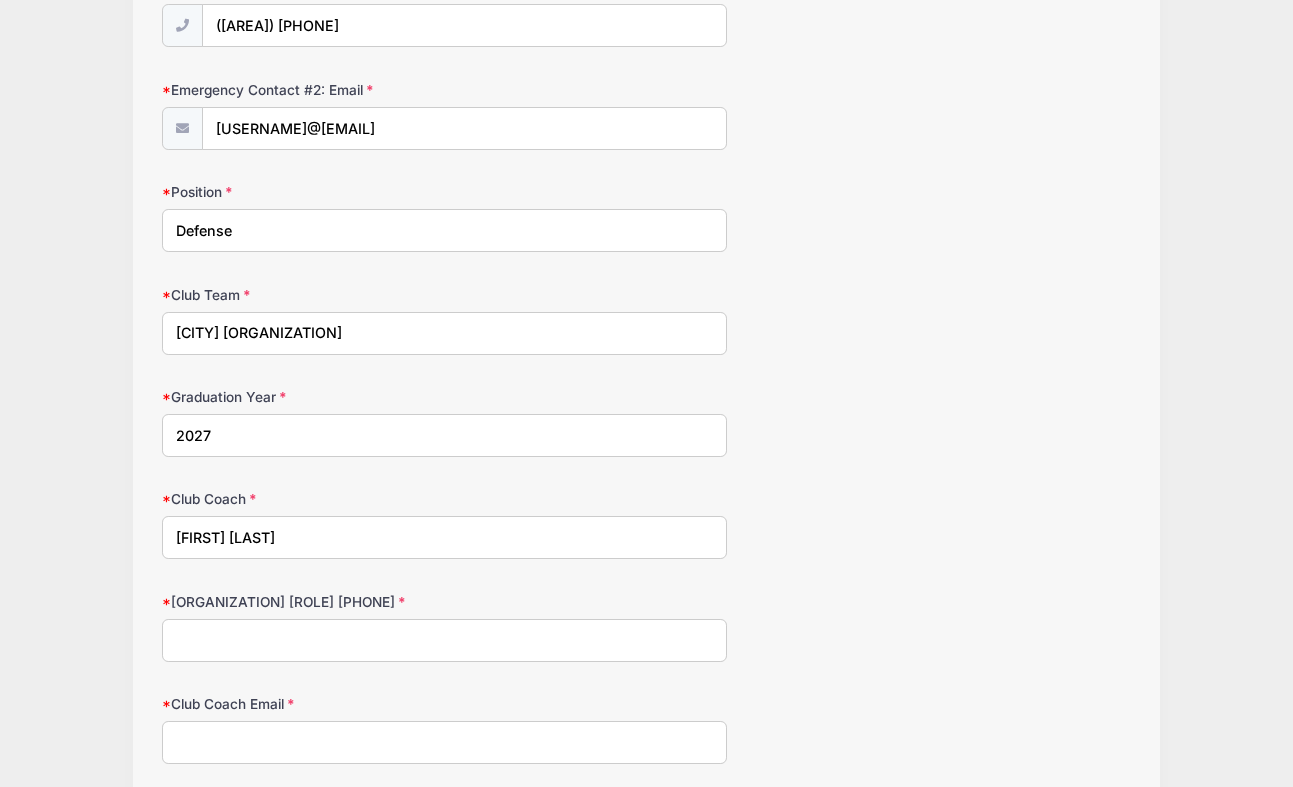 type on "[FIRST] [LAST]" 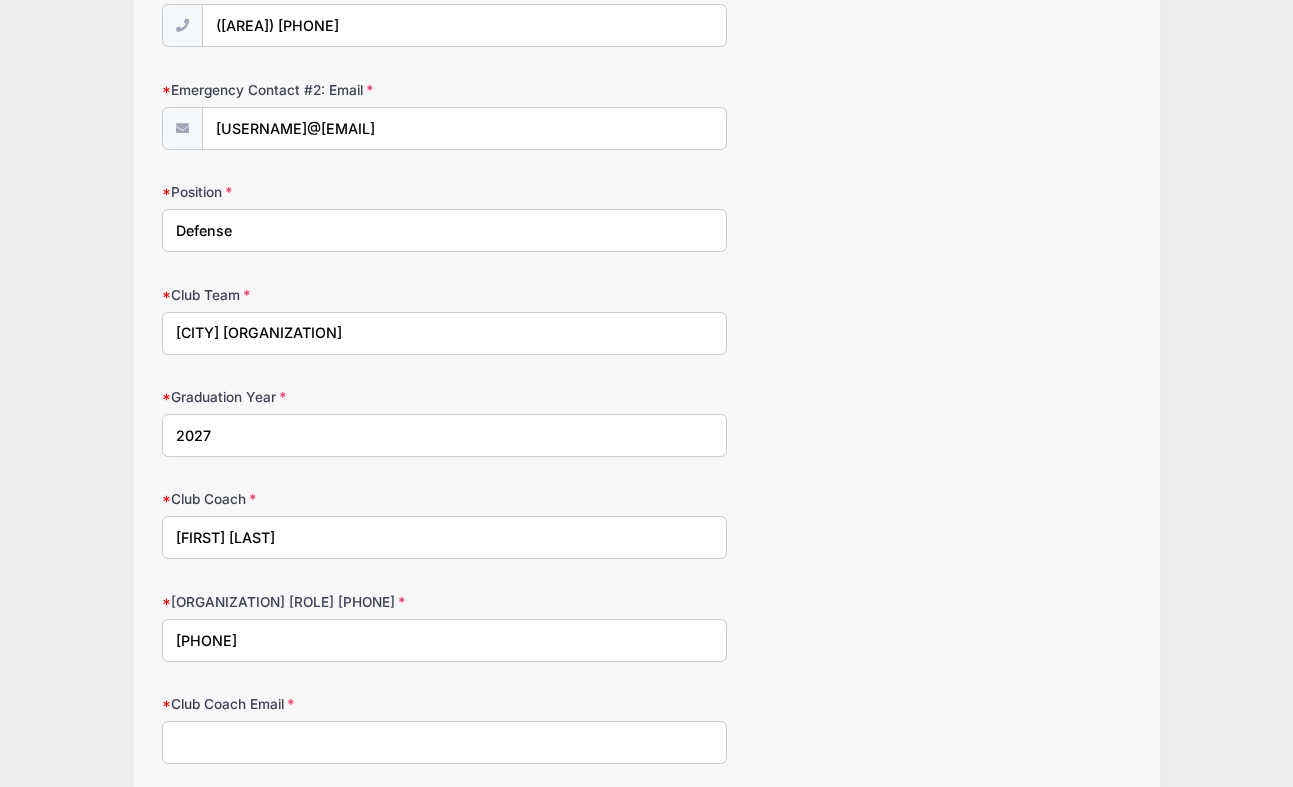 type on "[PHONE]" 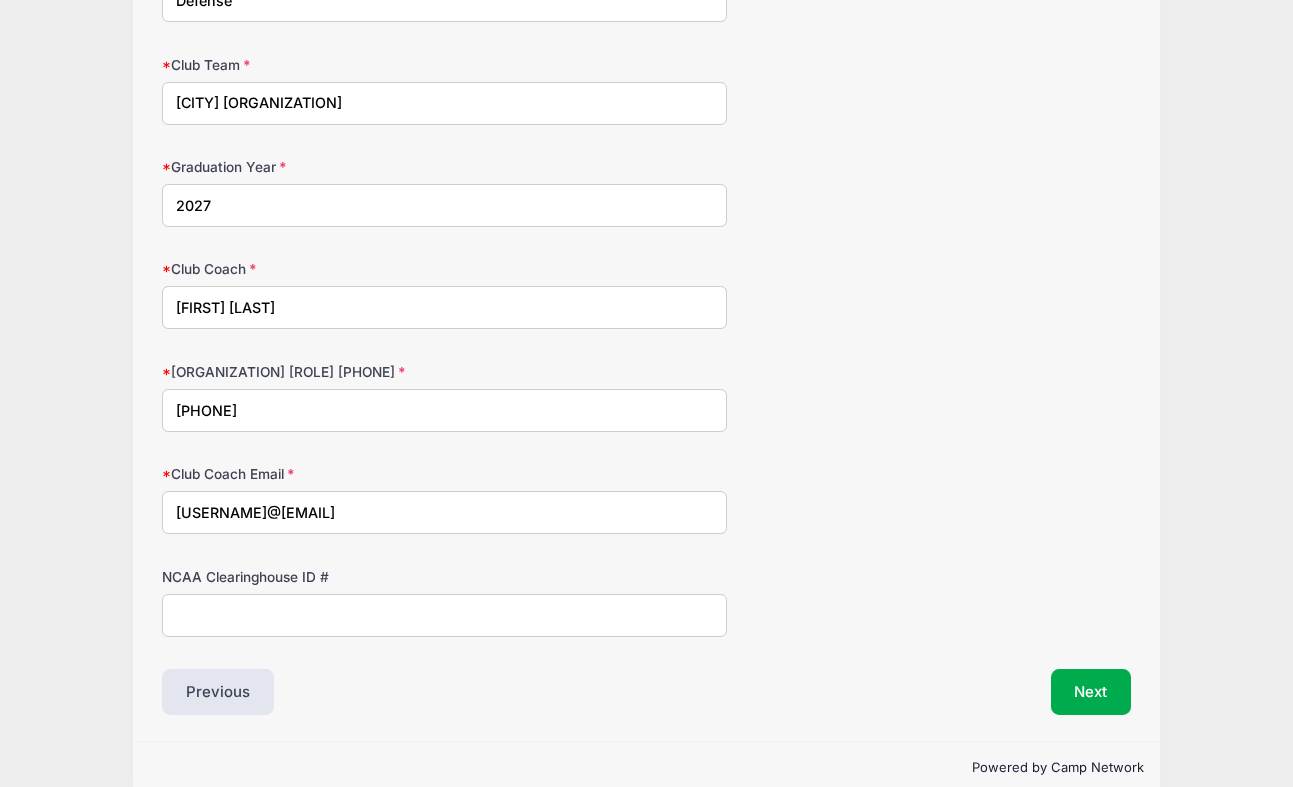 scroll, scrollTop: 1264, scrollLeft: 0, axis: vertical 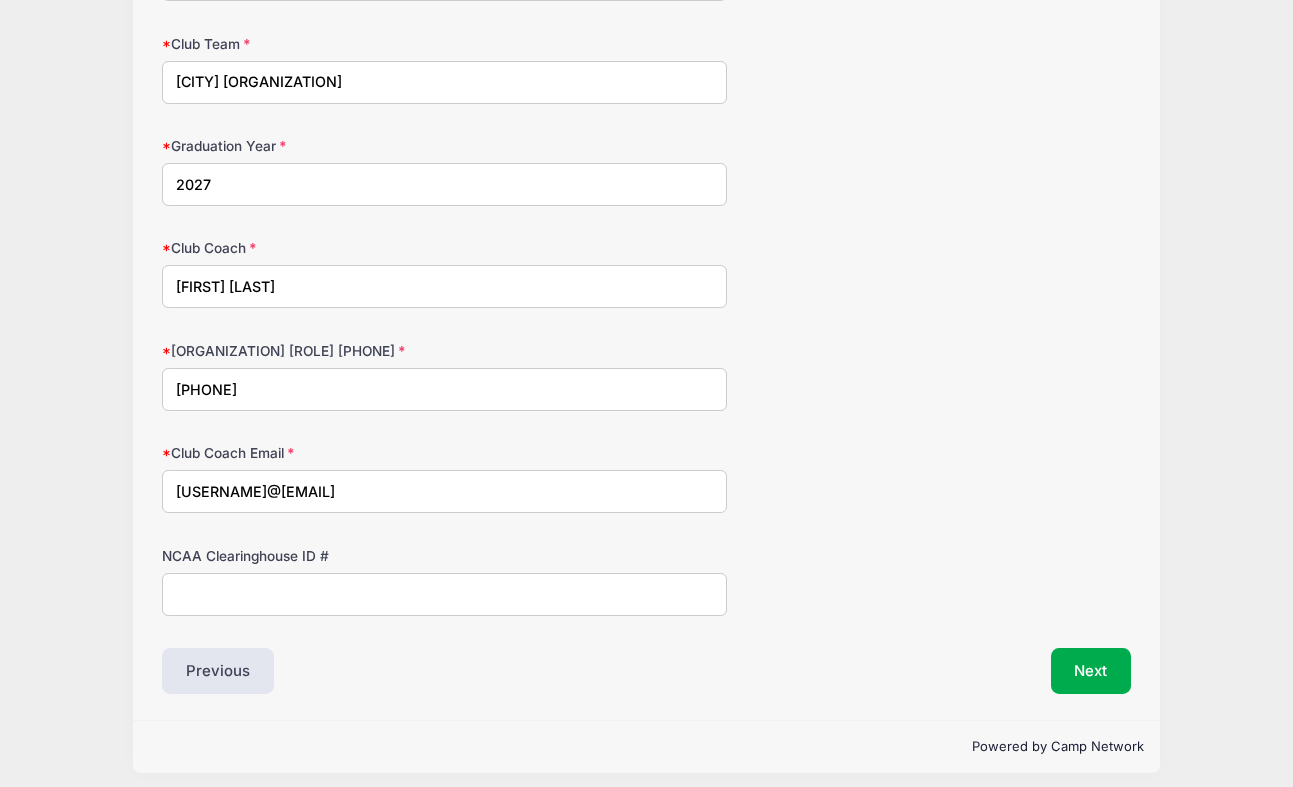 type on "[USERNAME]@[EMAIL]" 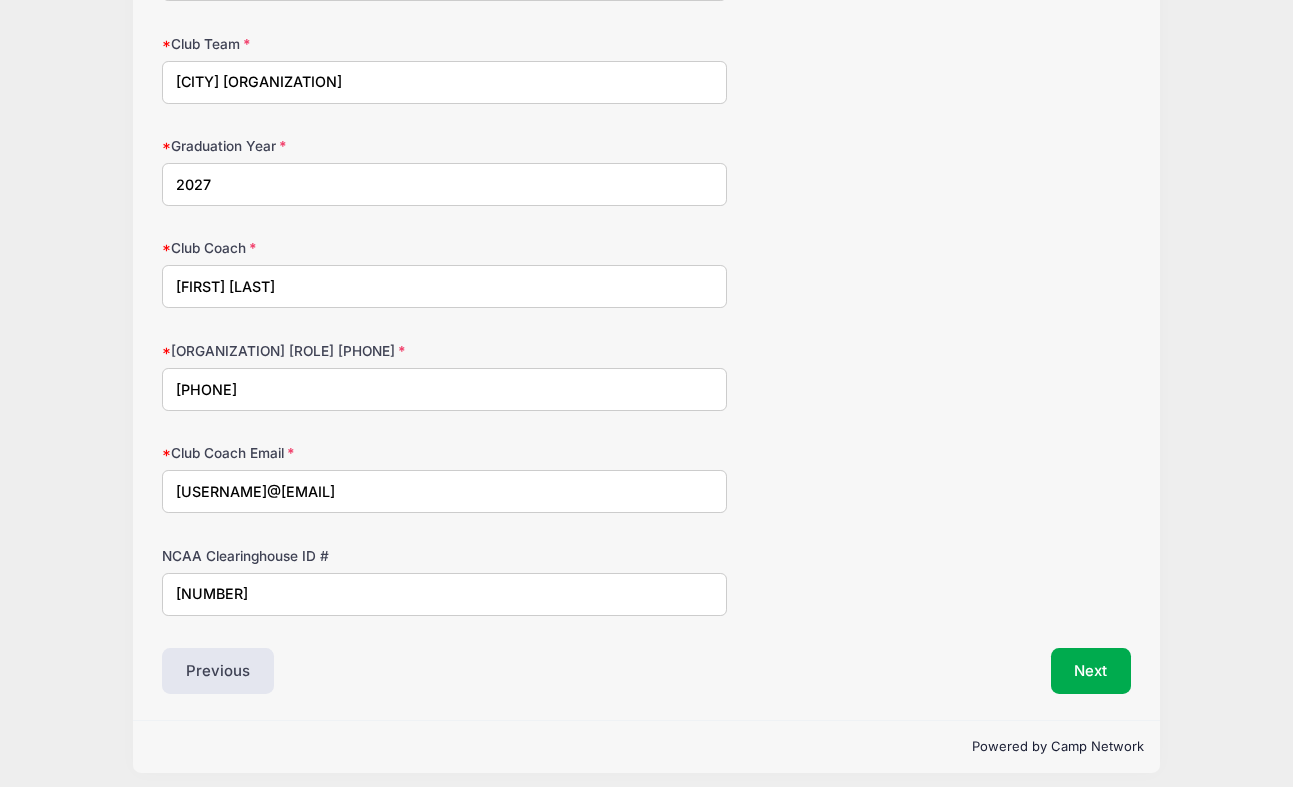 type on "[NUMBER]" 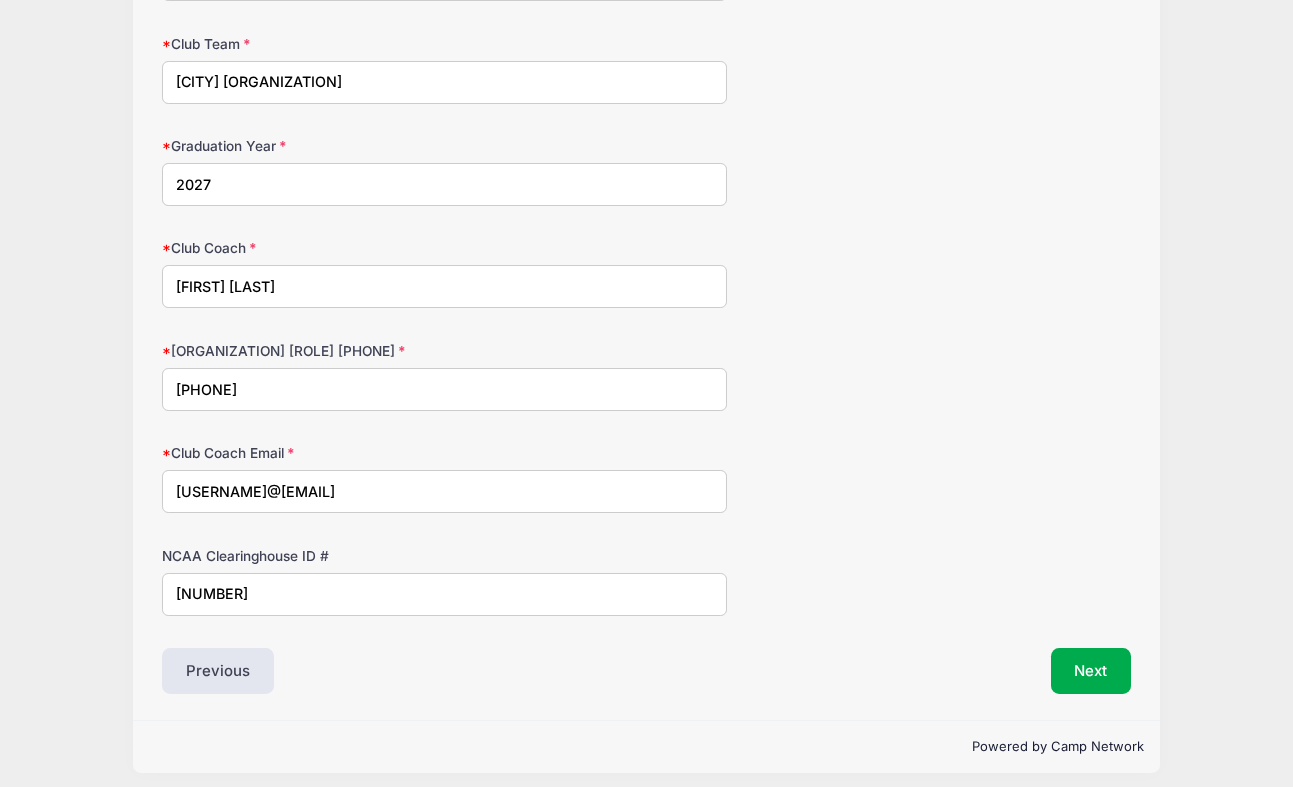 drag, startPoint x: 308, startPoint y: 593, endPoint x: 144, endPoint y: 594, distance: 164.00305 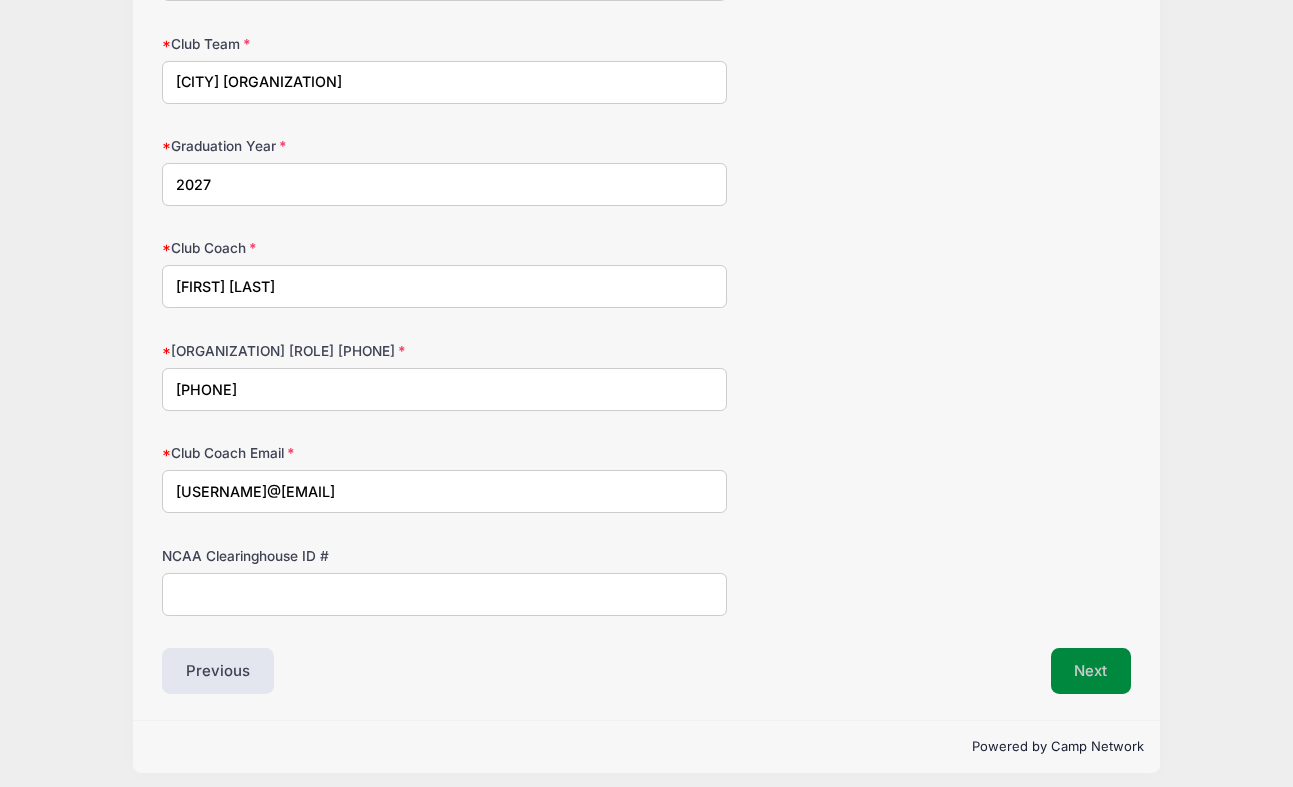 type 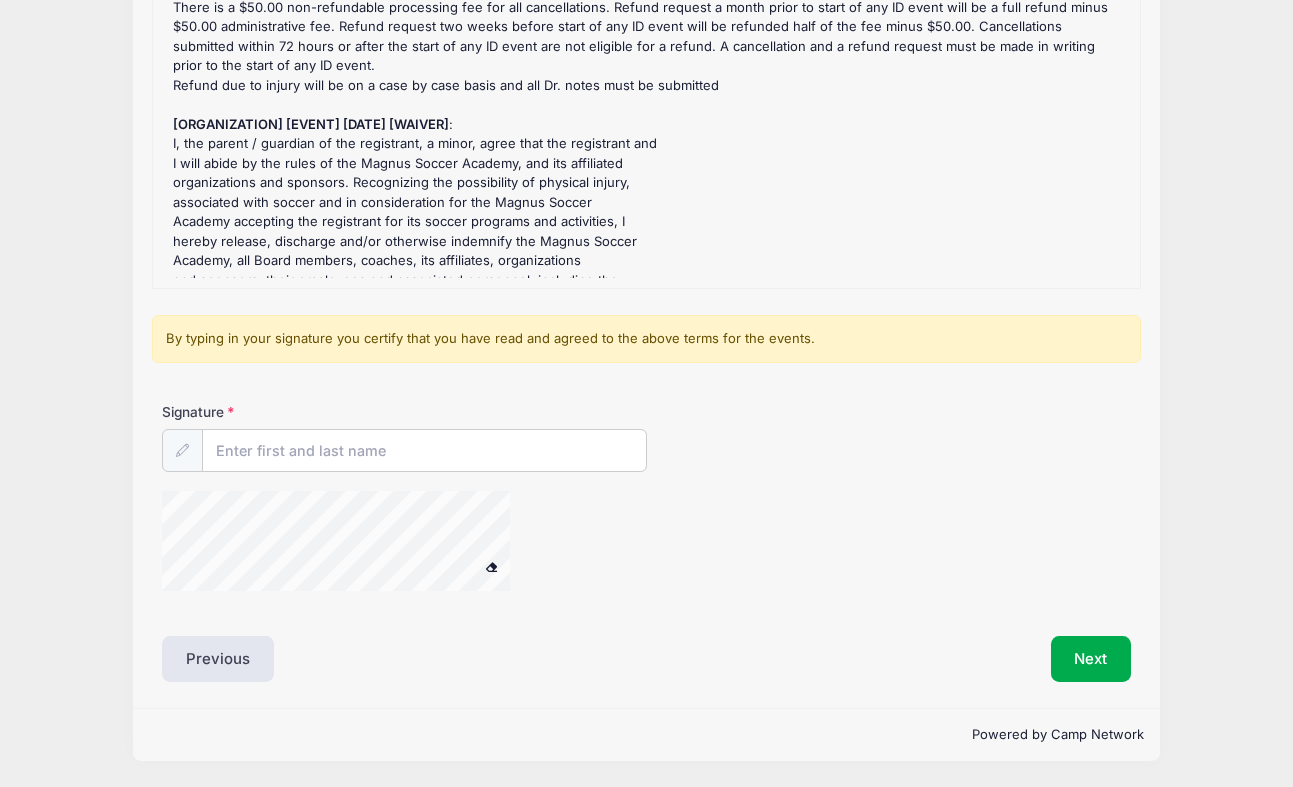 scroll, scrollTop: 2, scrollLeft: 0, axis: vertical 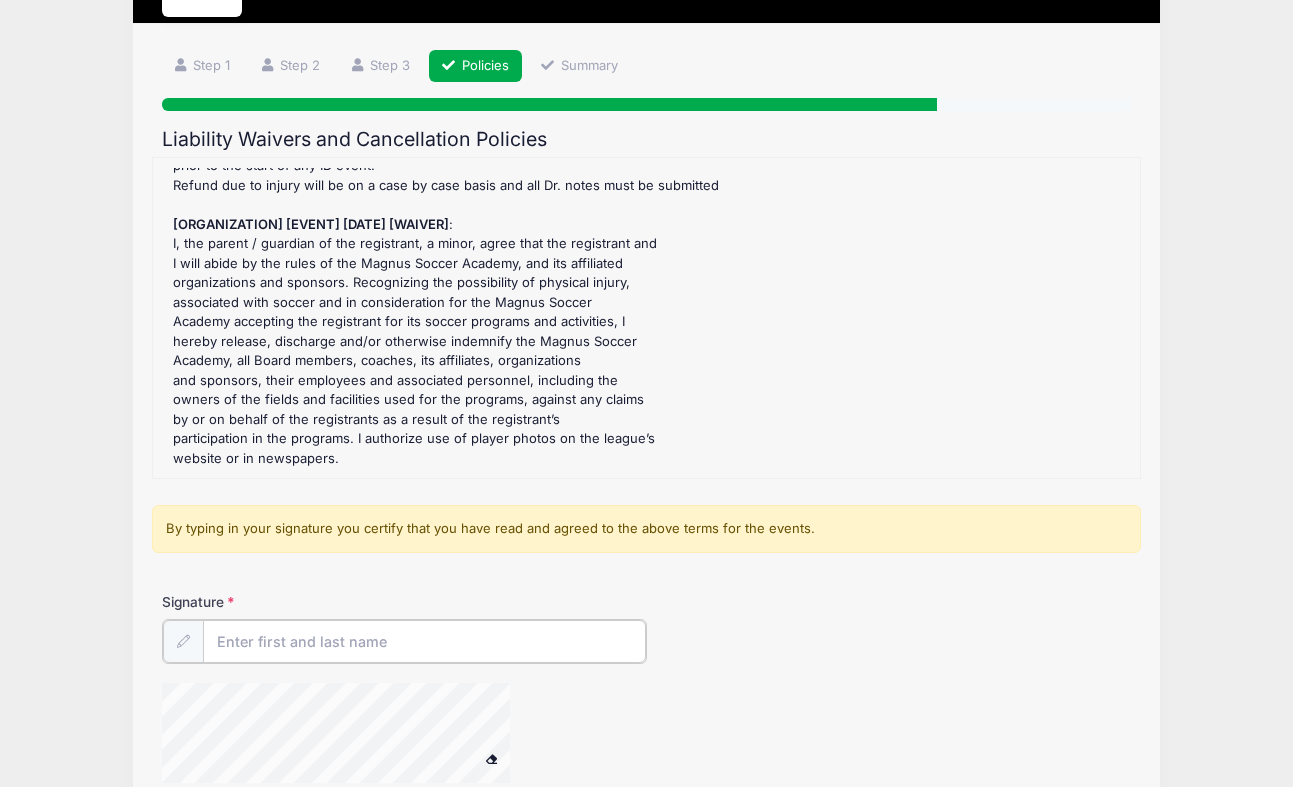click on "Signature" at bounding box center [424, 641] 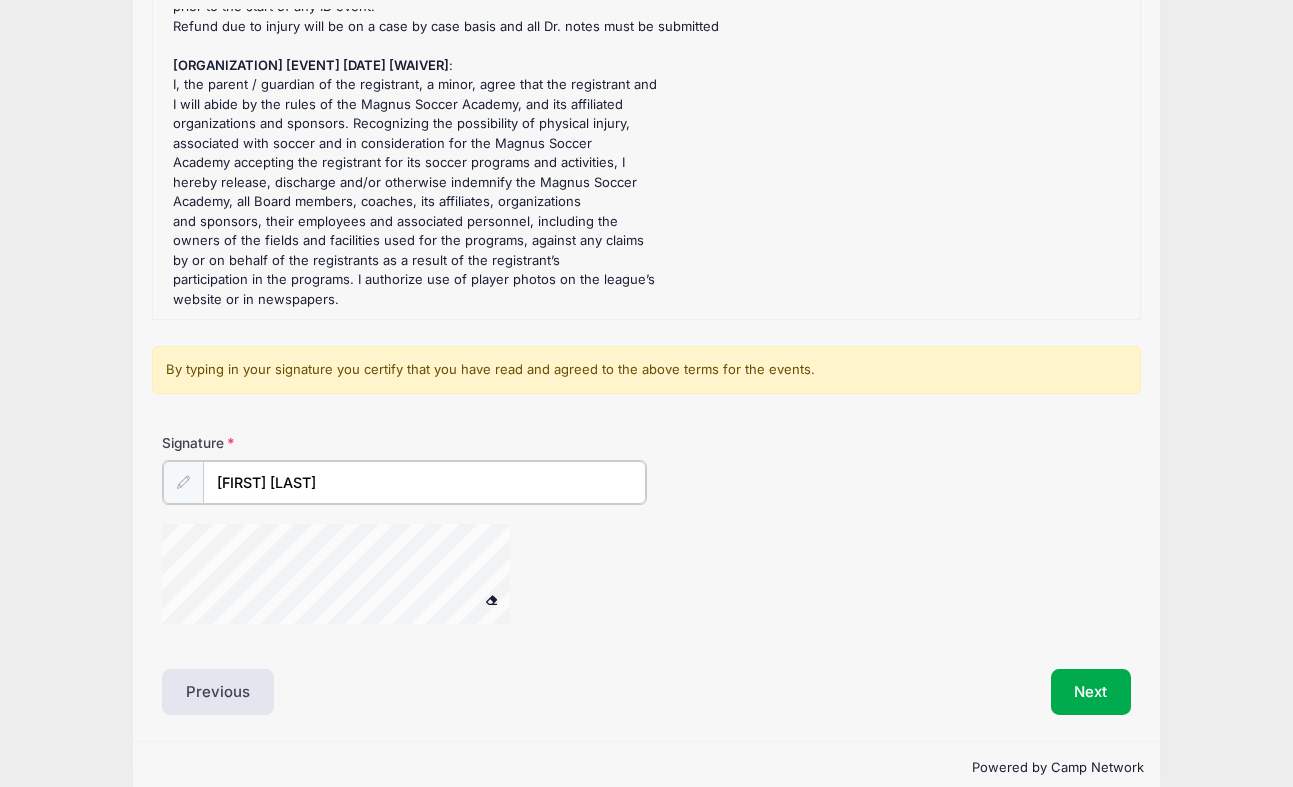 scroll, scrollTop: 292, scrollLeft: 0, axis: vertical 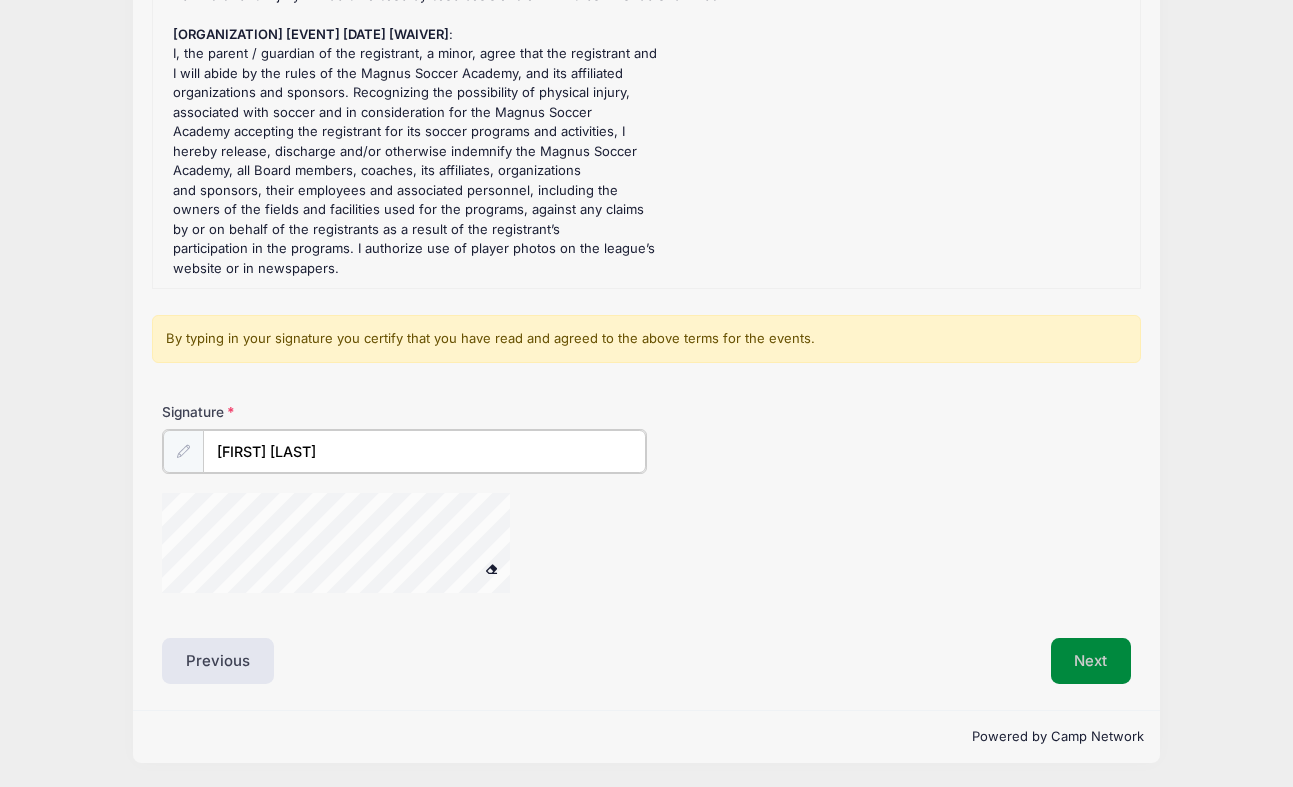 type on "[FIRST] [LAST]" 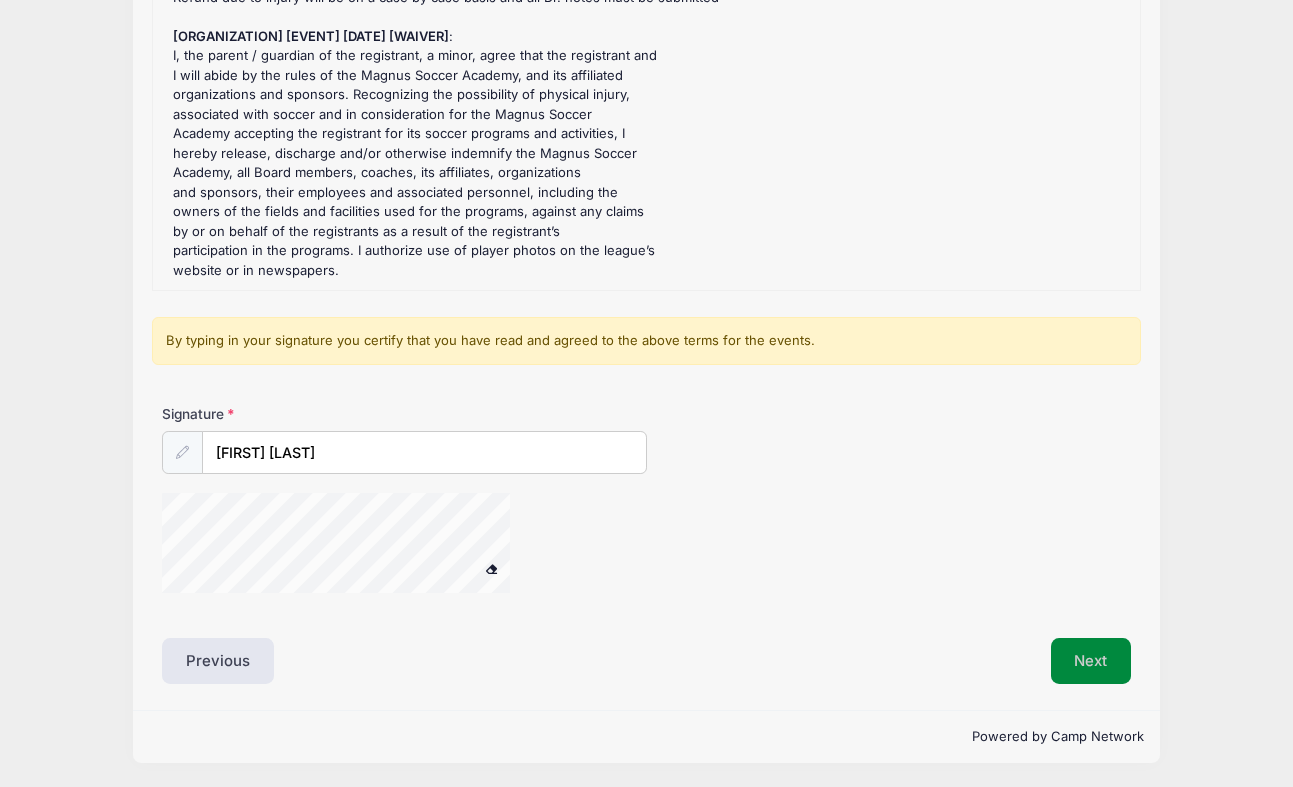 click on "Next" at bounding box center [1091, 661] 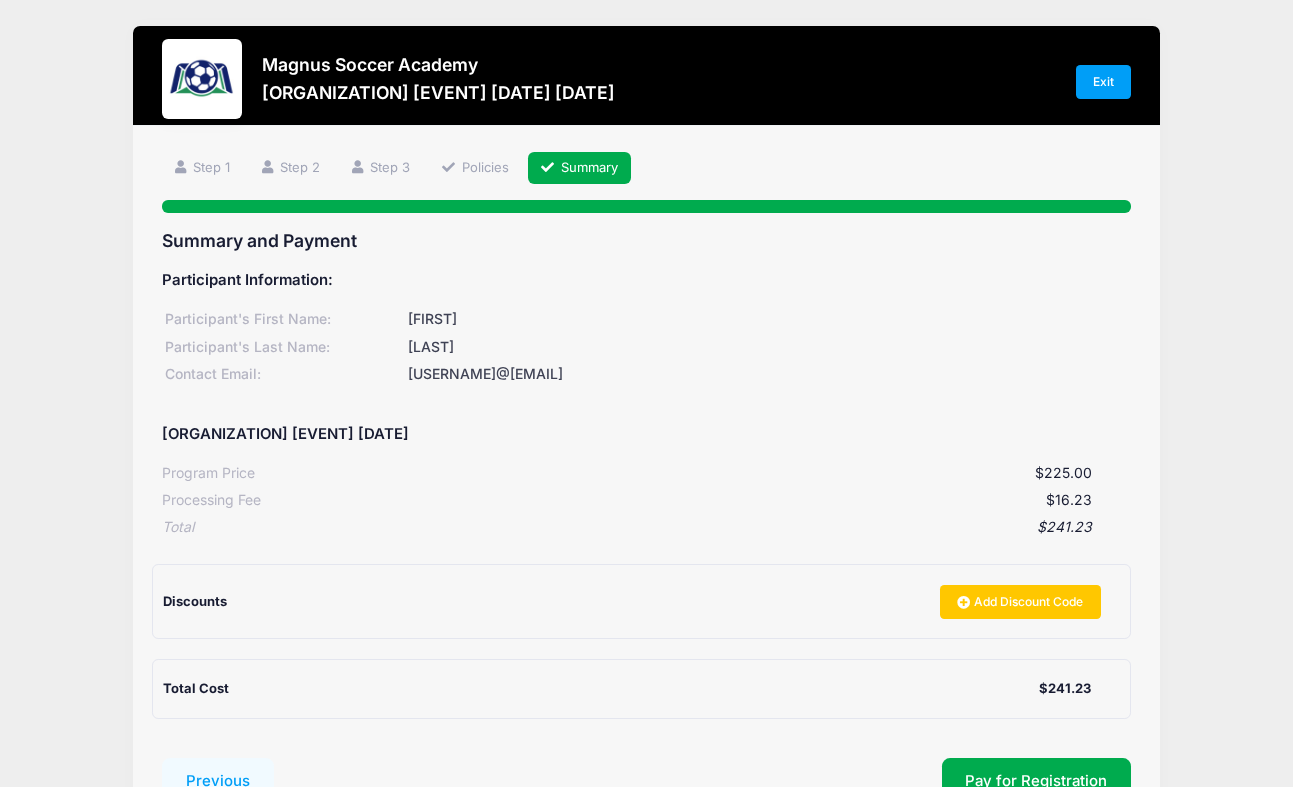 scroll, scrollTop: 161, scrollLeft: 0, axis: vertical 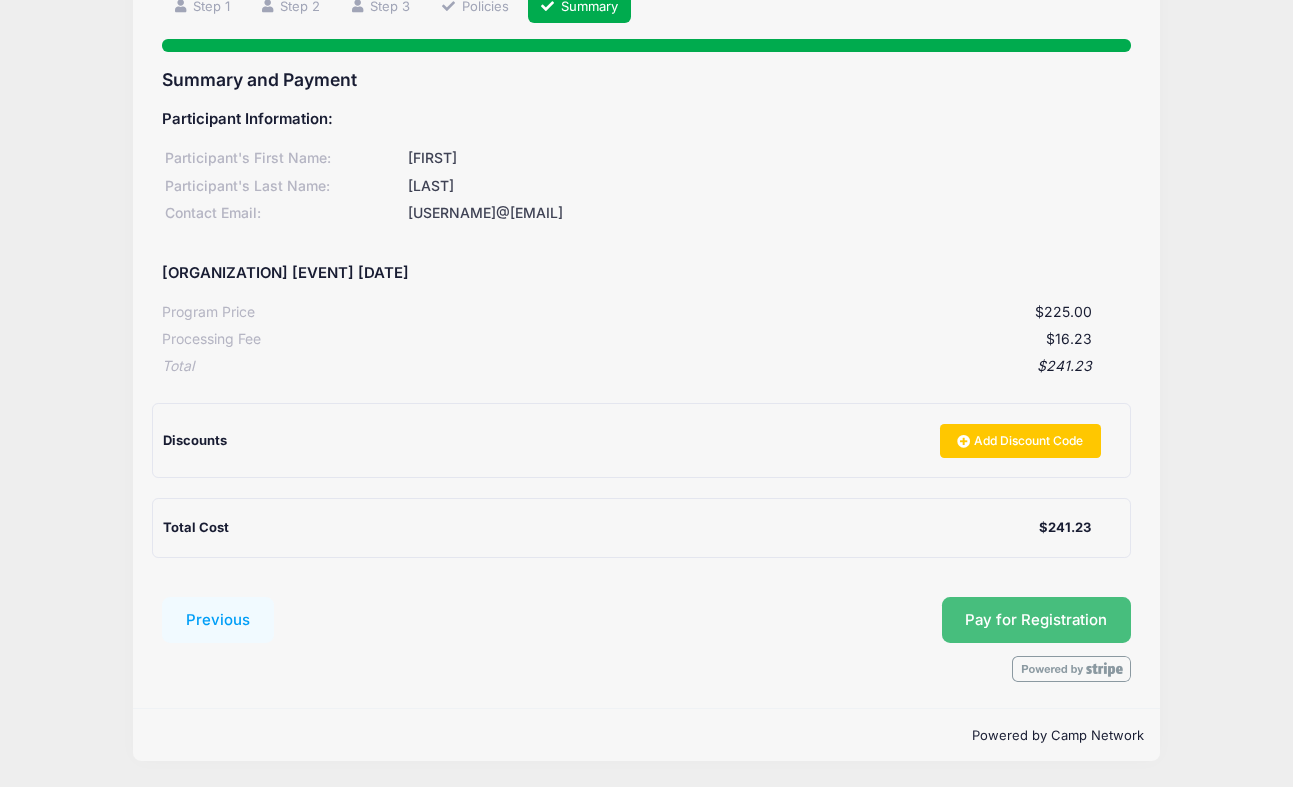 click on "Pay for Registration" at bounding box center (1036, 620) 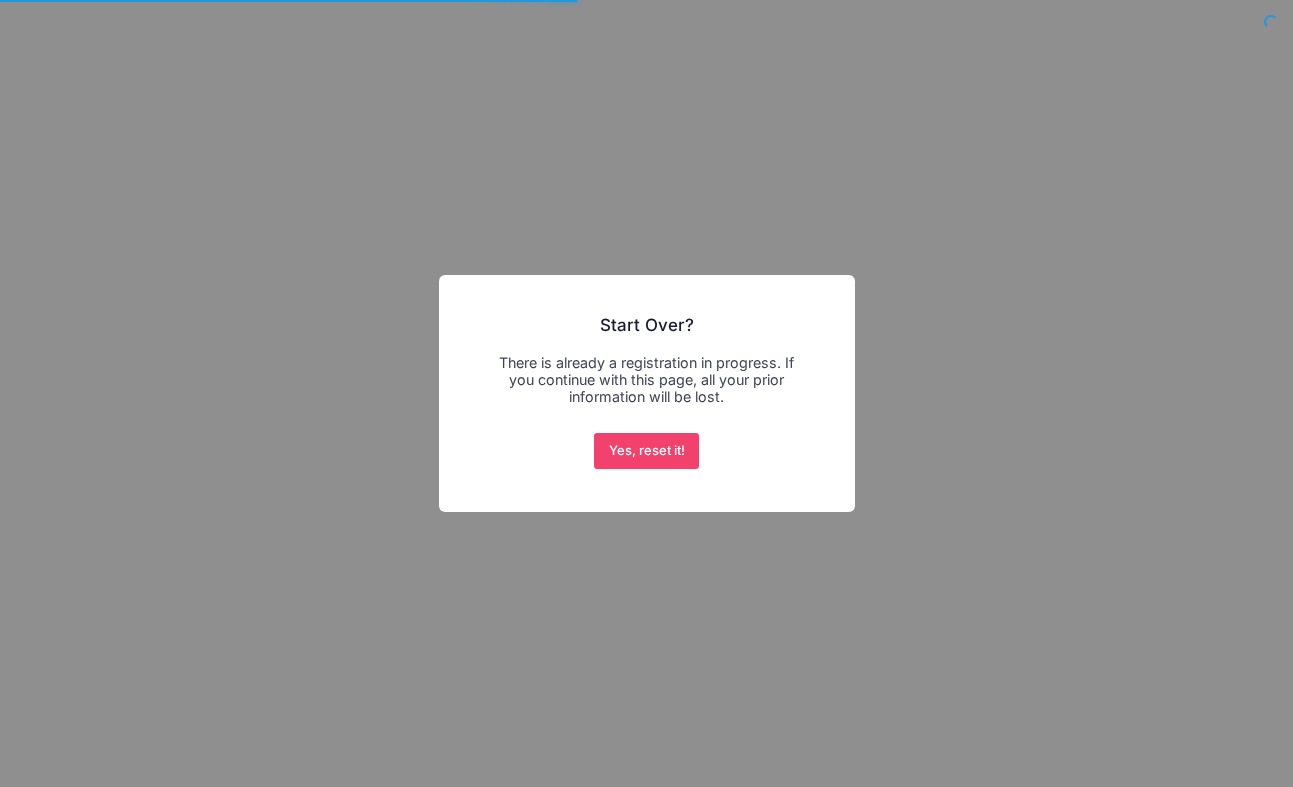 scroll, scrollTop: 0, scrollLeft: 0, axis: both 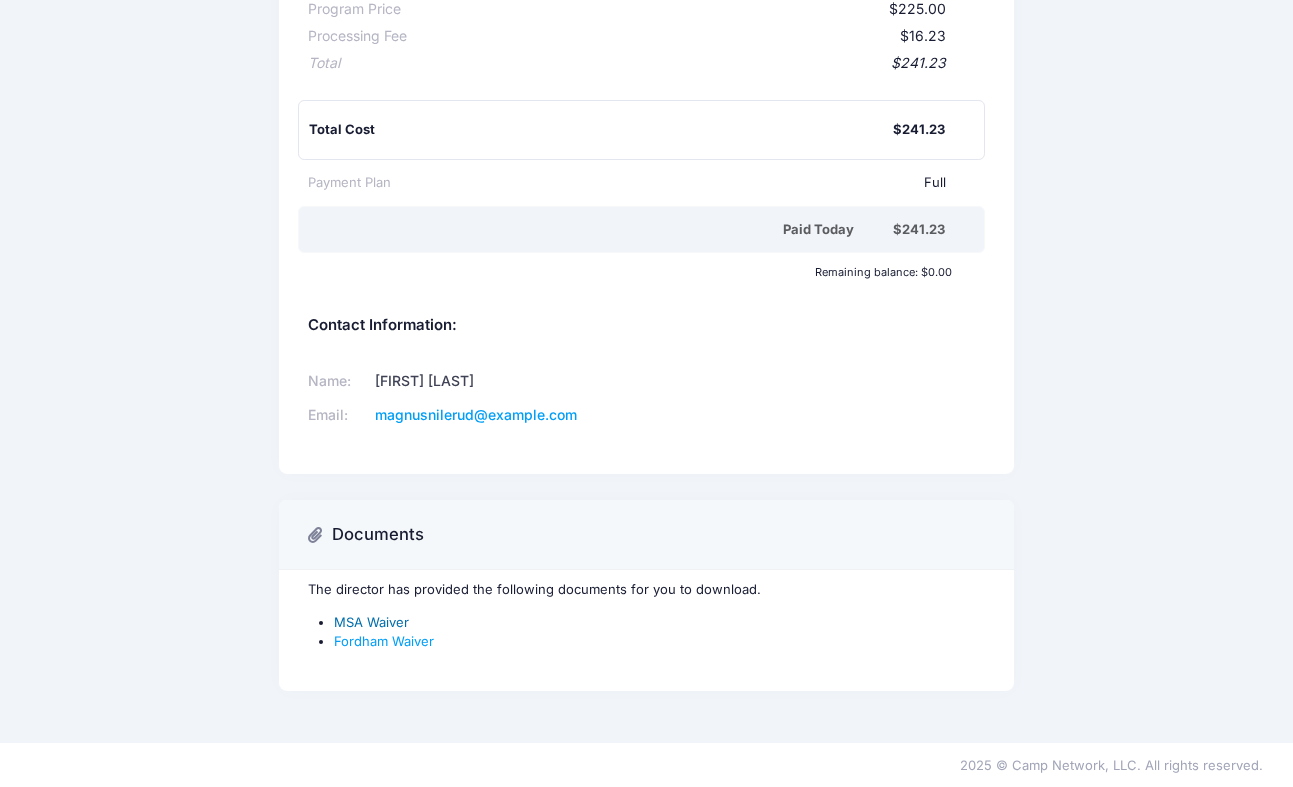click on "MSA Waiver" at bounding box center [371, 622] 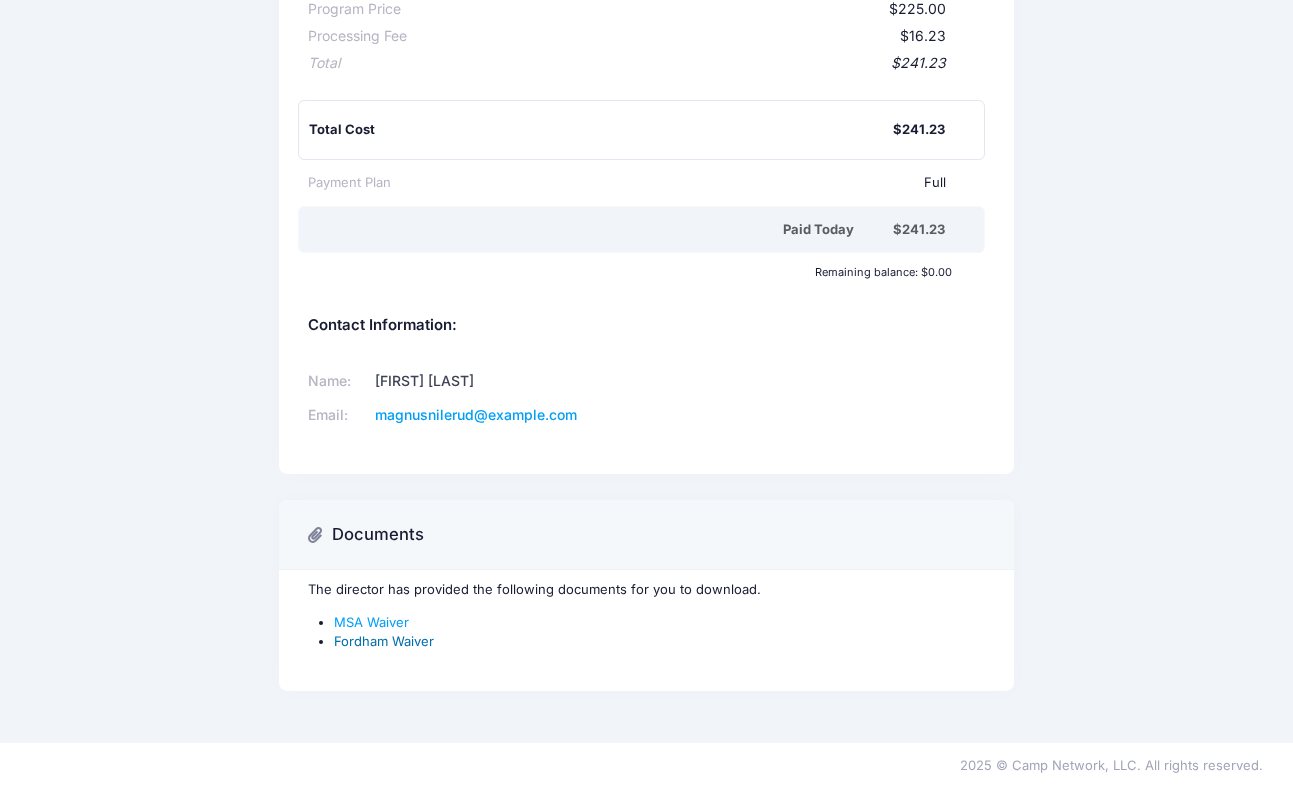 click on "Fordham Waiver" at bounding box center [384, 641] 